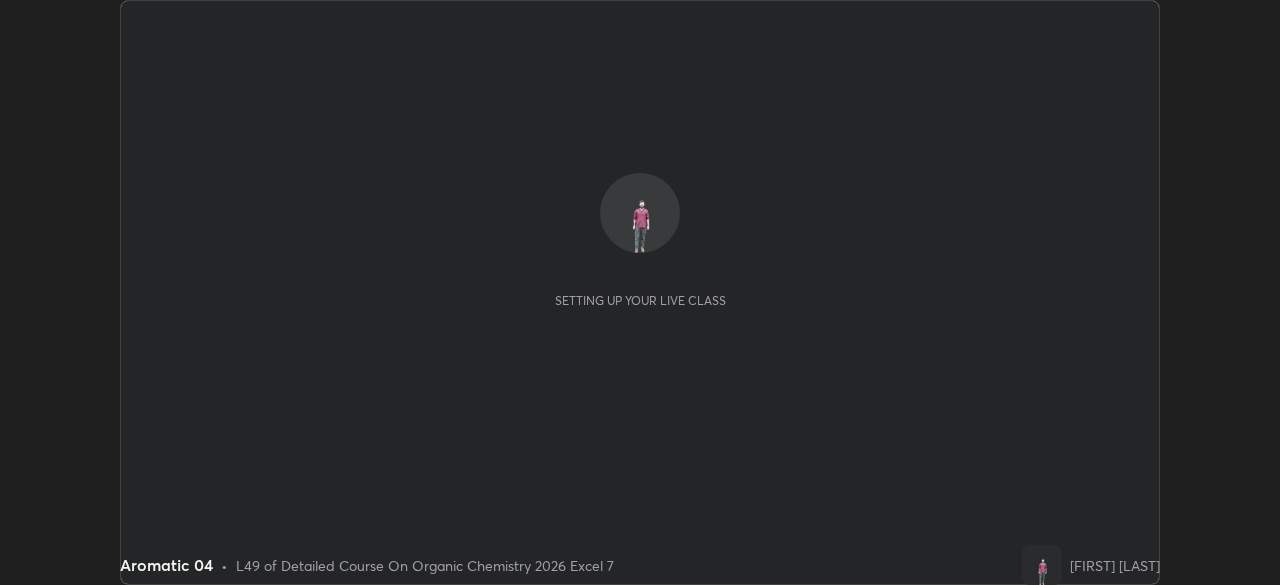 scroll, scrollTop: 0, scrollLeft: 0, axis: both 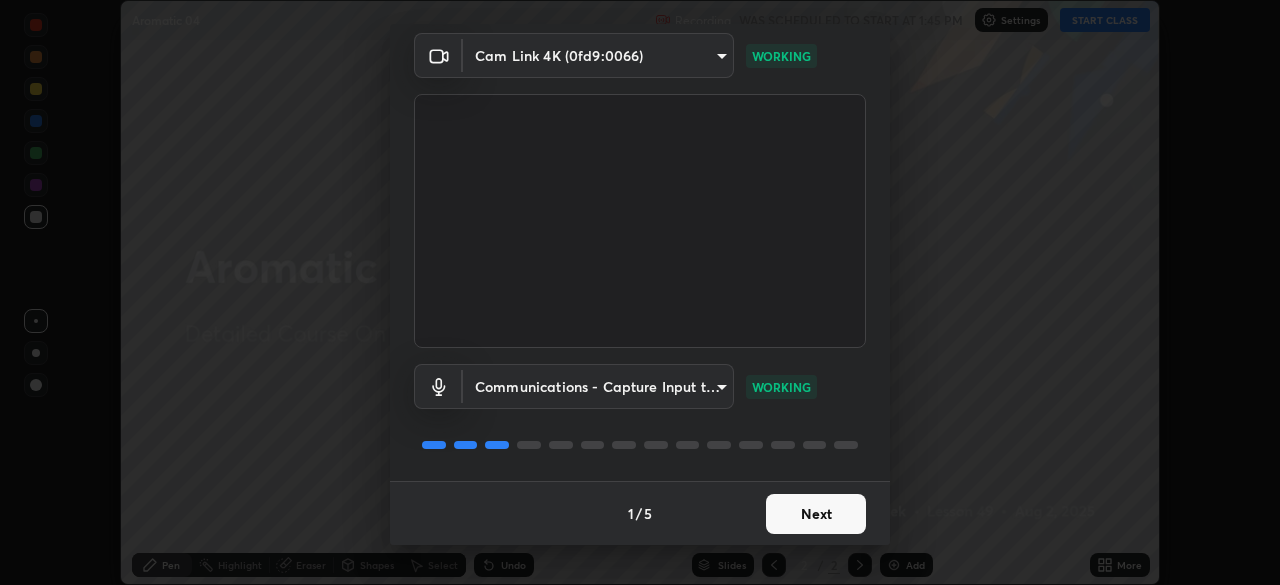 click on "Next" at bounding box center [816, 514] 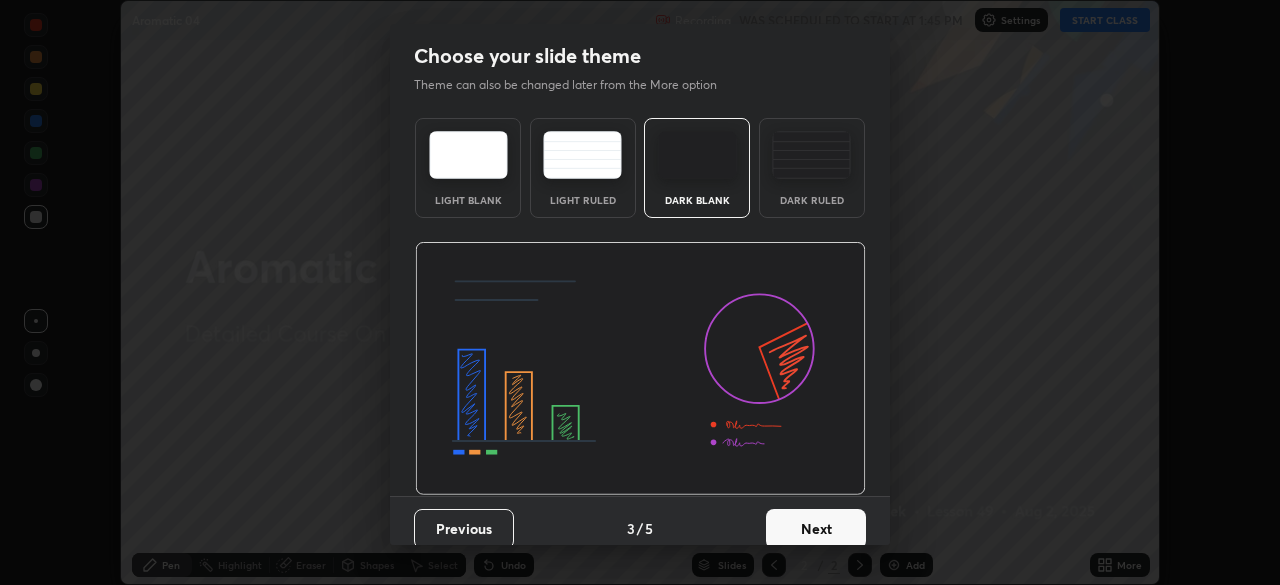 click on "Next" at bounding box center [816, 529] 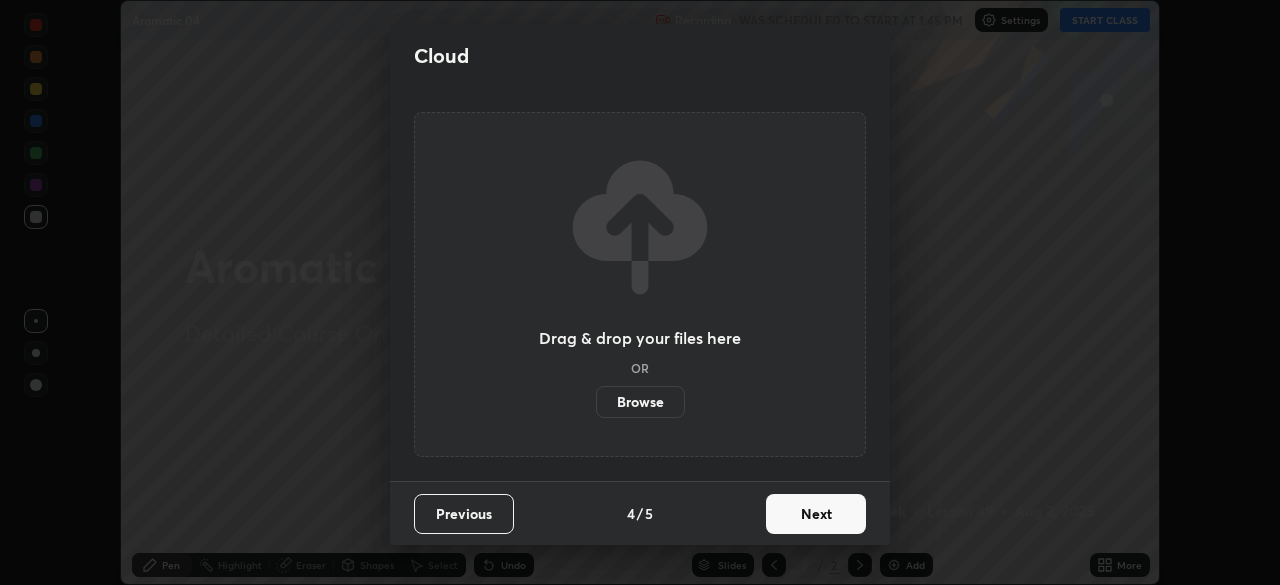 click on "Next" at bounding box center (816, 514) 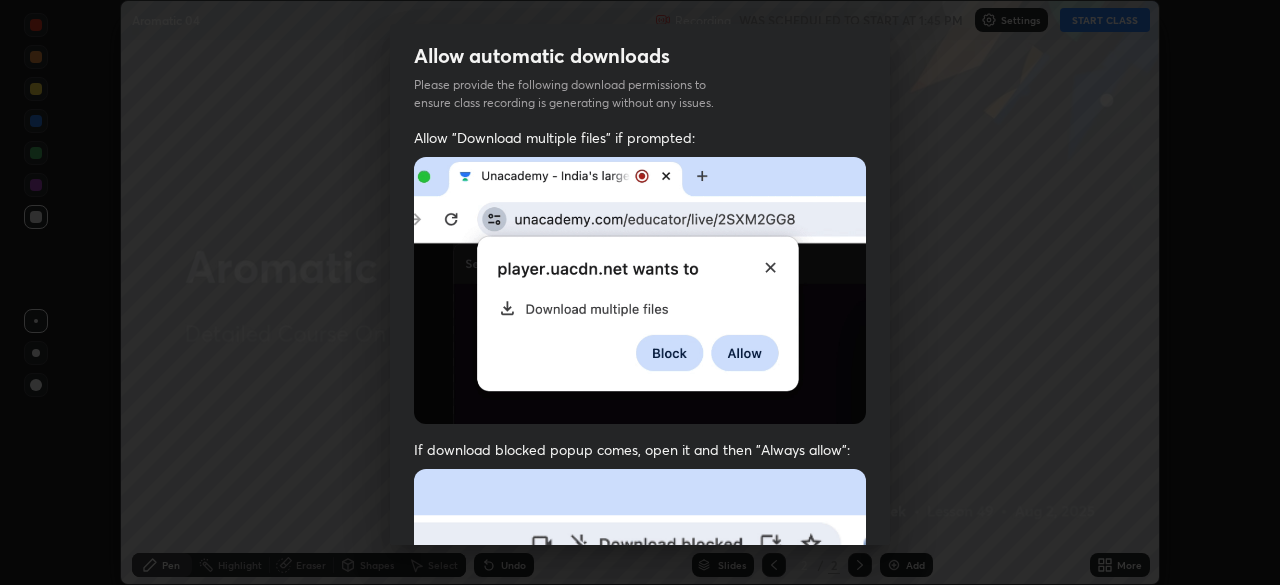click at bounding box center (640, 687) 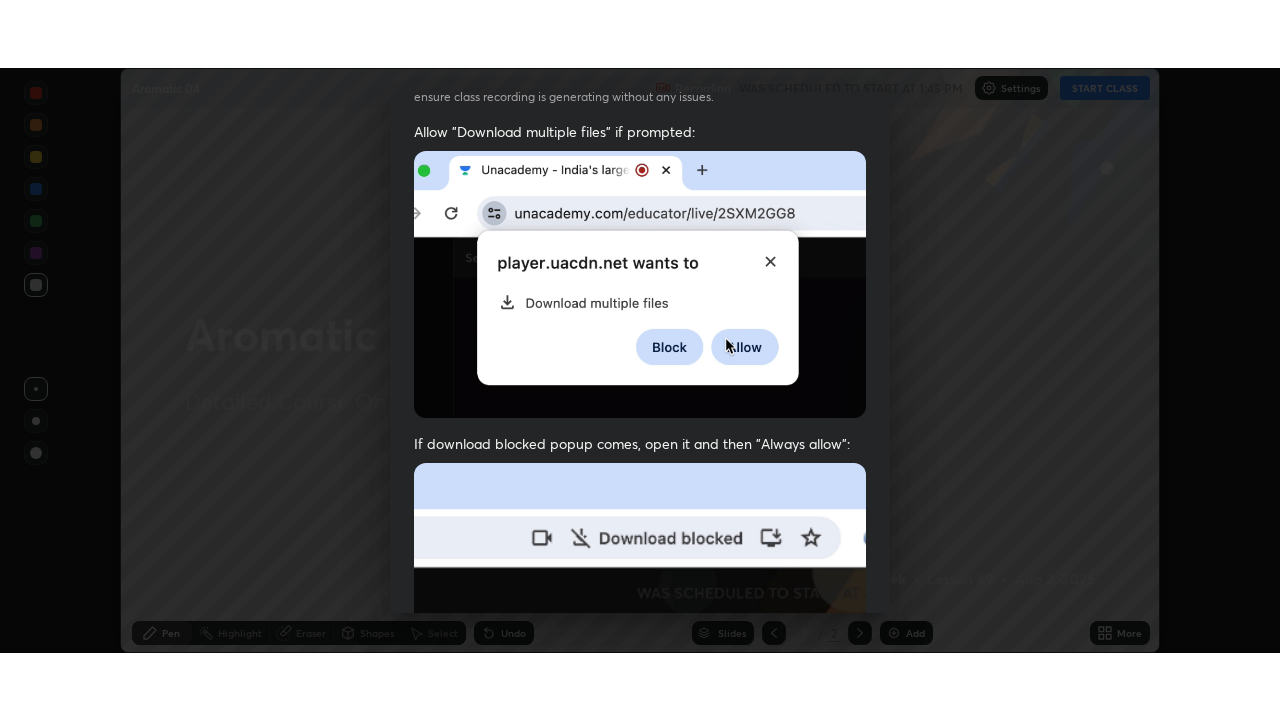 scroll, scrollTop: 479, scrollLeft: 0, axis: vertical 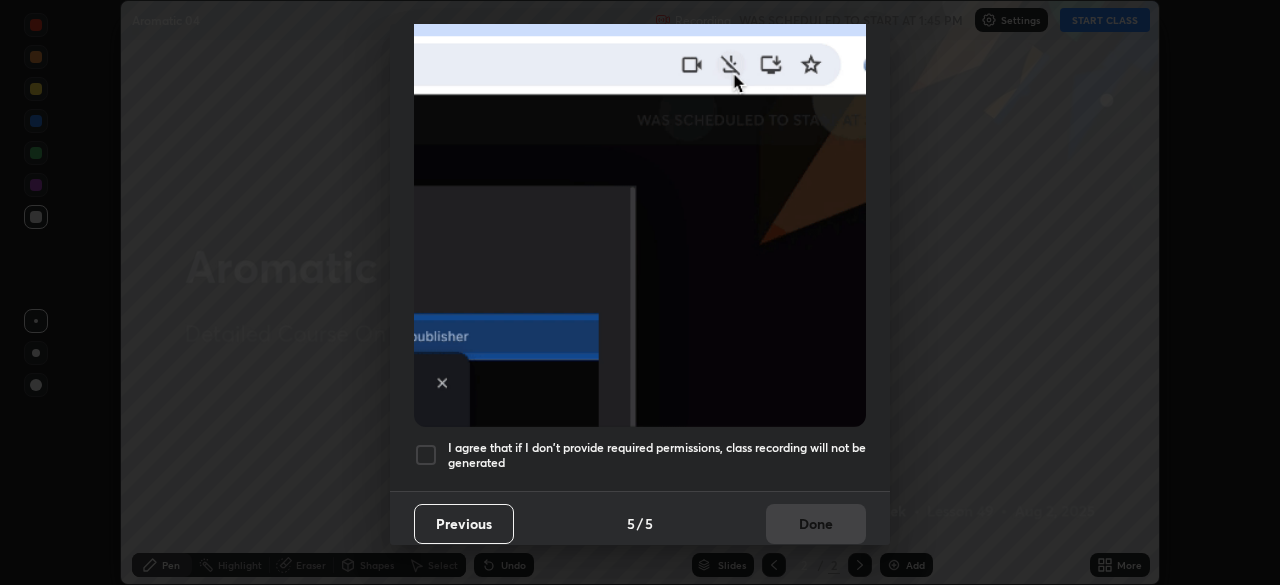 click on "I agree that if I don't provide required permissions, class recording will not be generated" at bounding box center (657, 455) 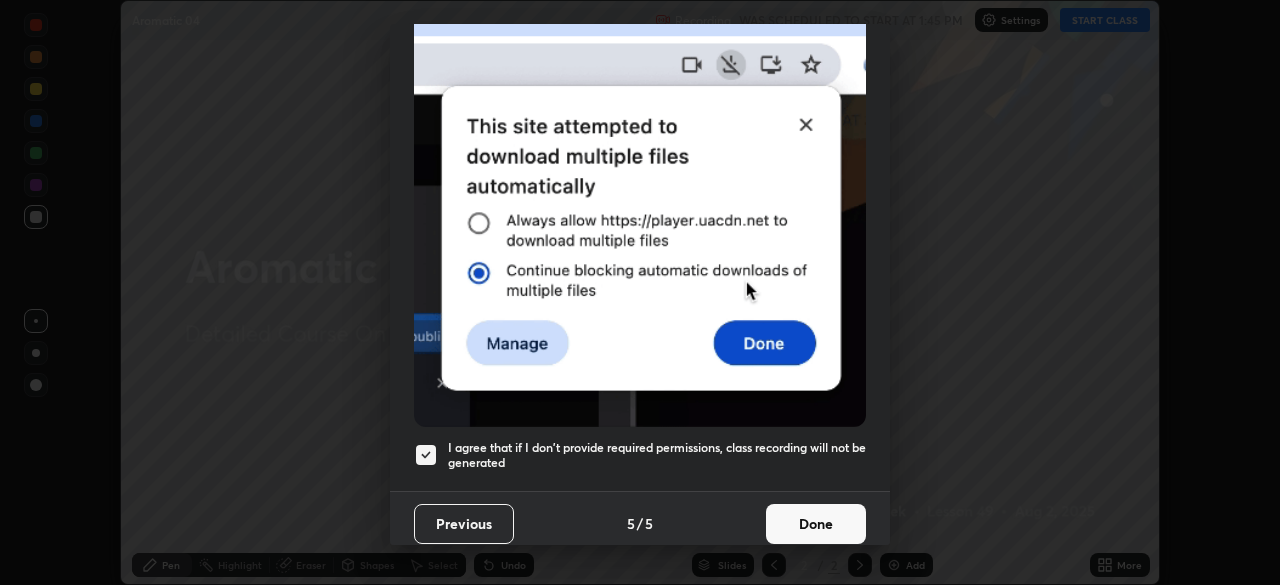 click on "Done" at bounding box center (816, 524) 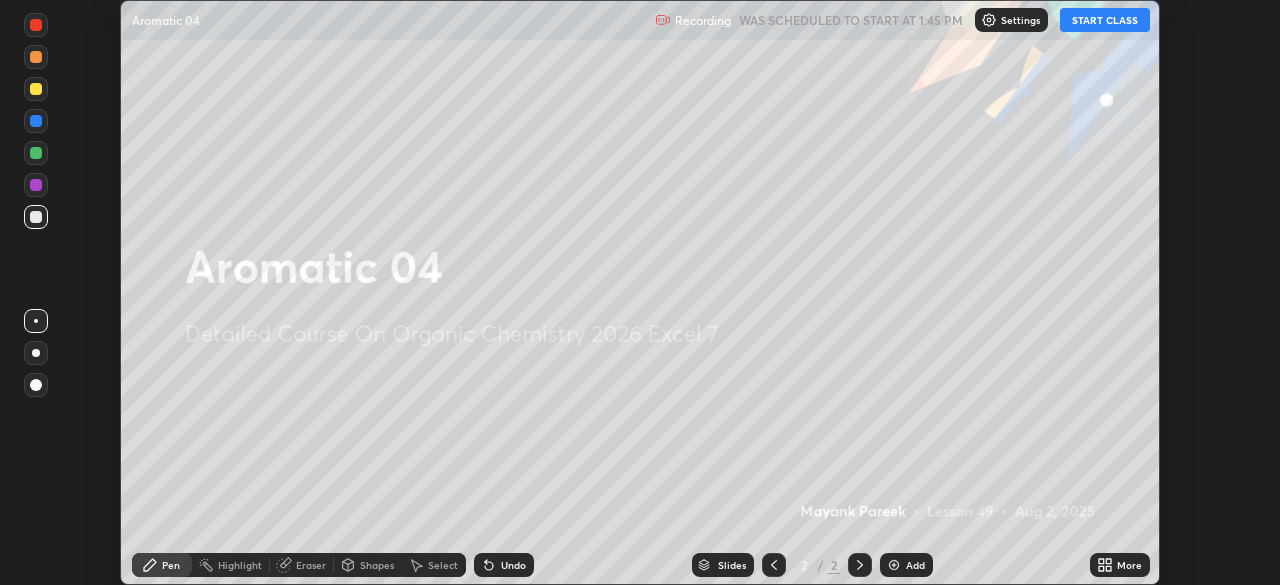 click on "Add" at bounding box center [906, 565] 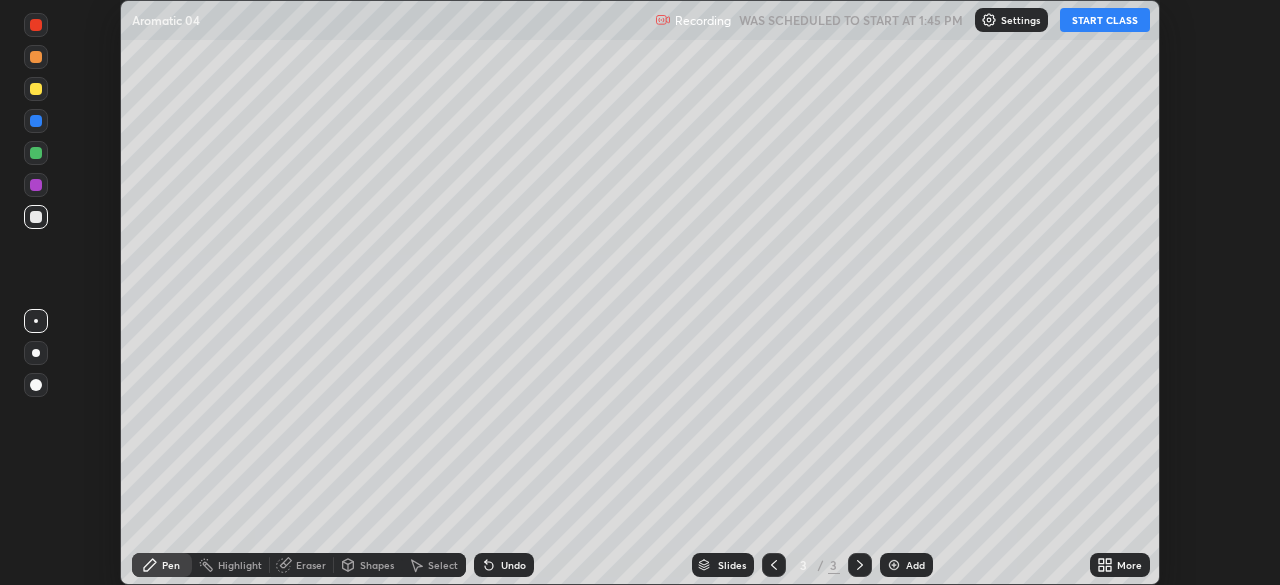 click 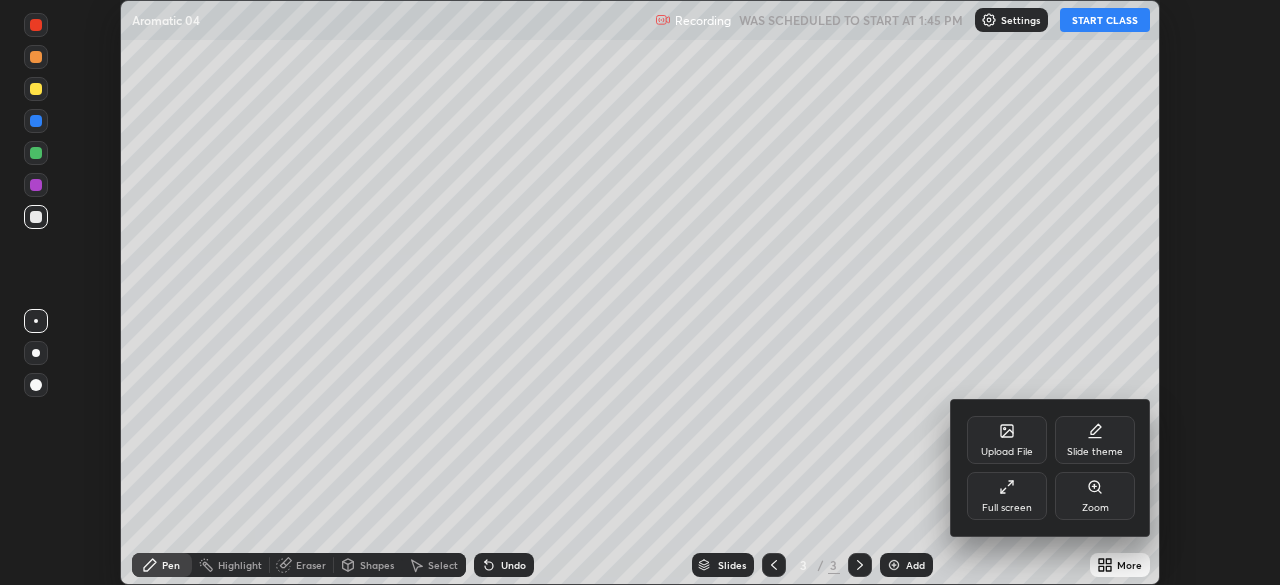click on "Full screen" at bounding box center [1007, 508] 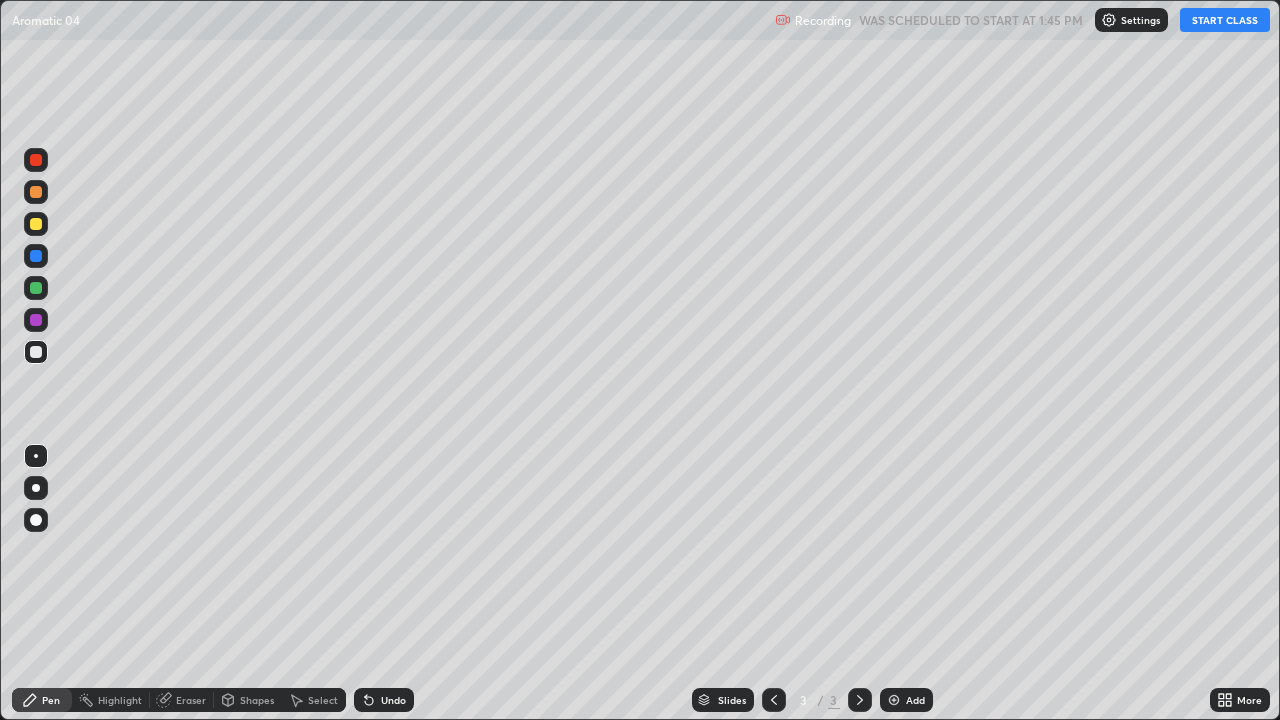 scroll, scrollTop: 99280, scrollLeft: 98720, axis: both 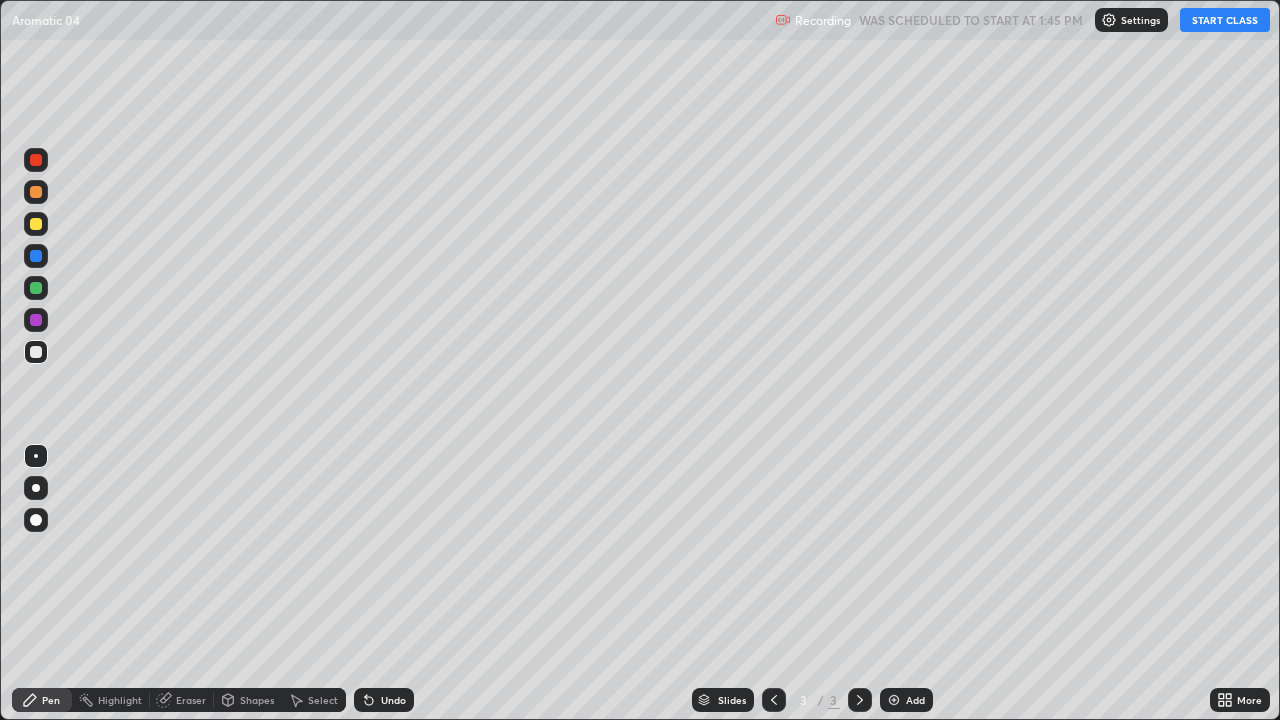 click on "START CLASS" at bounding box center [1225, 20] 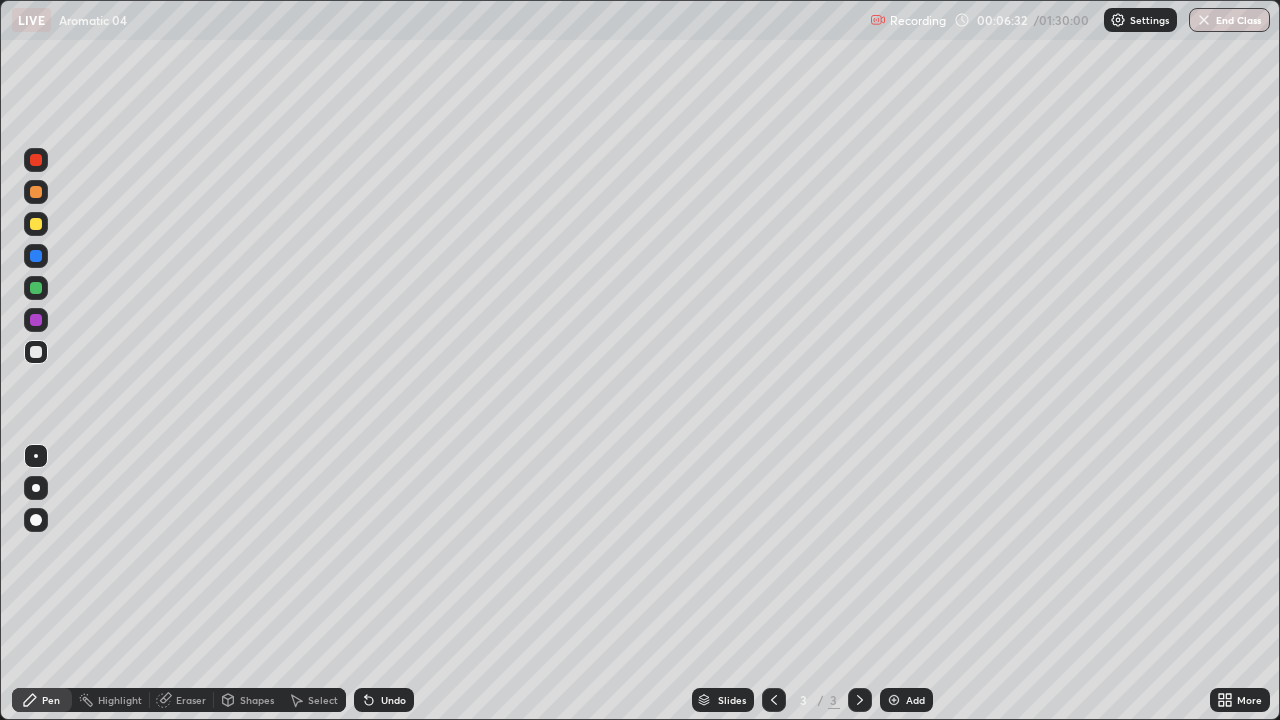 click on "Undo" at bounding box center [384, 700] 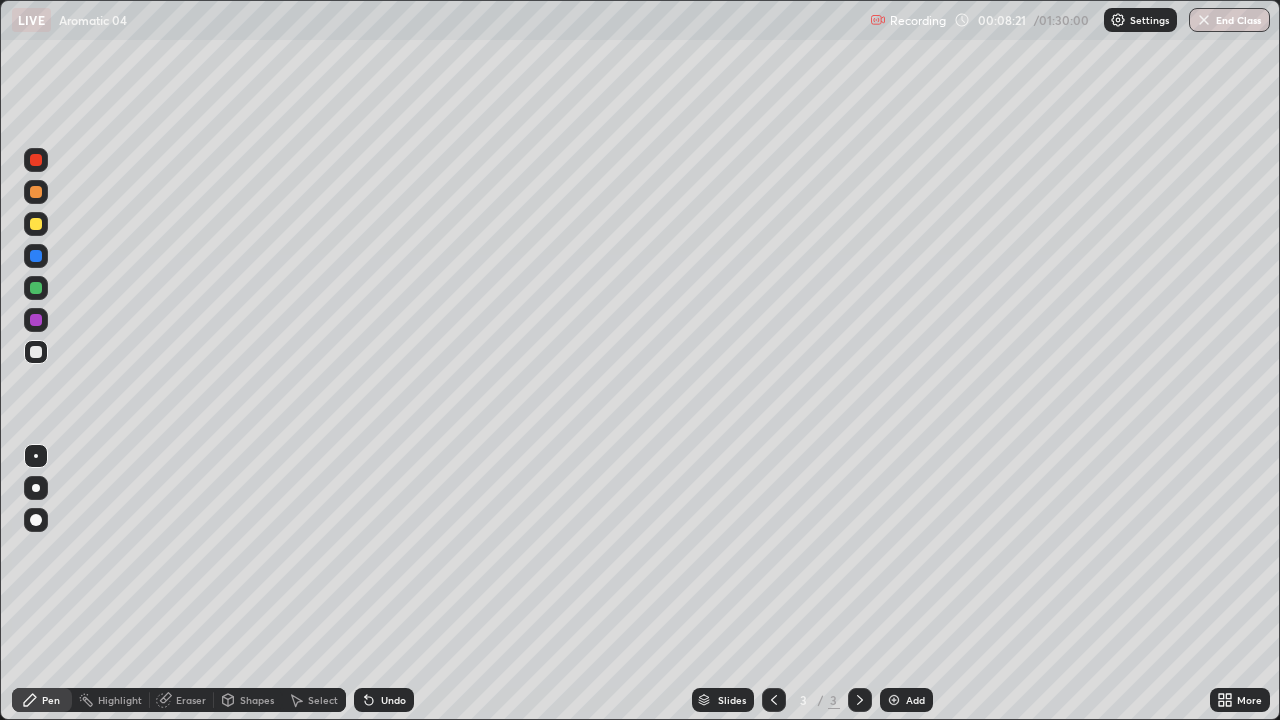 click 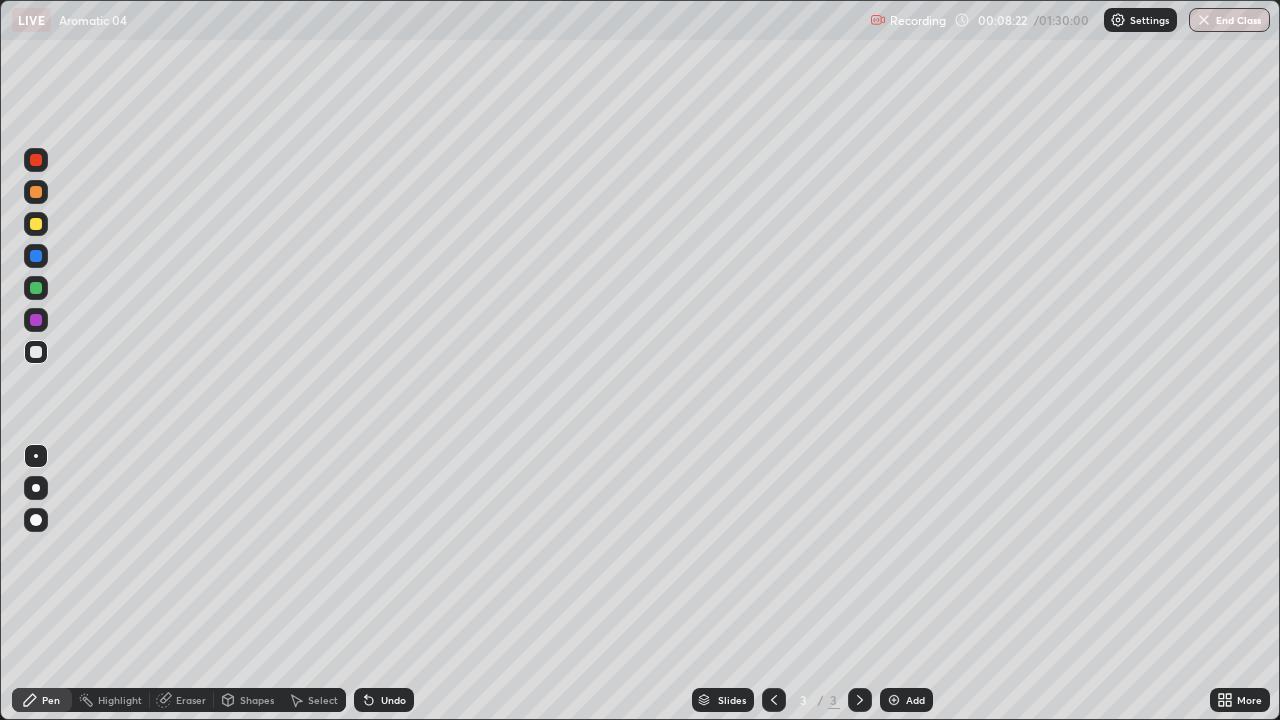 click 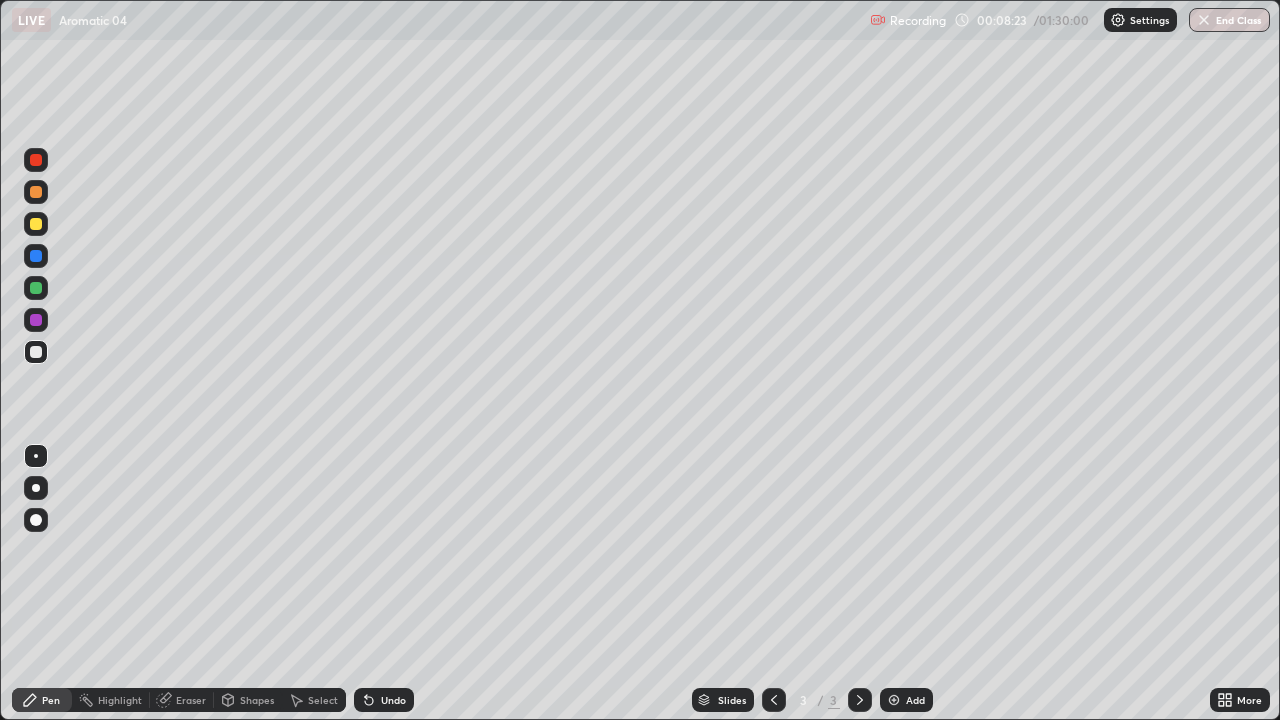 click 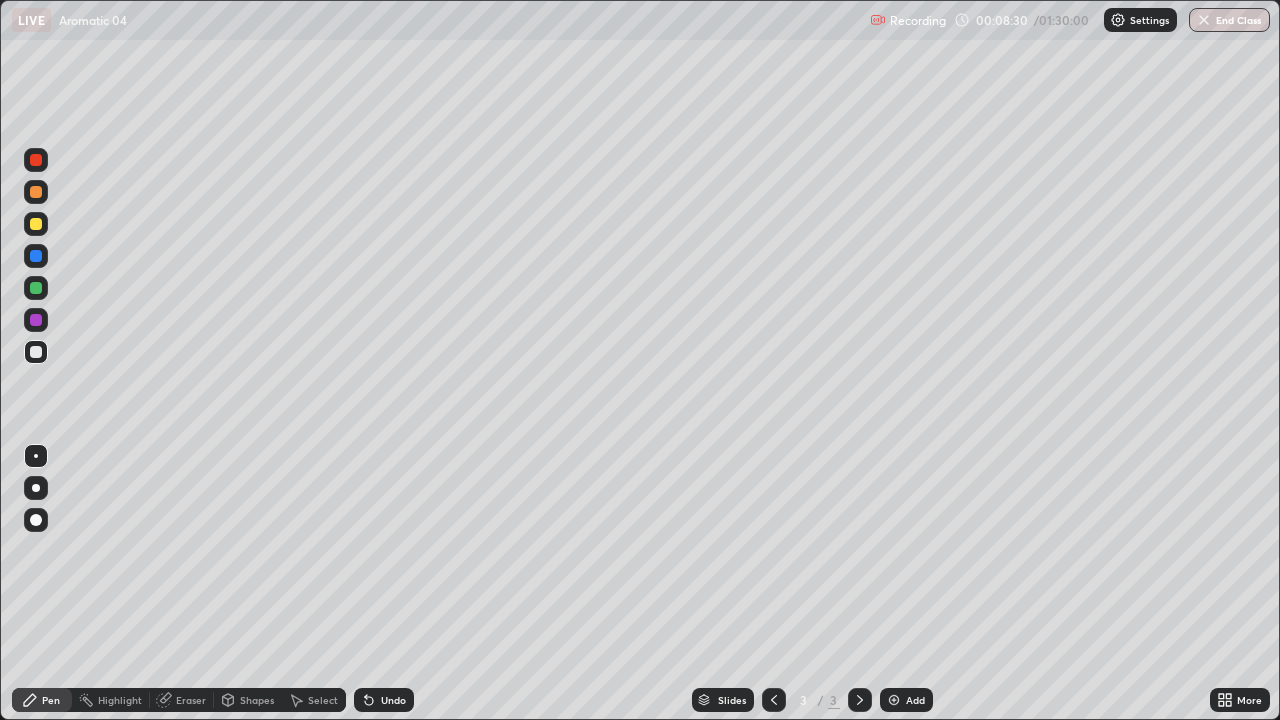 click 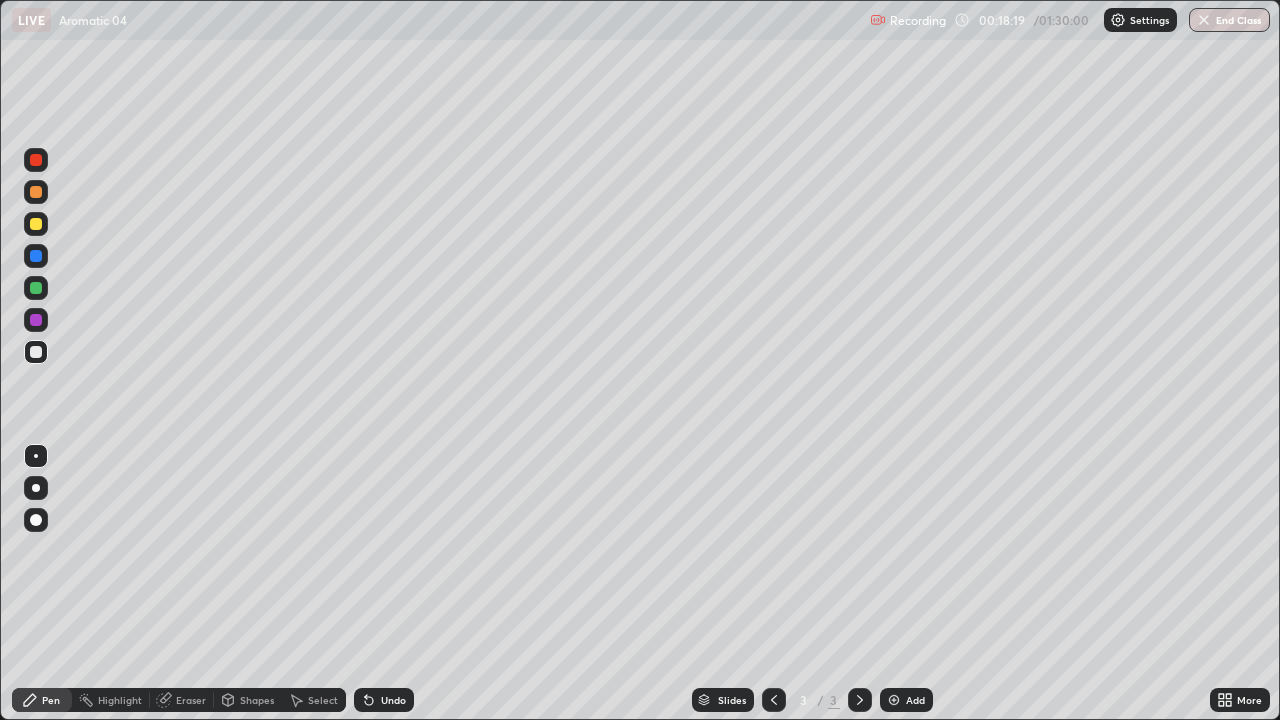 click on "Add" at bounding box center [915, 700] 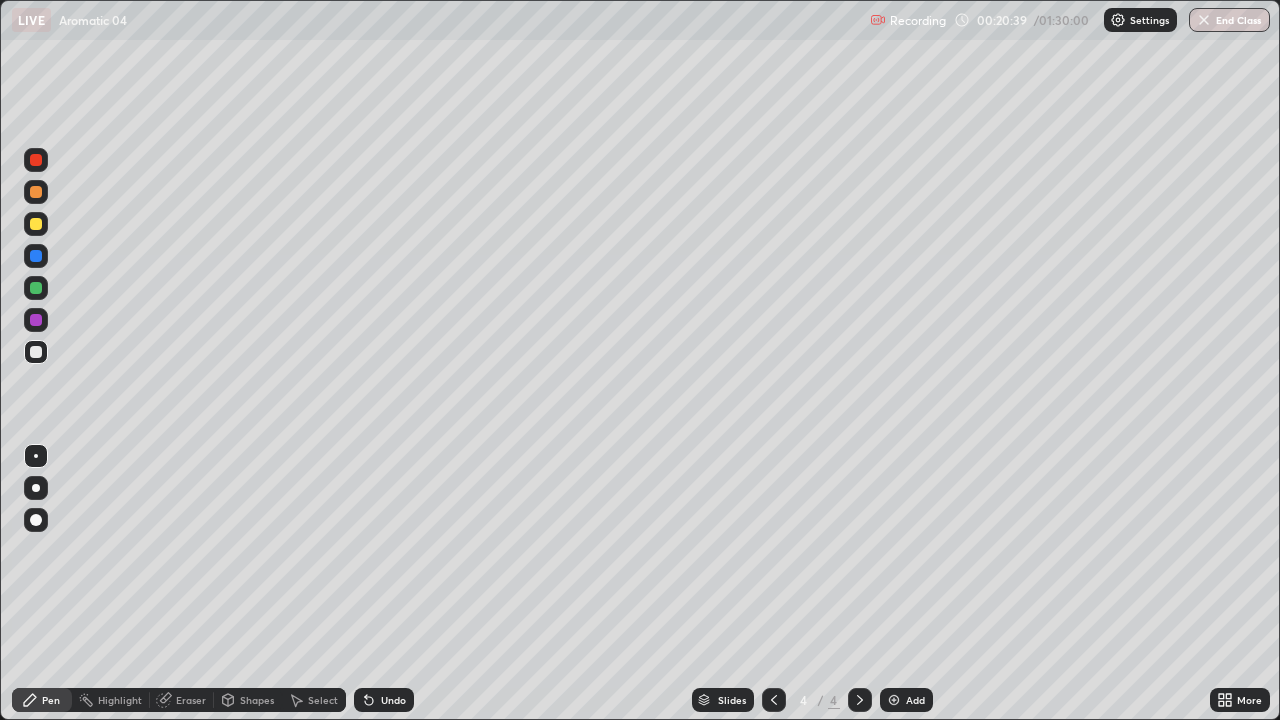 click at bounding box center [36, 352] 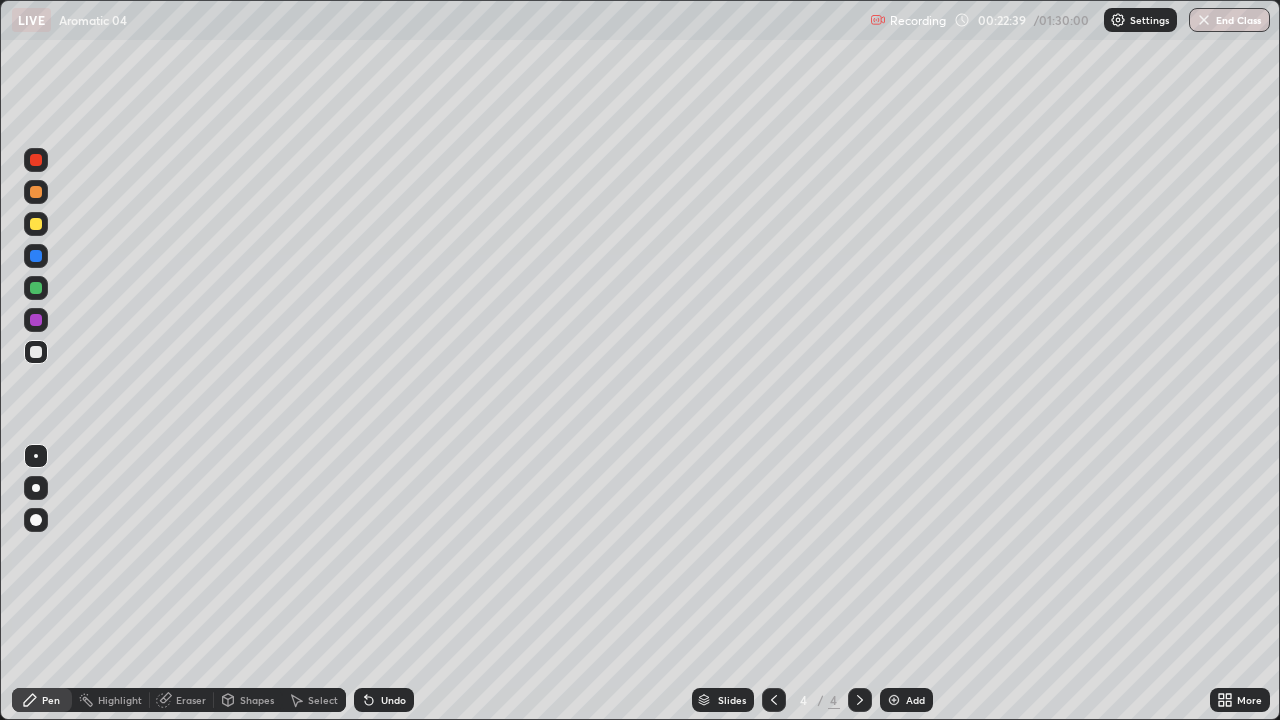 click on "Undo" at bounding box center (393, 700) 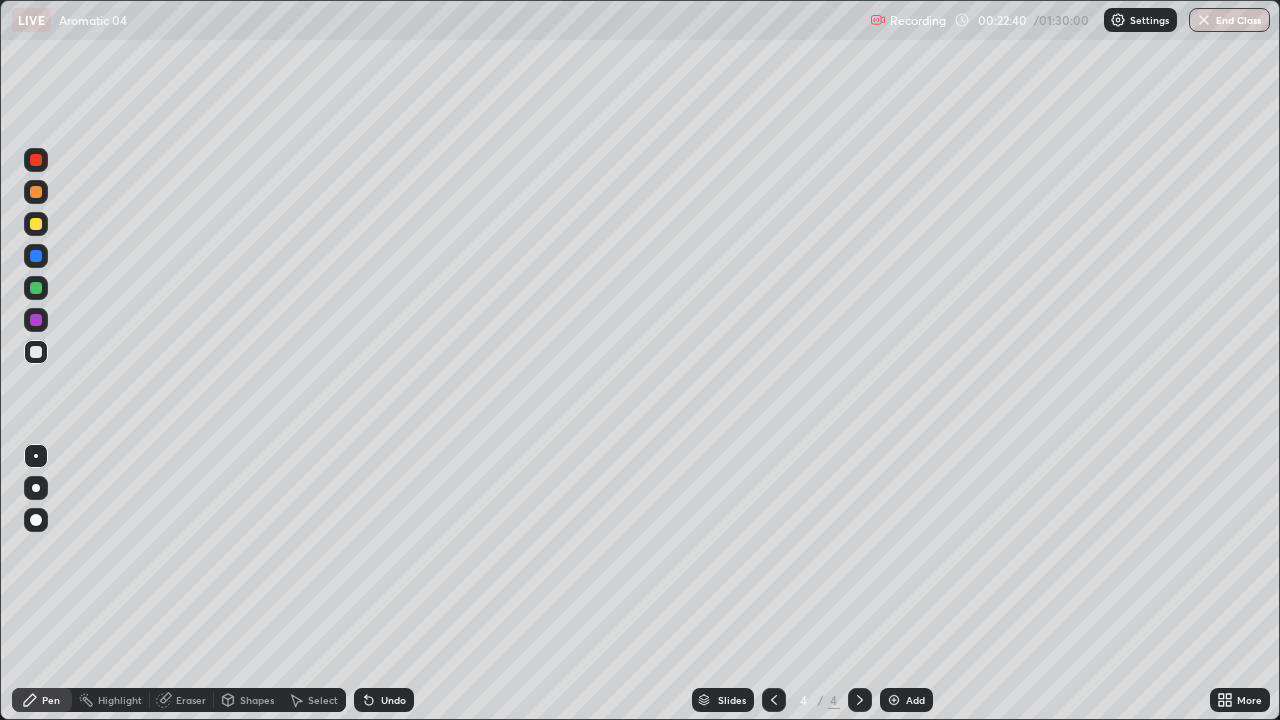 click on "Undo" at bounding box center (393, 700) 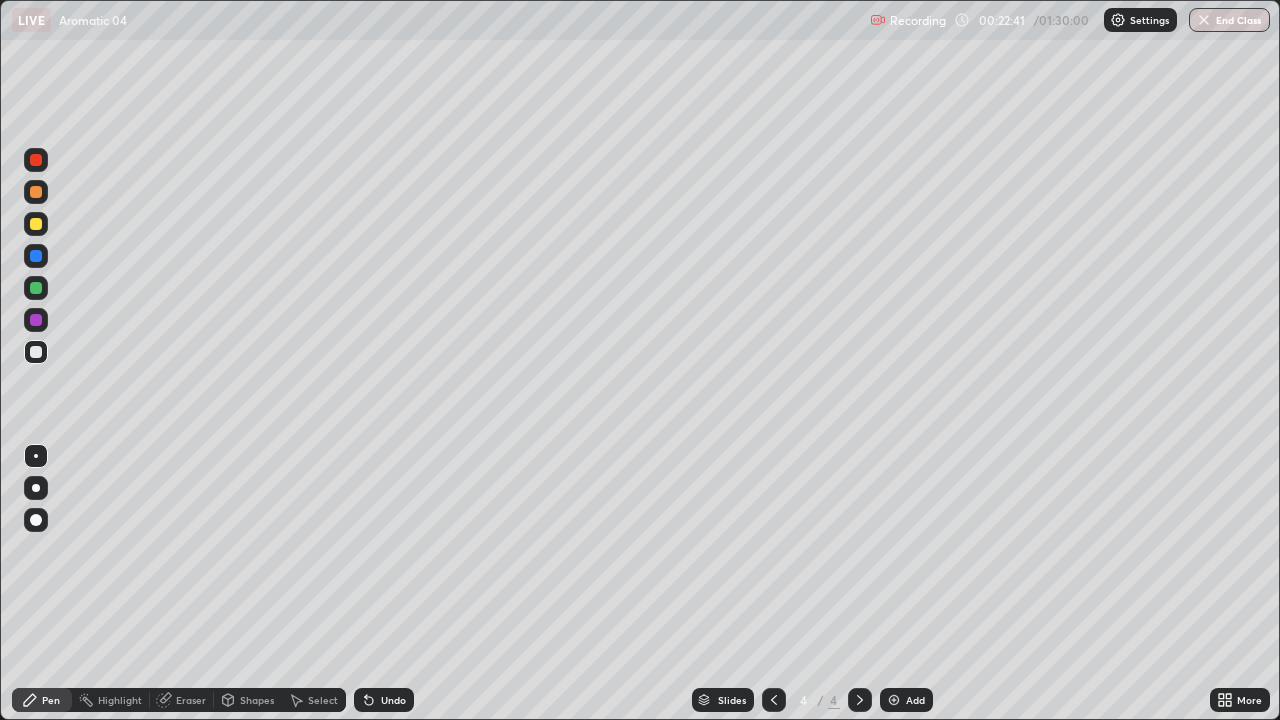 click on "Undo" at bounding box center [384, 700] 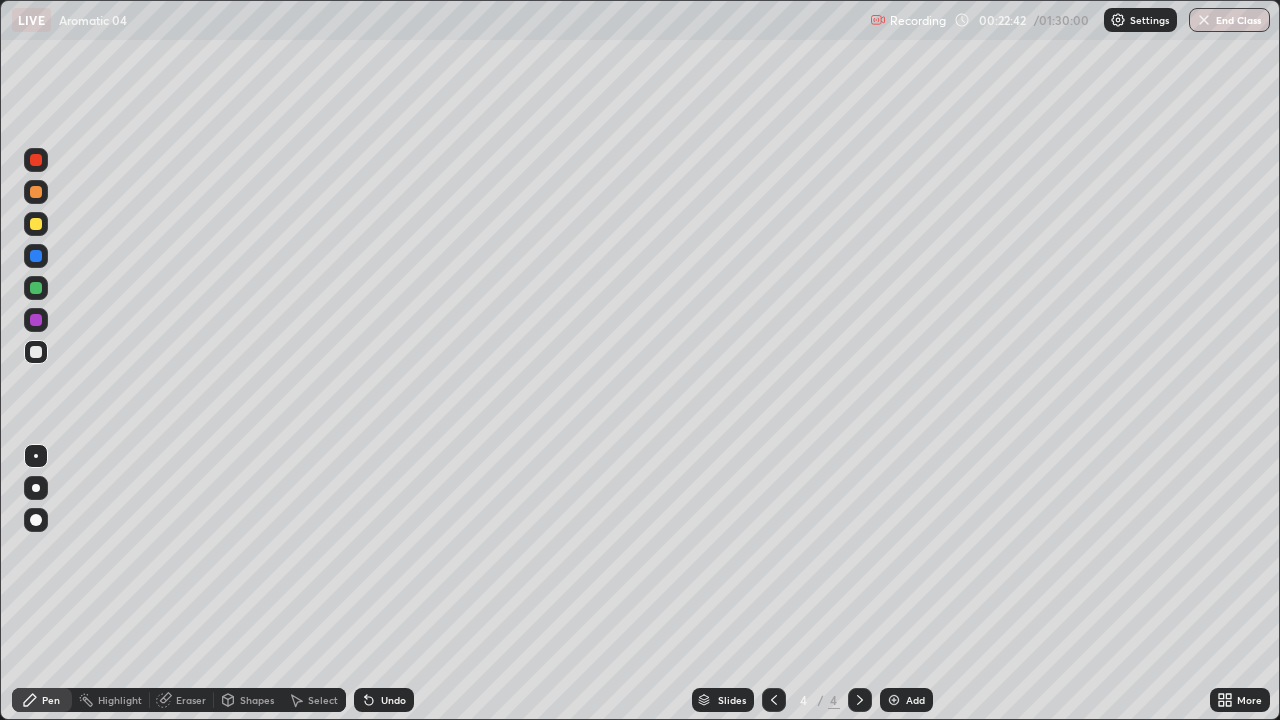 click on "Undo" at bounding box center (393, 700) 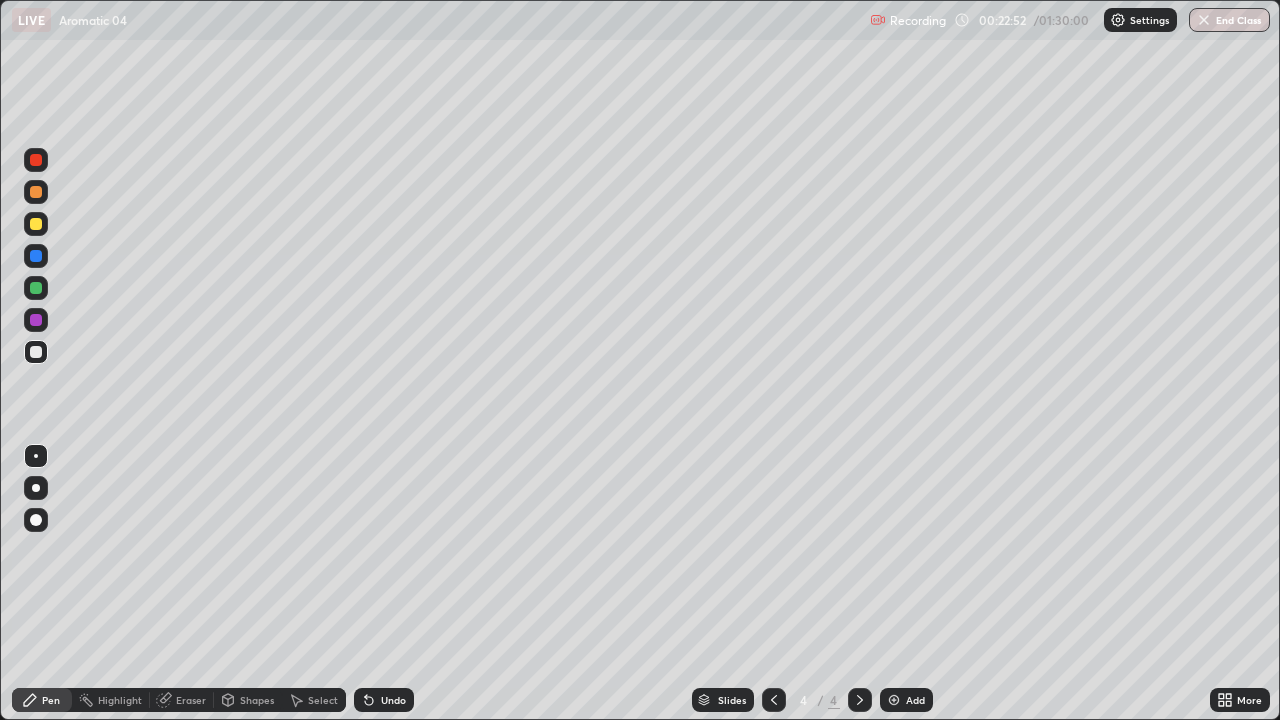 click on "Undo" at bounding box center (384, 700) 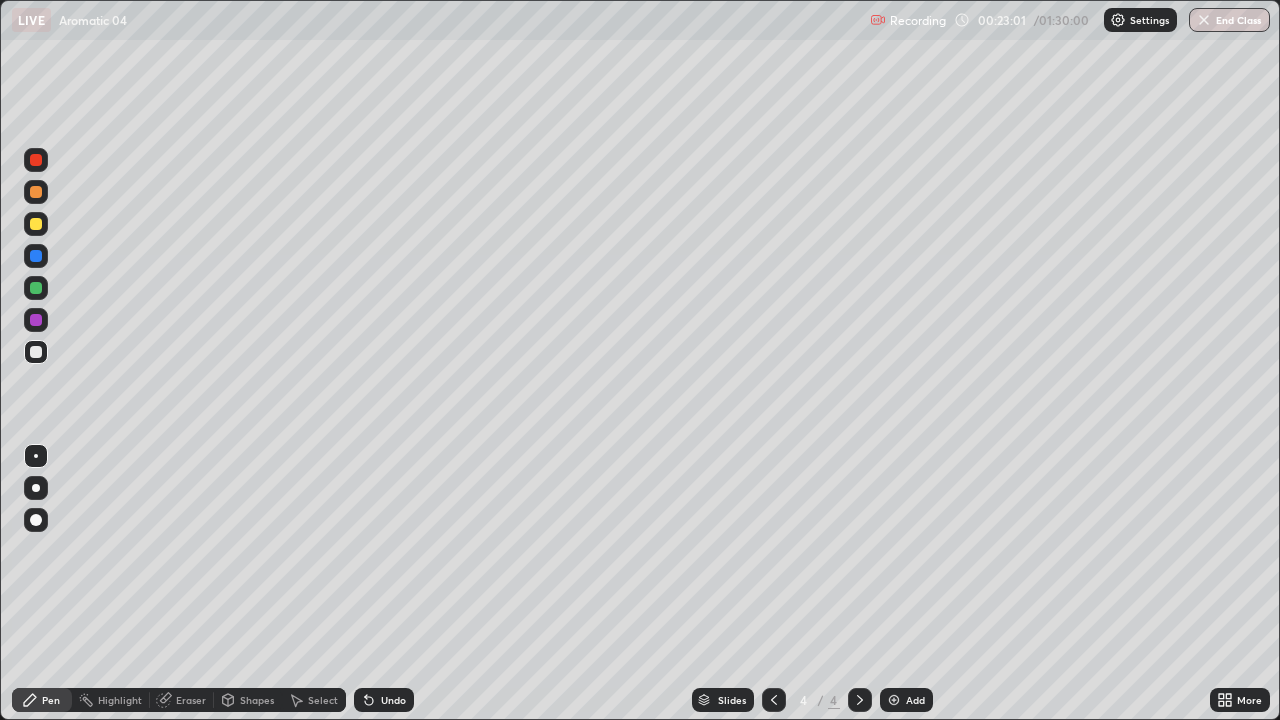 click on "Undo" at bounding box center (384, 700) 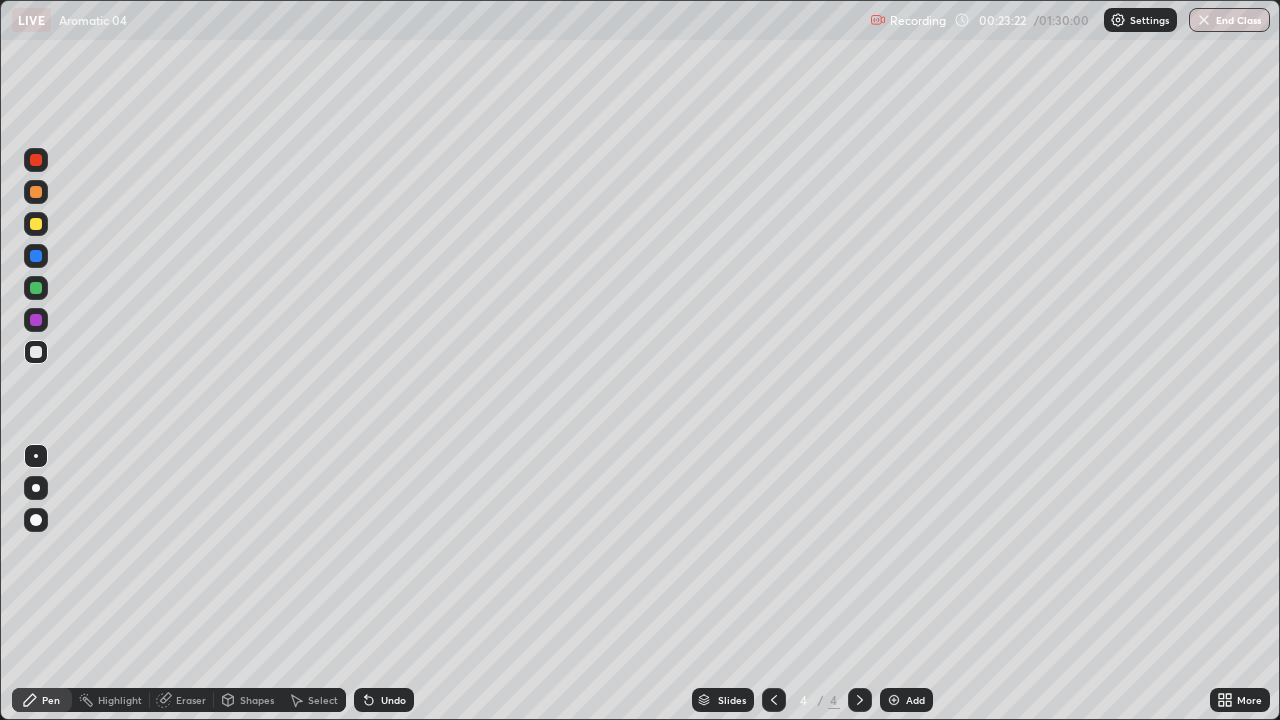 click on "Undo" at bounding box center [393, 700] 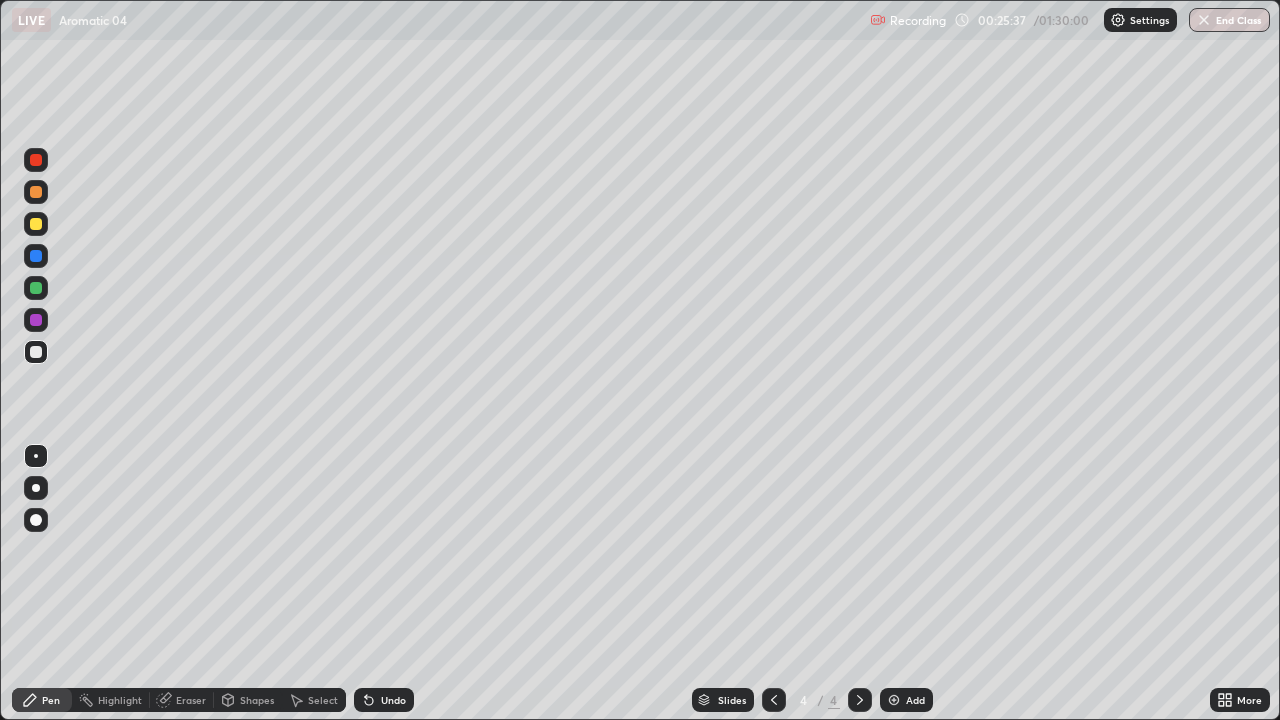 click on "Add" at bounding box center (906, 700) 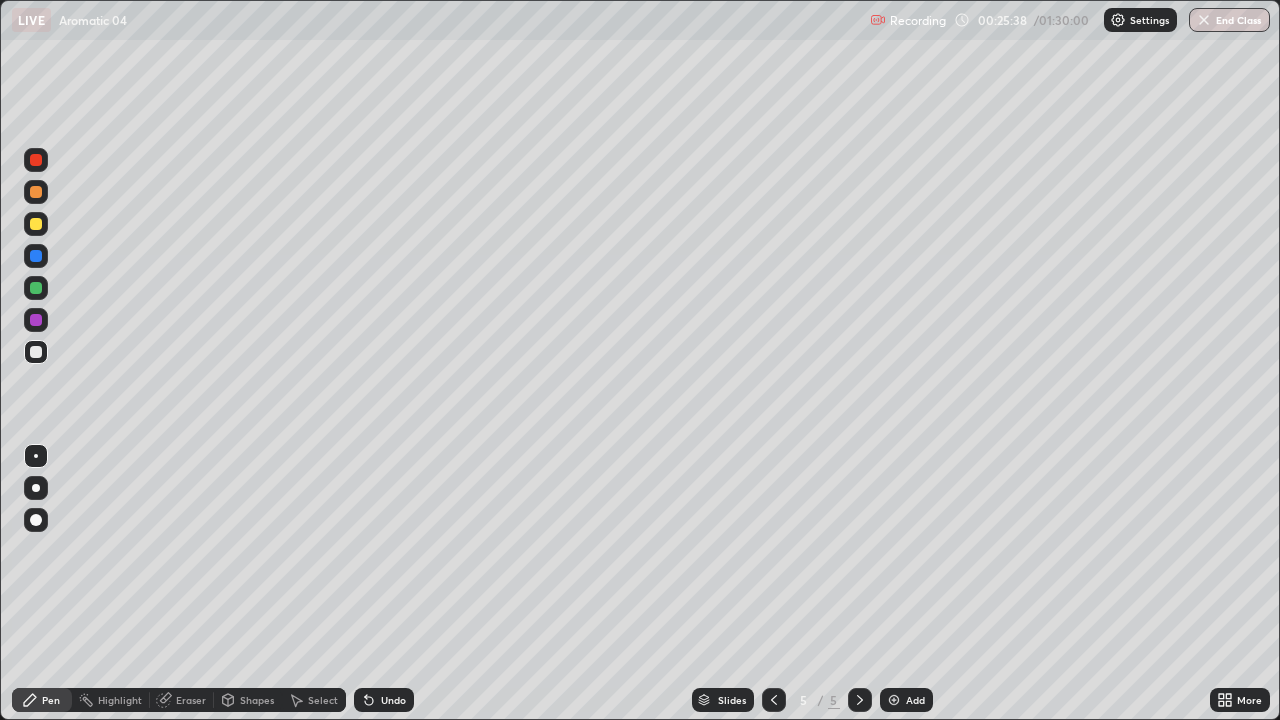 click at bounding box center (36, 224) 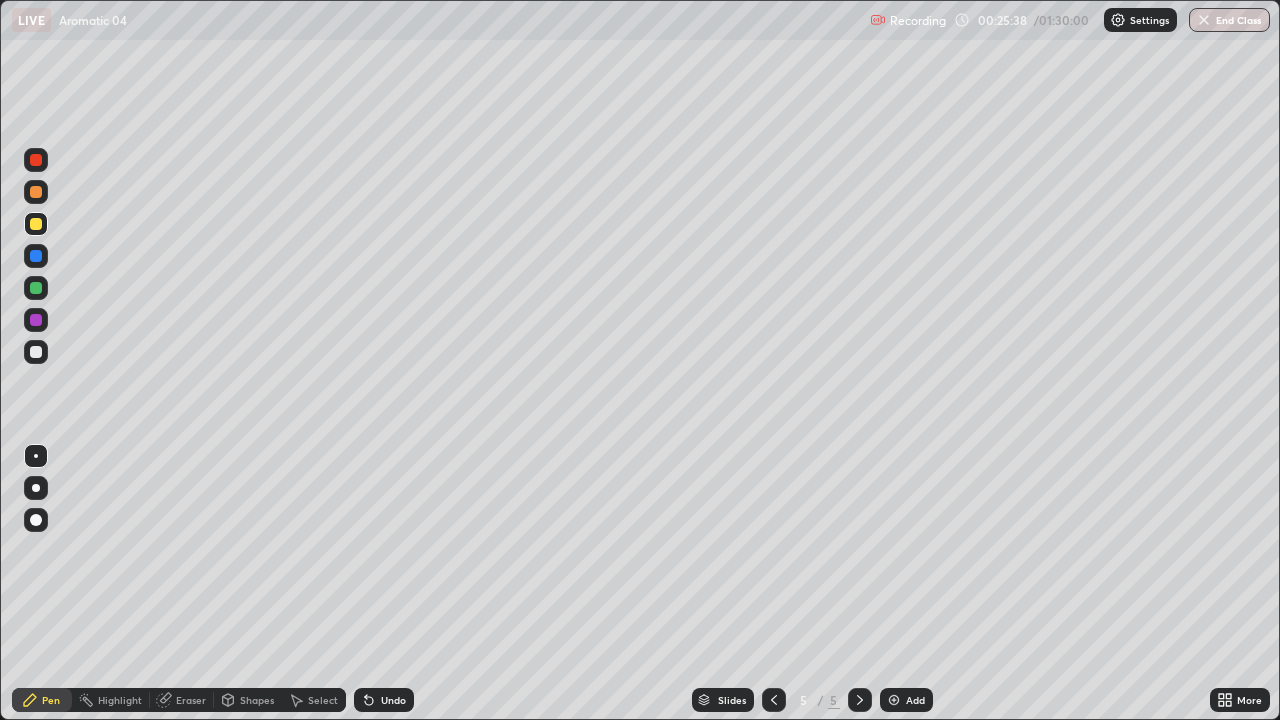 click at bounding box center [36, 224] 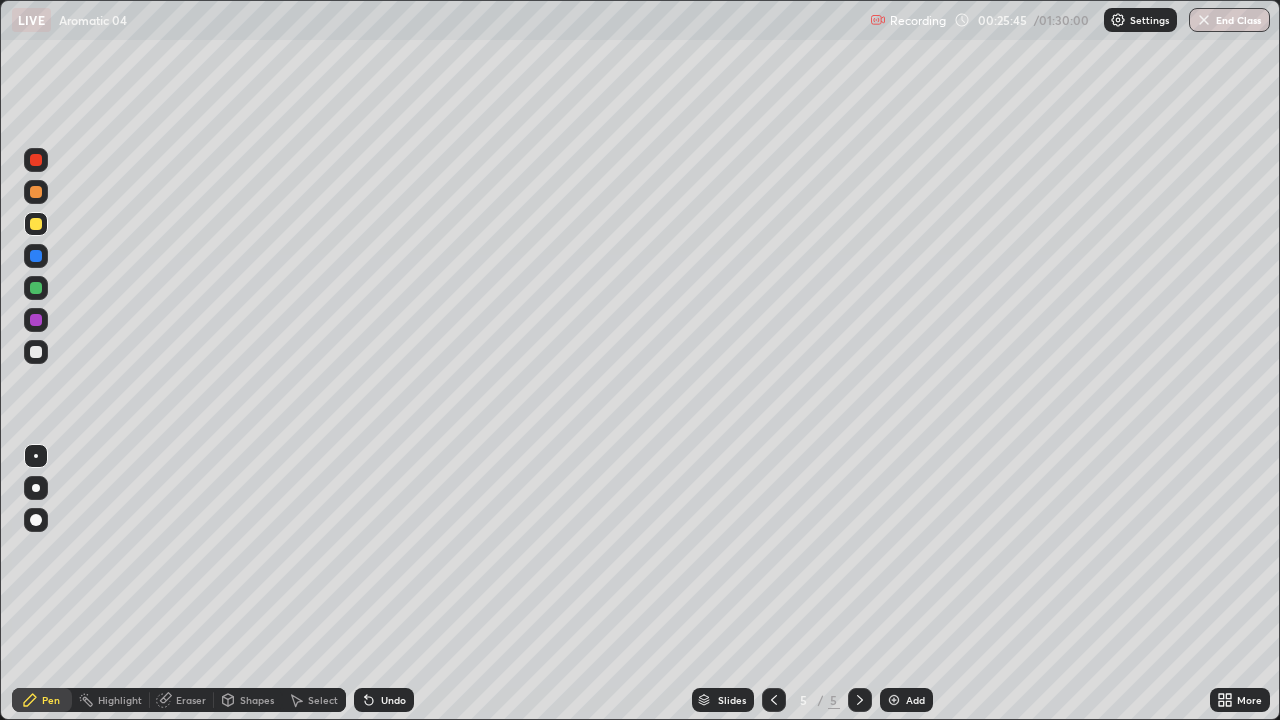 click at bounding box center (36, 352) 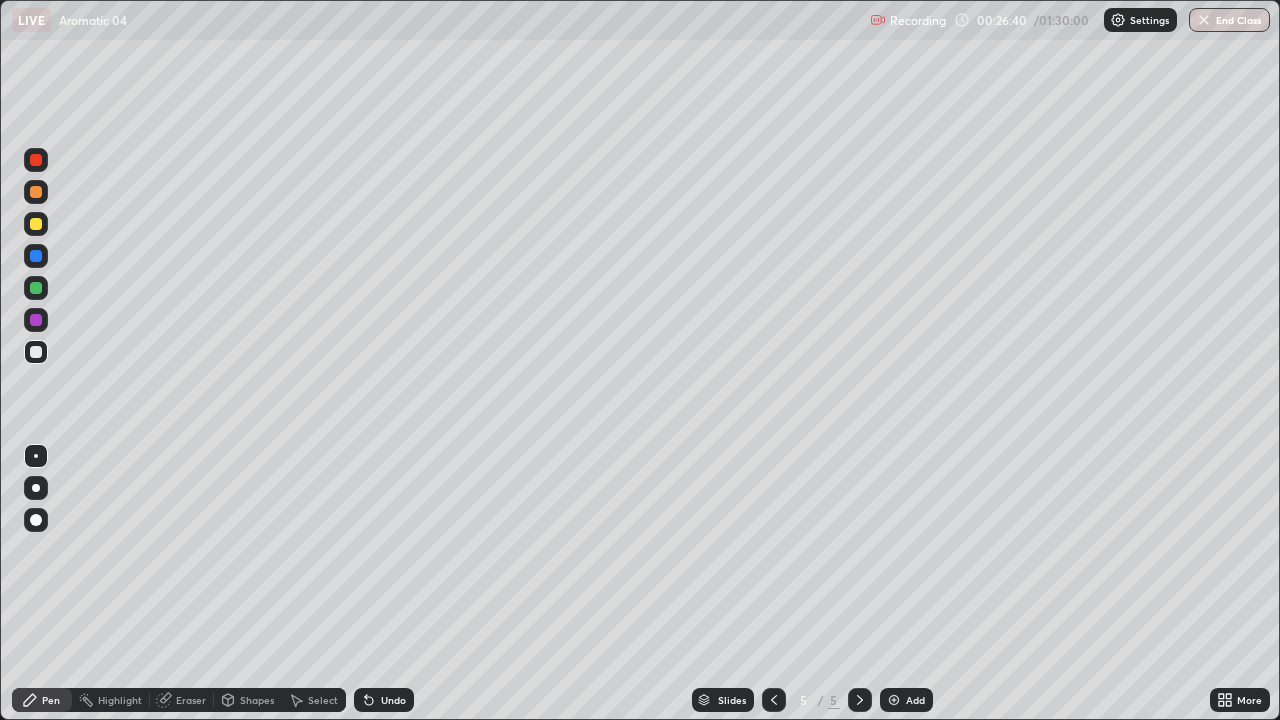 click at bounding box center (36, 352) 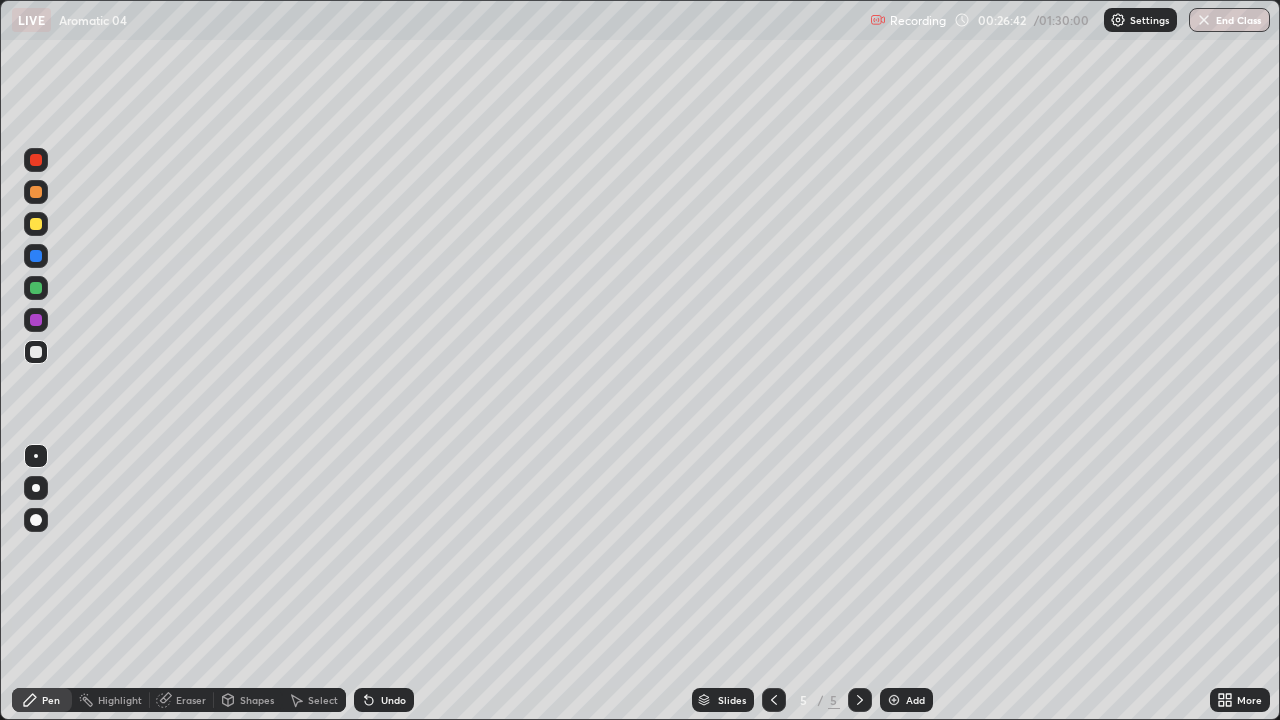 click on "Shapes" at bounding box center [248, 700] 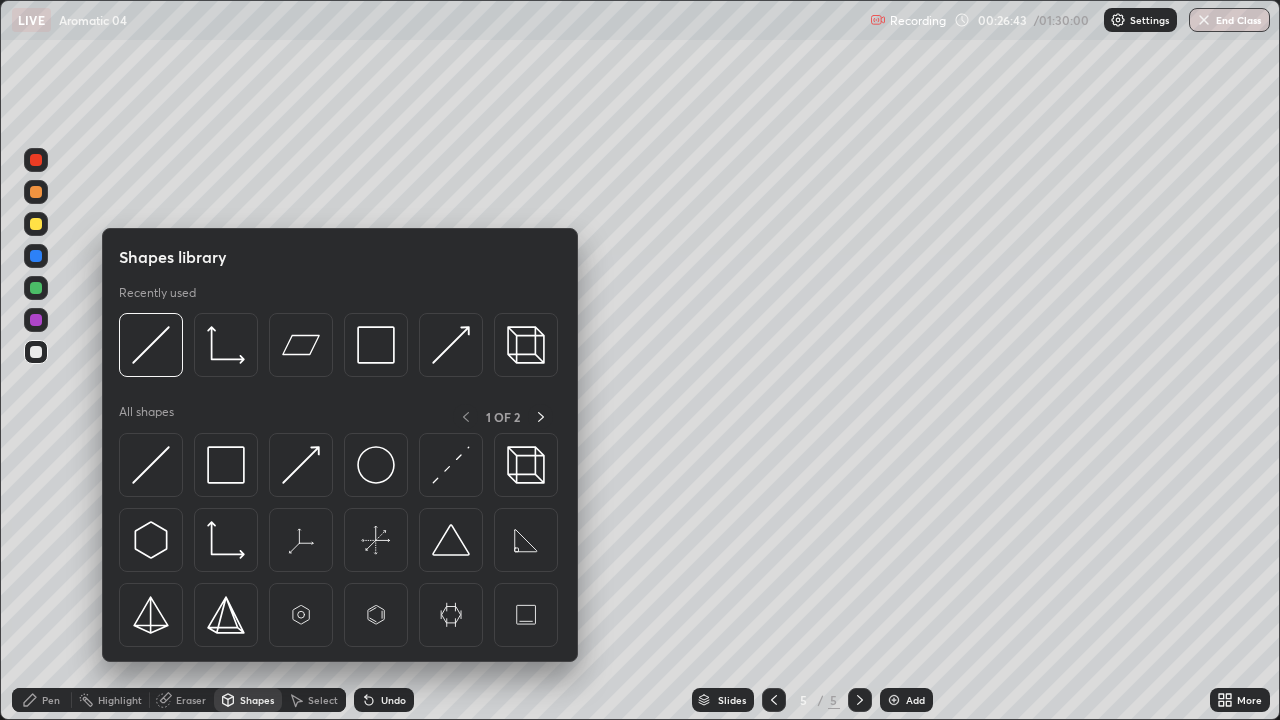 click on "Eraser" at bounding box center [191, 700] 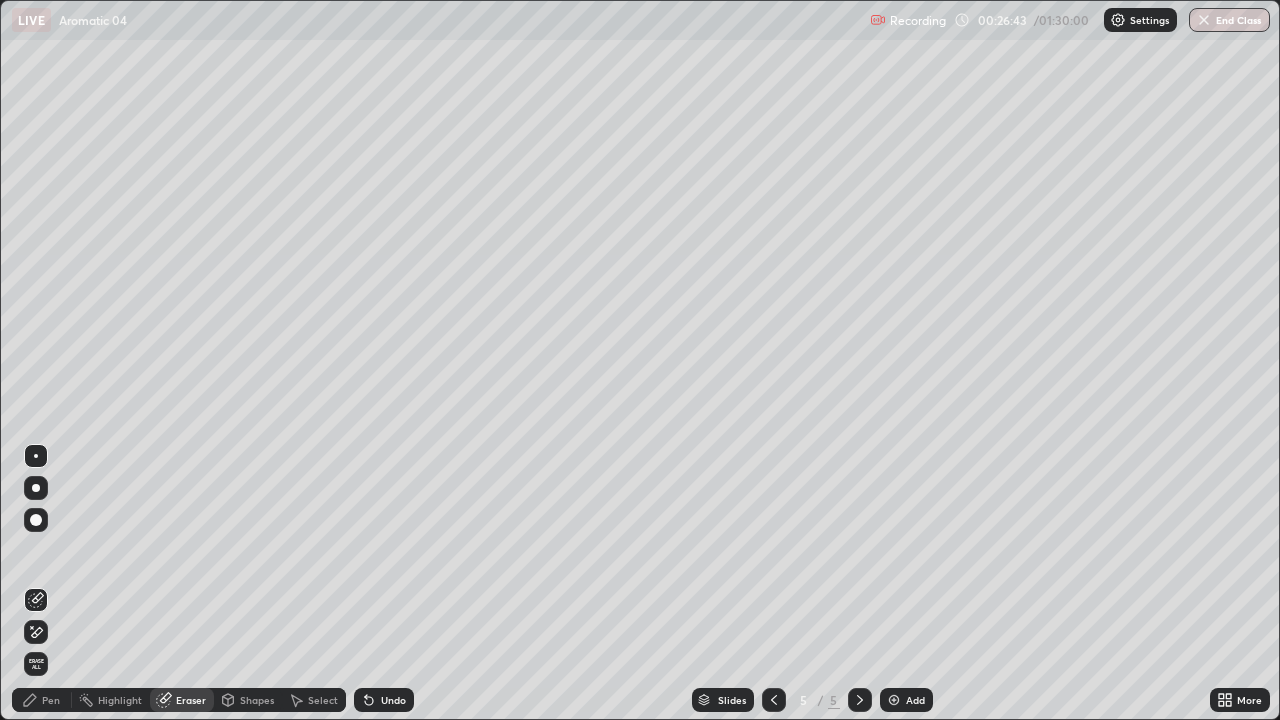 click on "Eraser" at bounding box center (182, 700) 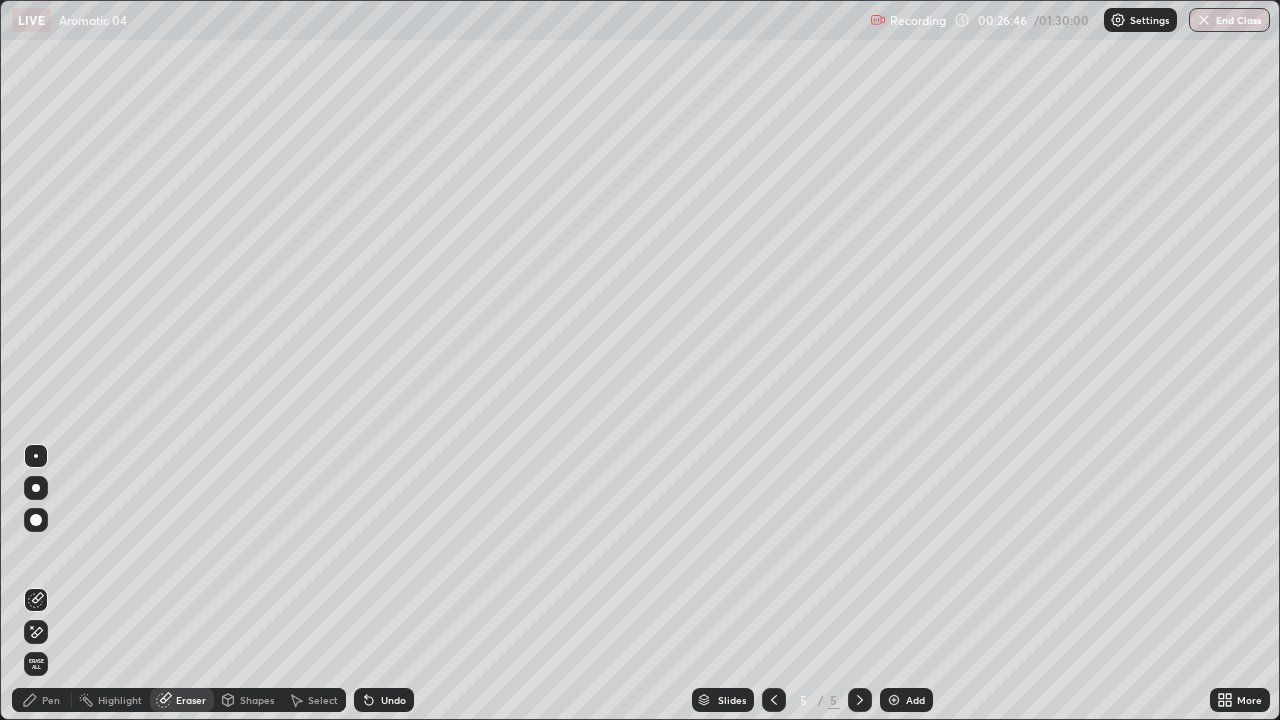 click on "Pen" at bounding box center [51, 700] 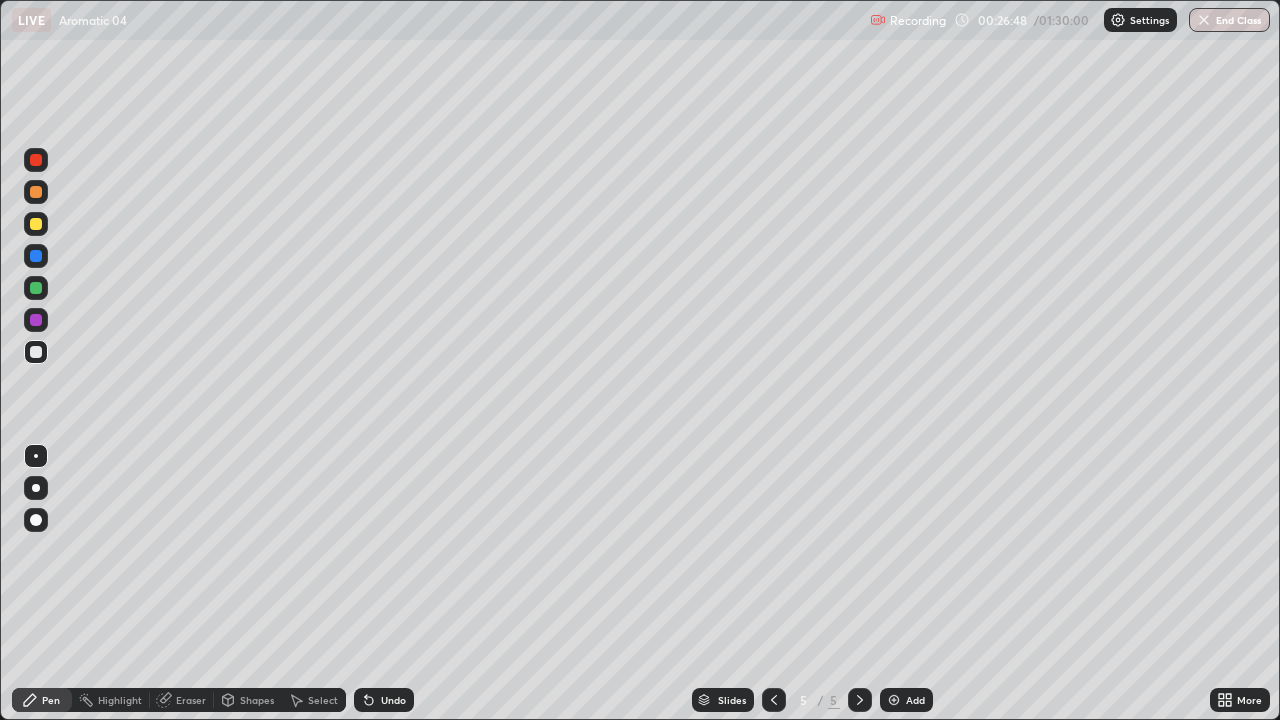 click on "Shapes" at bounding box center (248, 700) 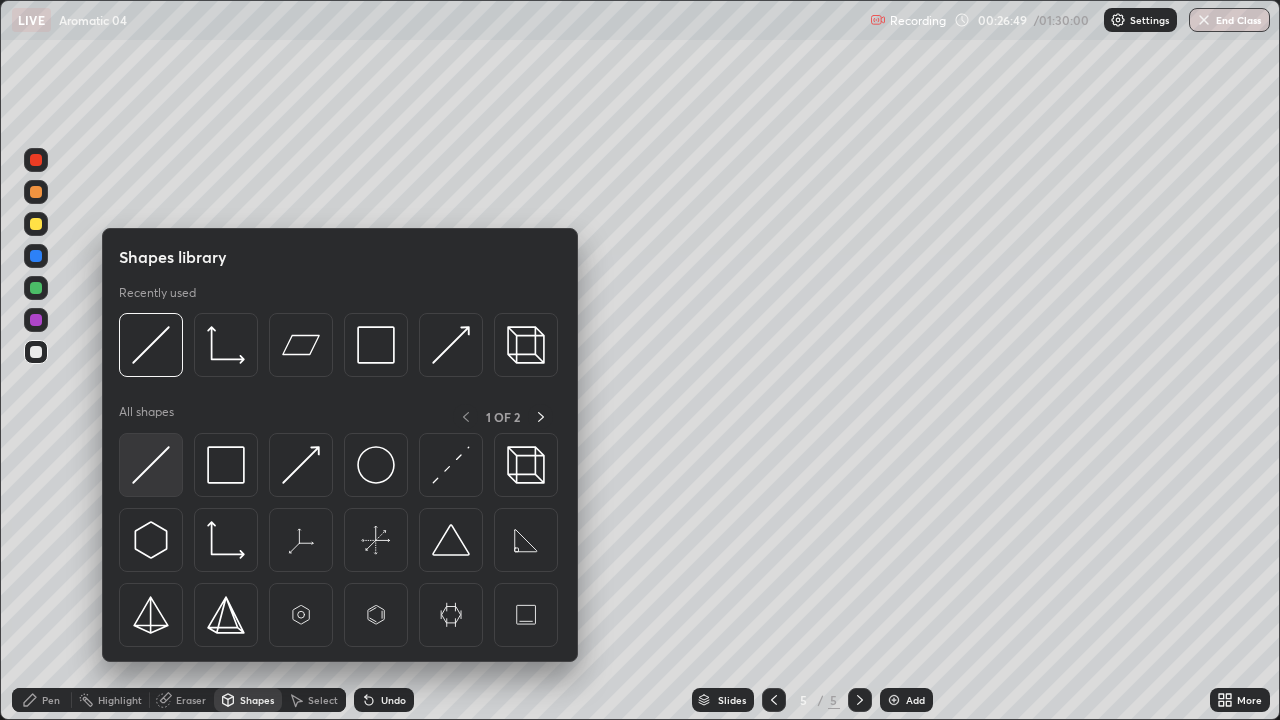 click at bounding box center [151, 465] 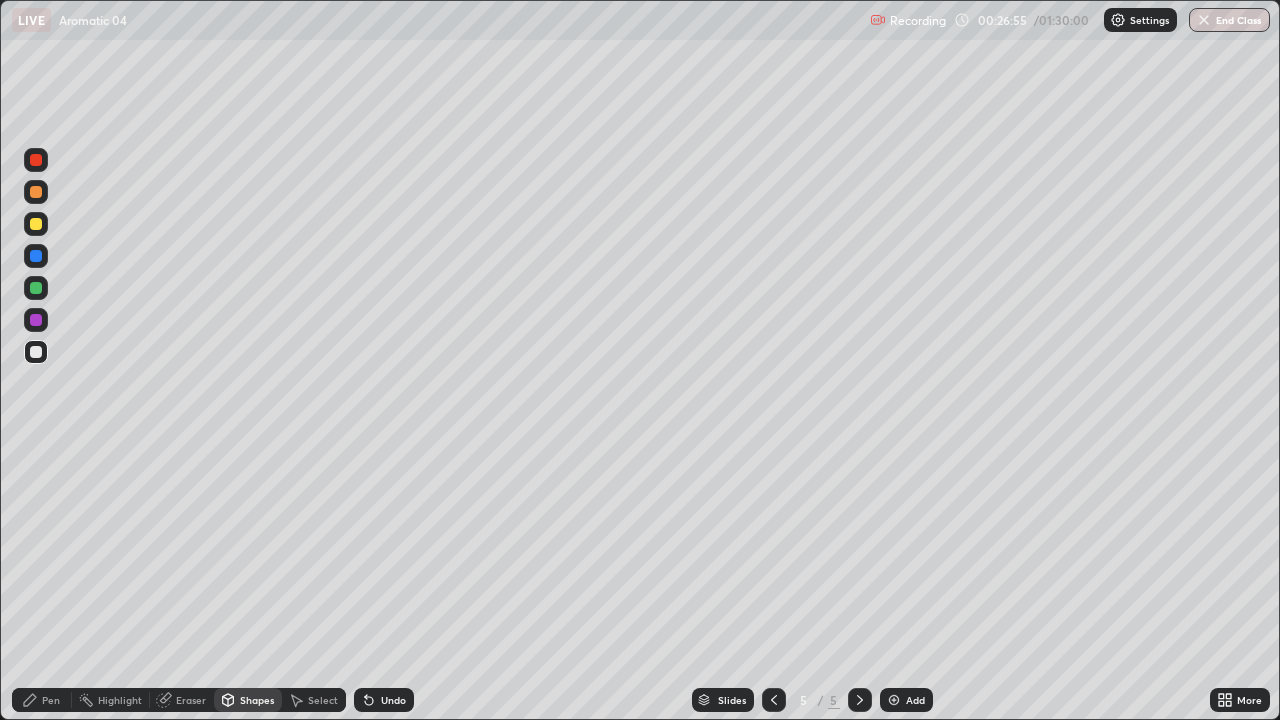 click at bounding box center [36, 352] 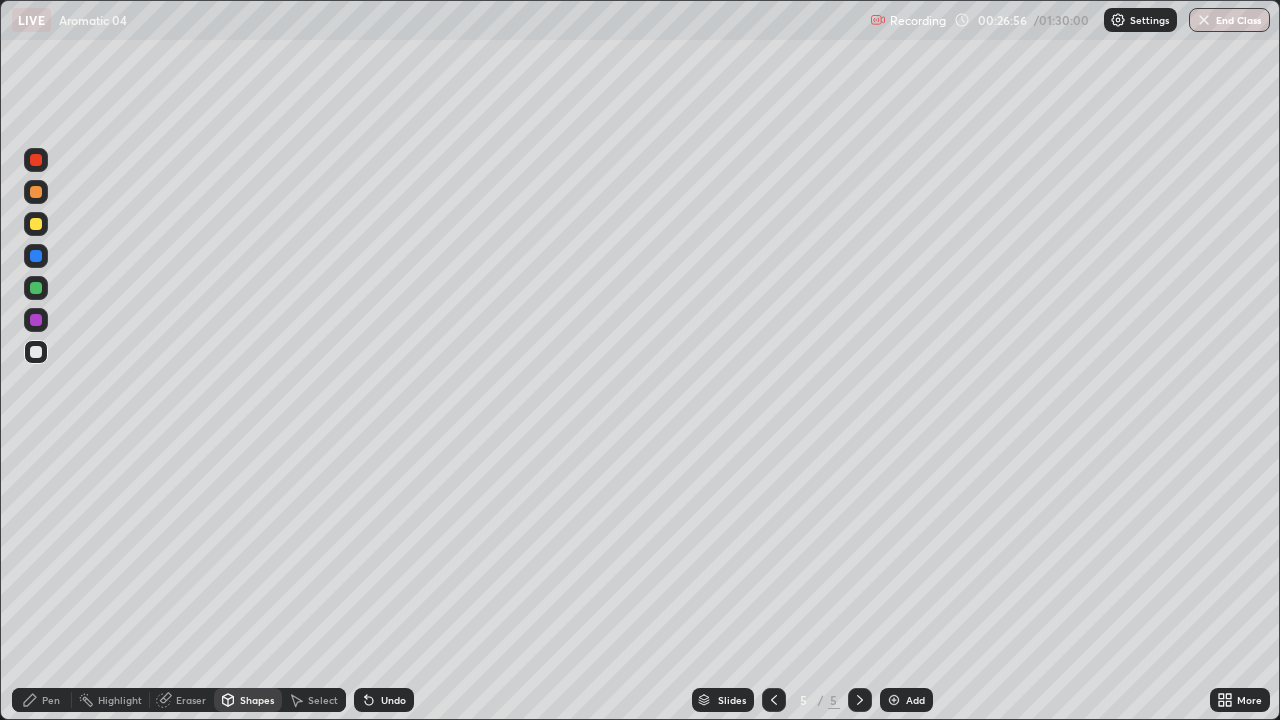click at bounding box center [36, 352] 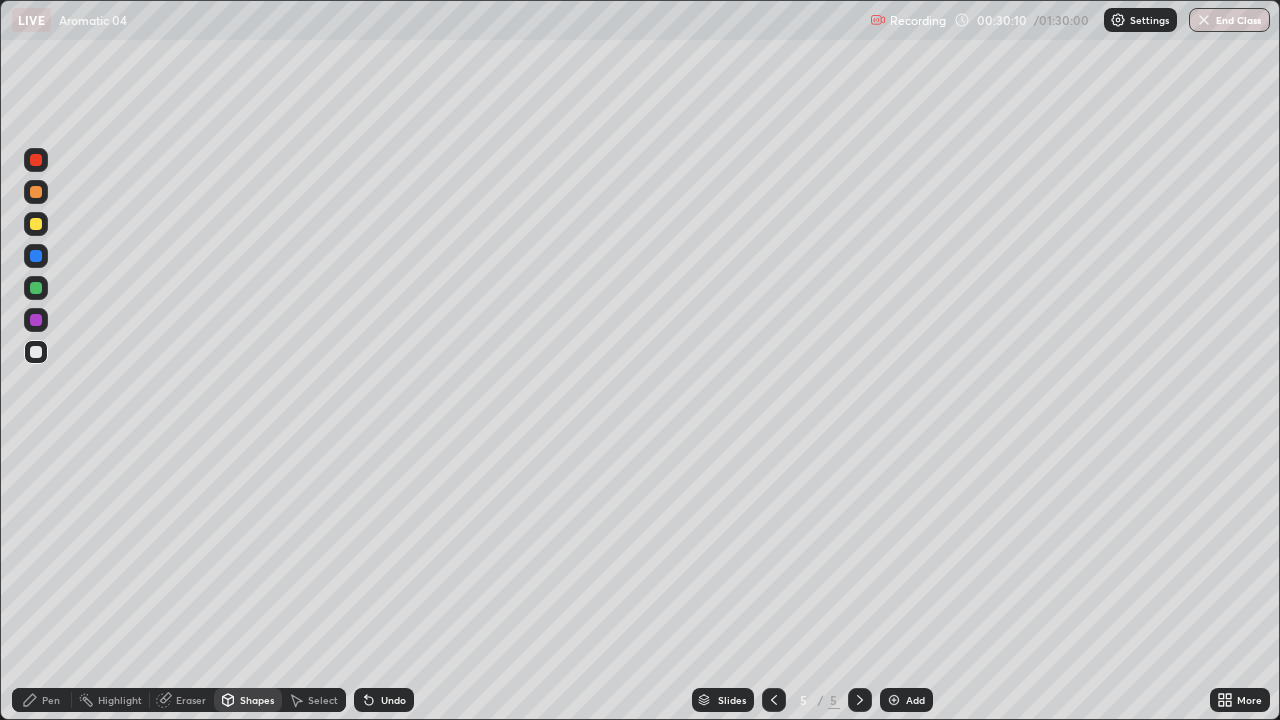 click at bounding box center (36, 352) 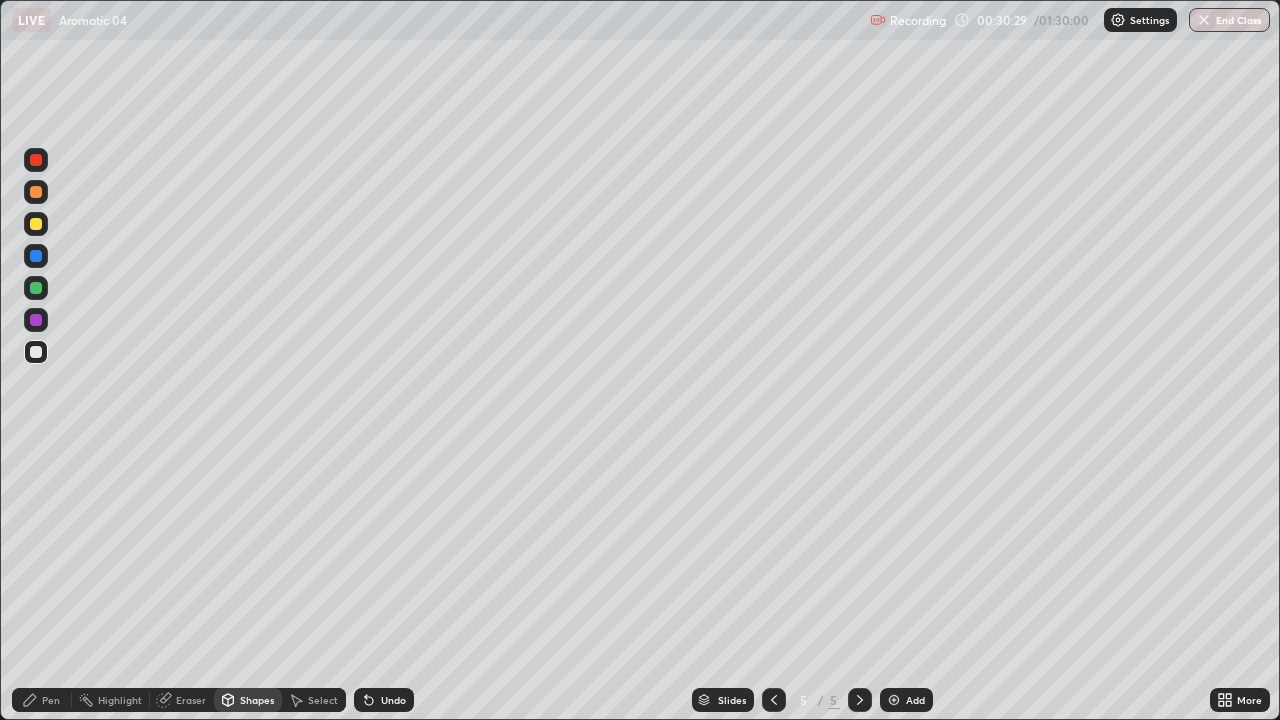 click at bounding box center (36, 352) 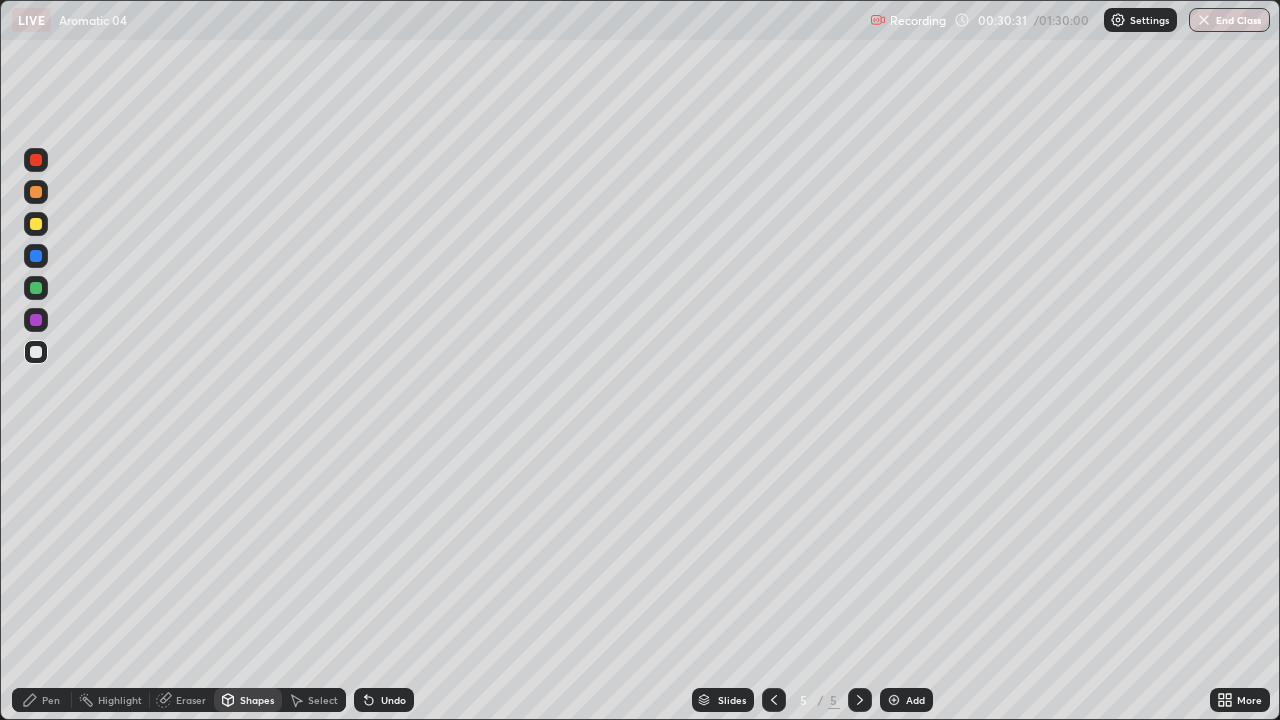 click on "Undo" at bounding box center [384, 700] 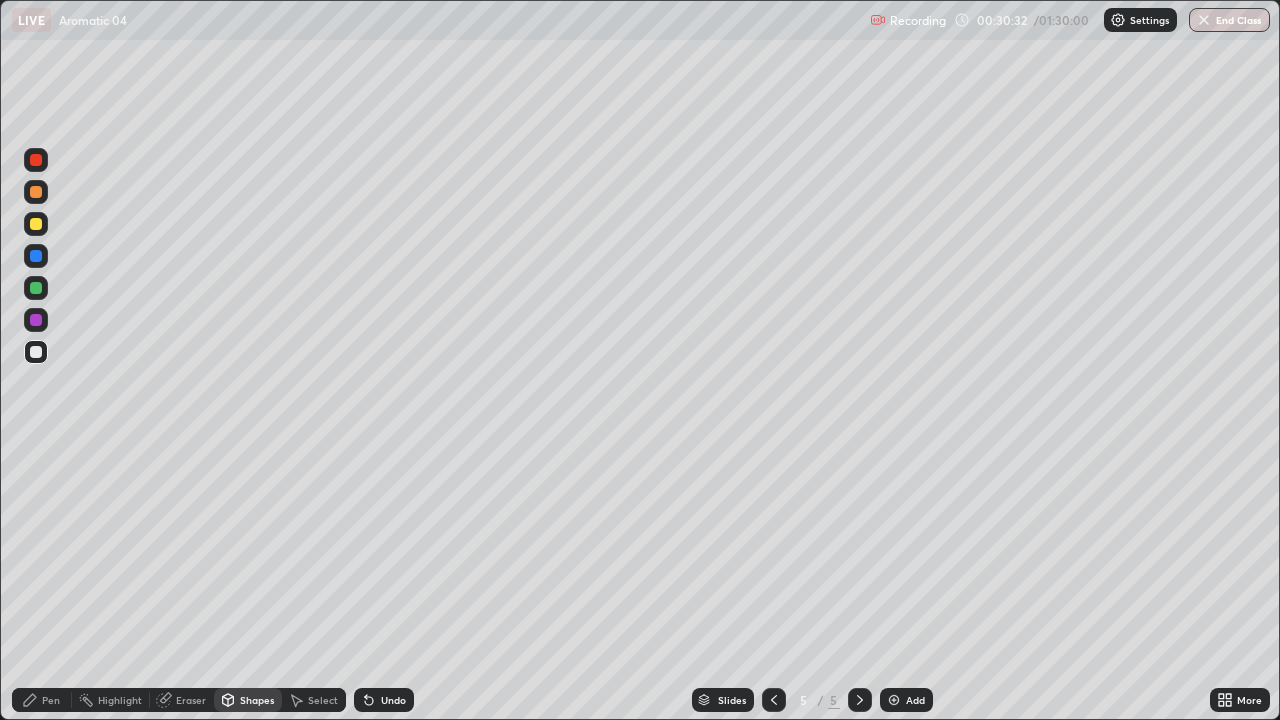 click 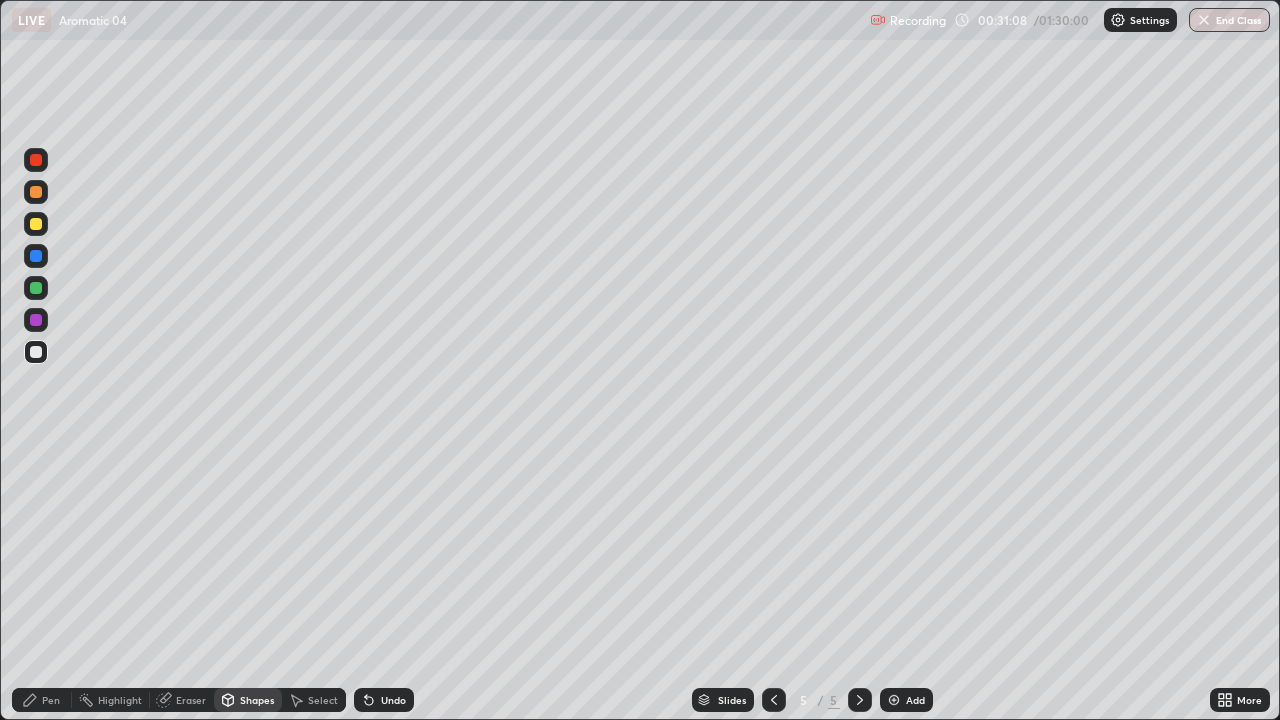click on "Pen" at bounding box center (42, 700) 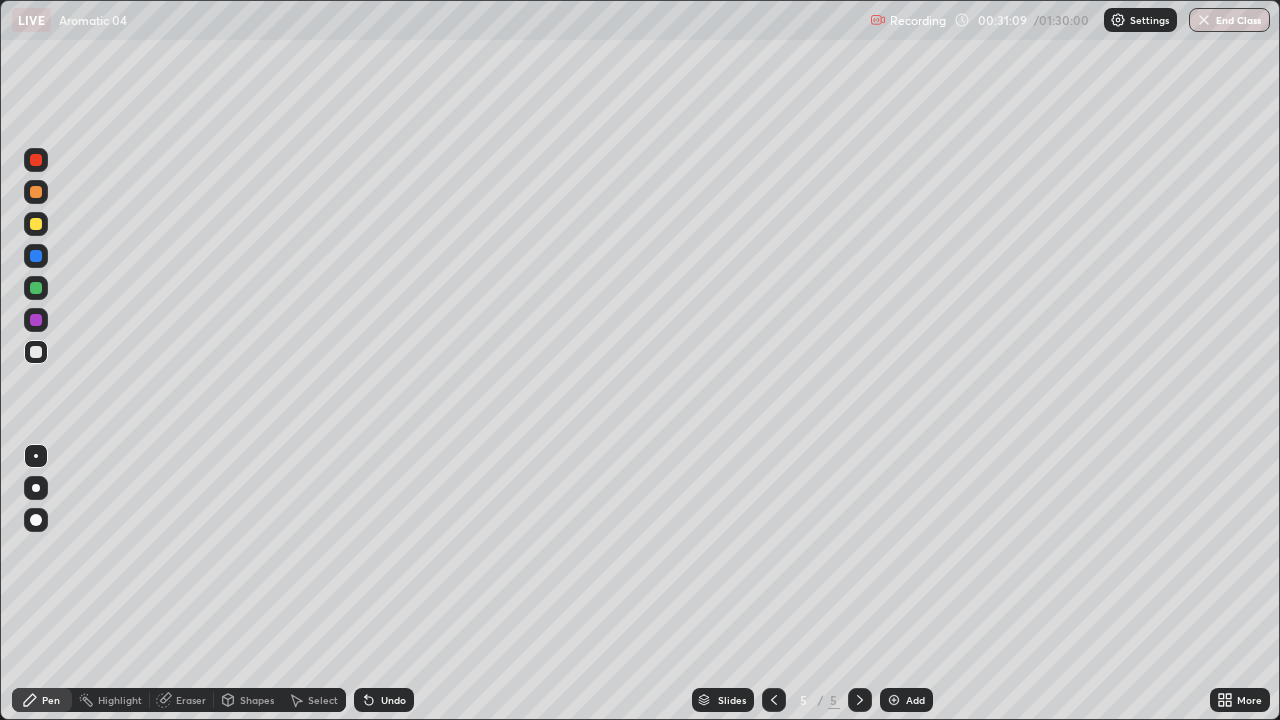 click at bounding box center (36, 352) 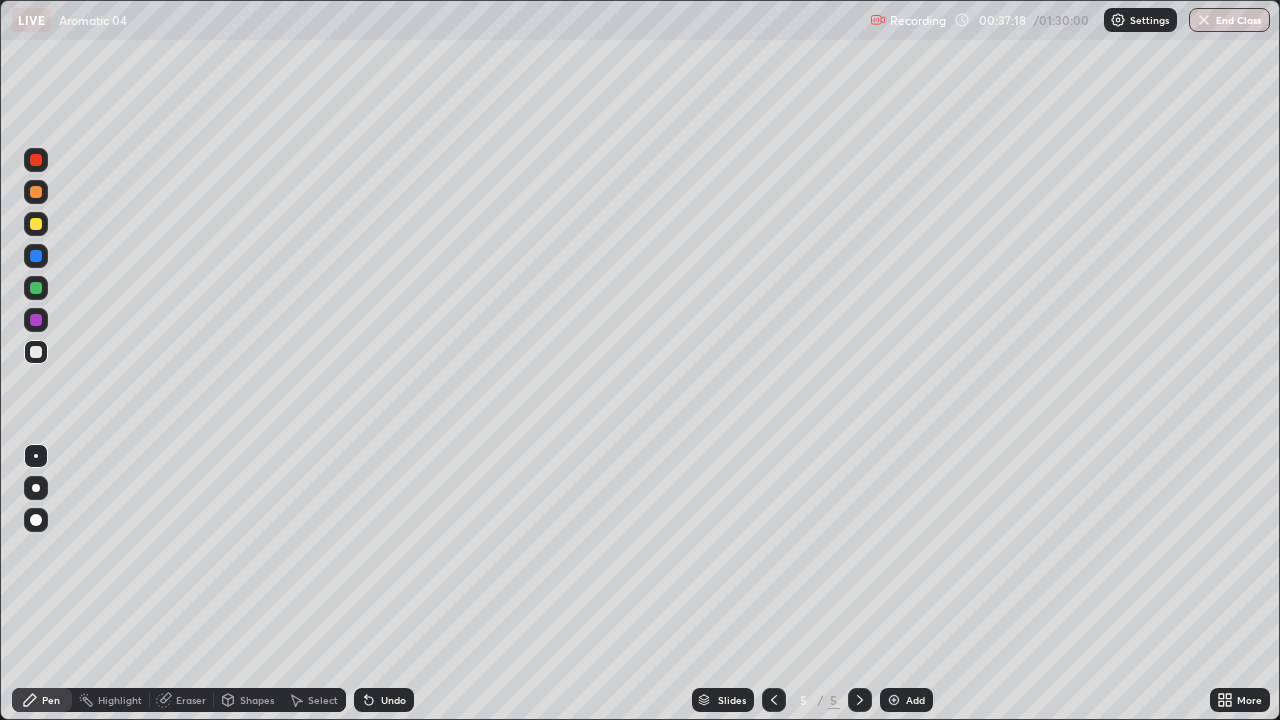 click at bounding box center [36, 352] 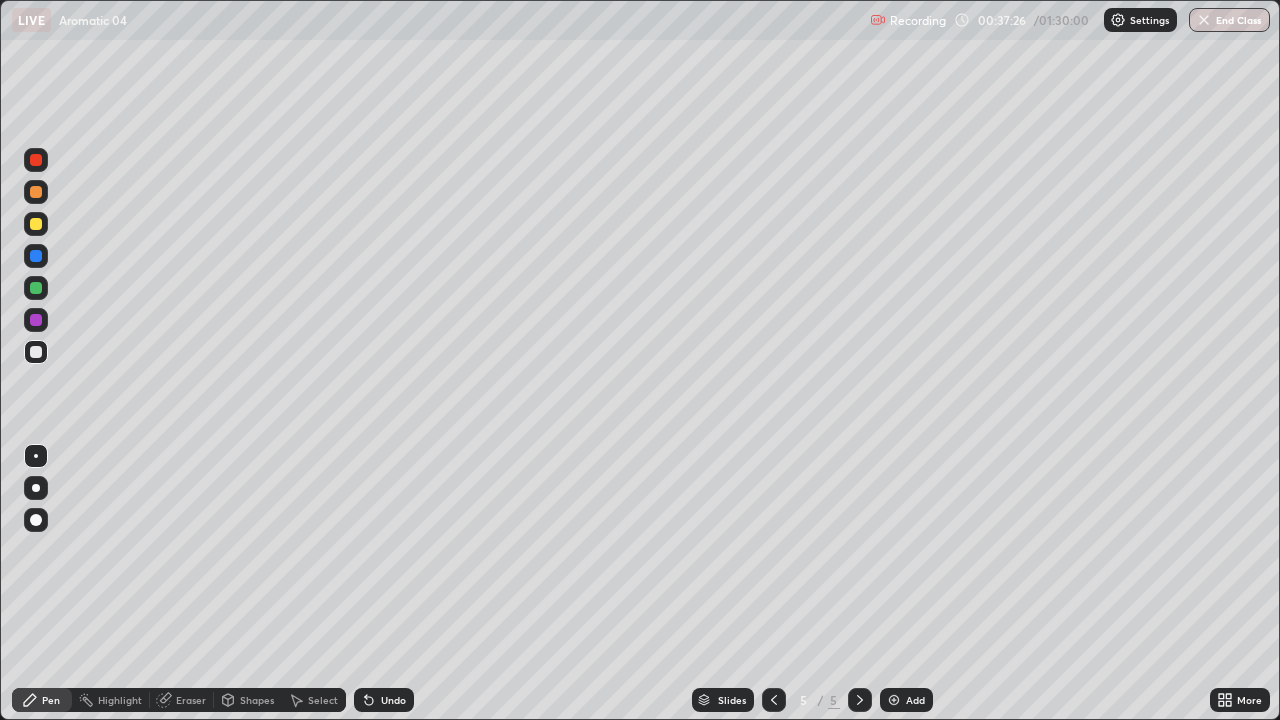 click on "Eraser" at bounding box center [191, 700] 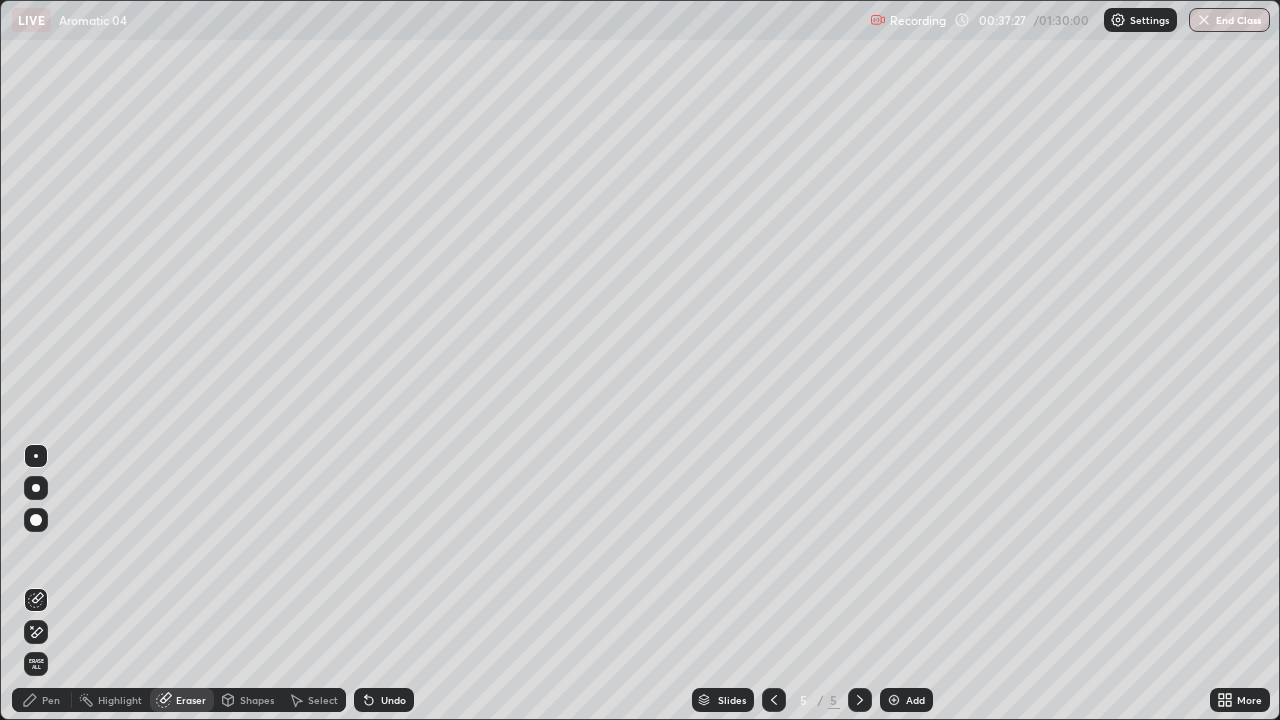 click on "Pen" at bounding box center (51, 700) 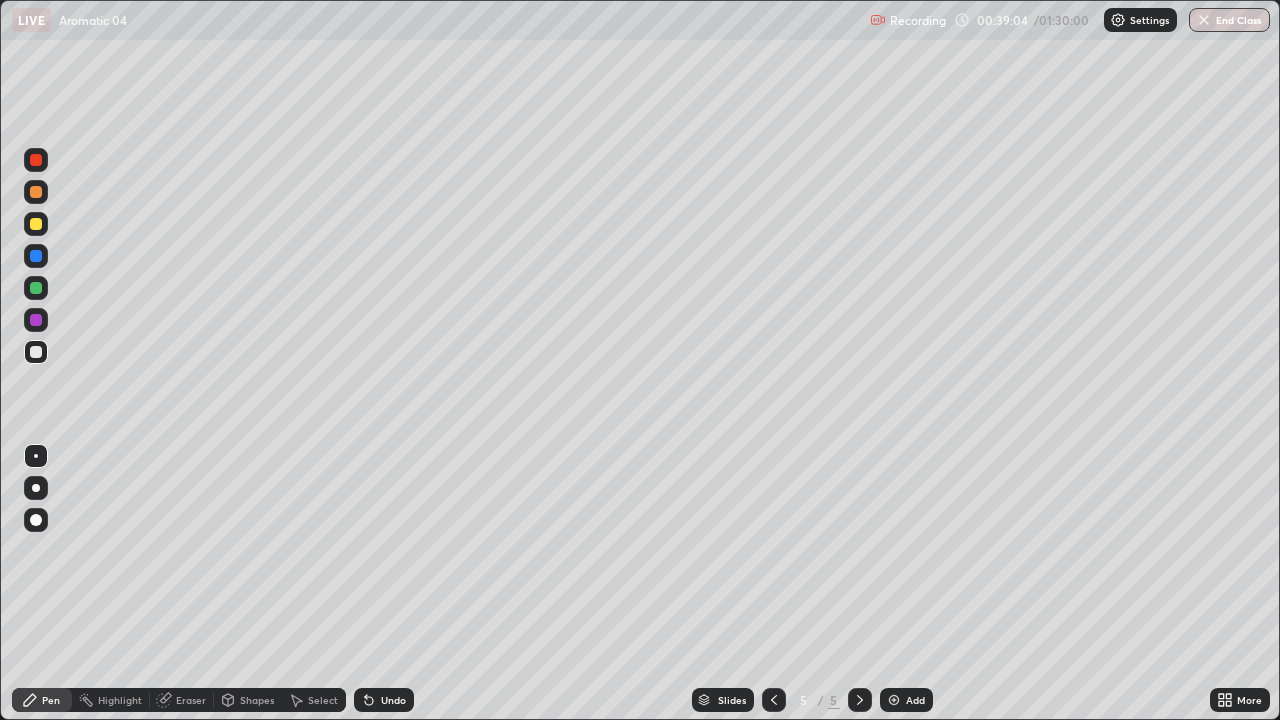 click at bounding box center (36, 224) 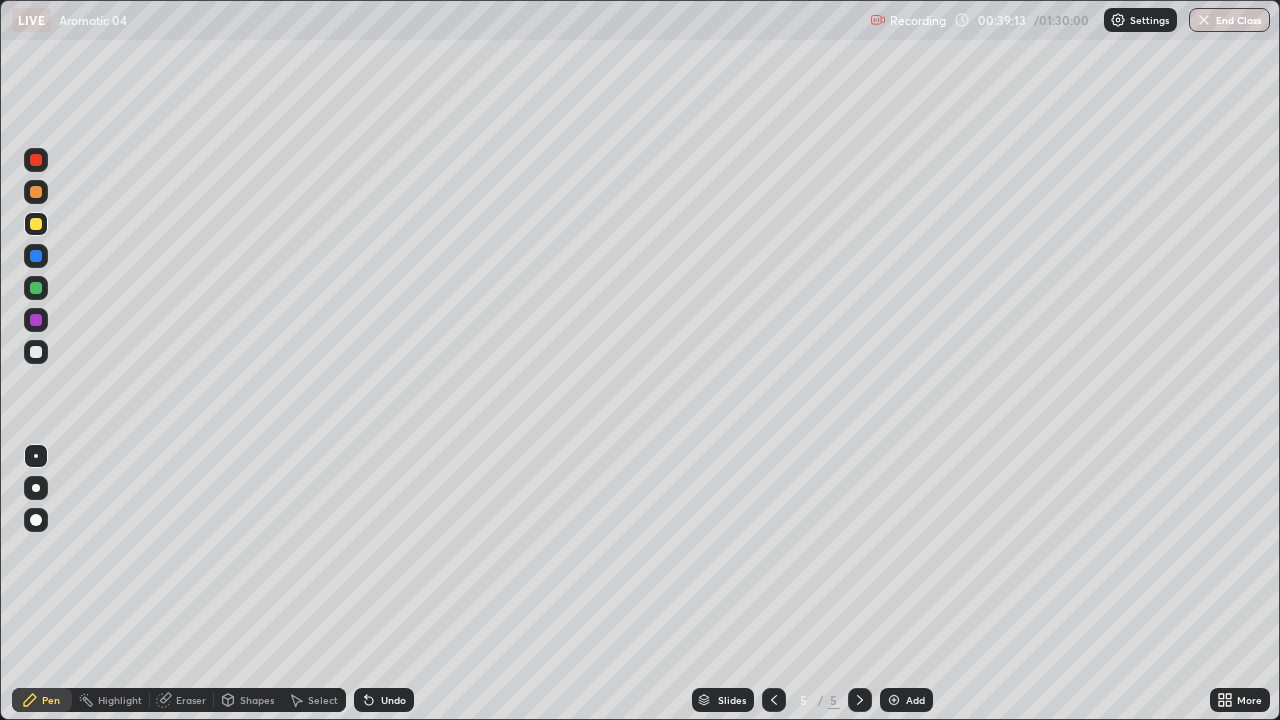 click on "Undo" at bounding box center (384, 700) 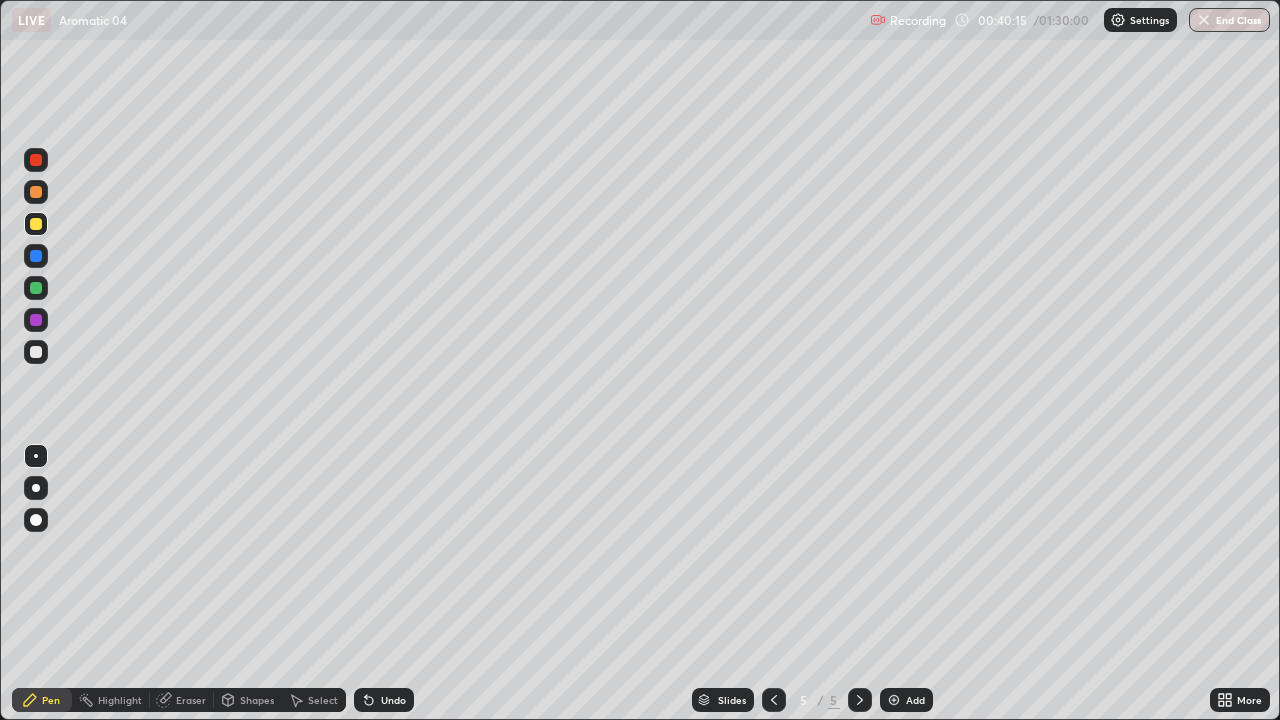 click at bounding box center [36, 352] 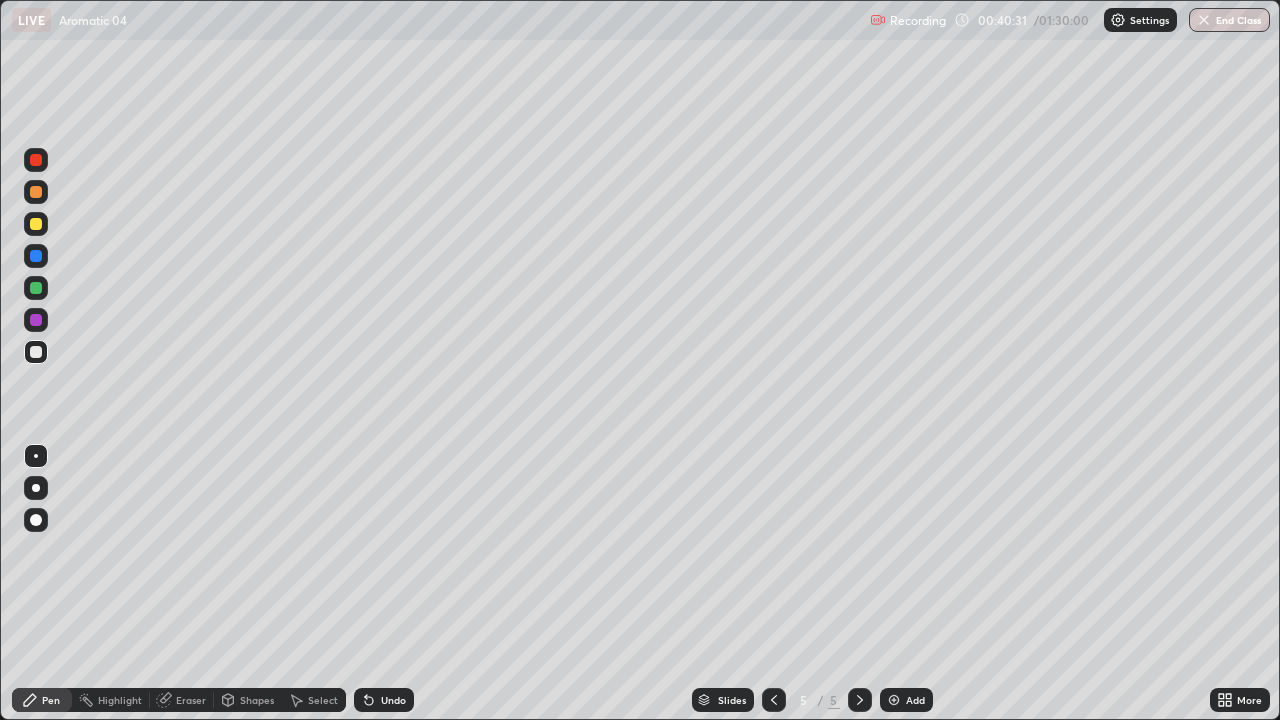 click at bounding box center [36, 352] 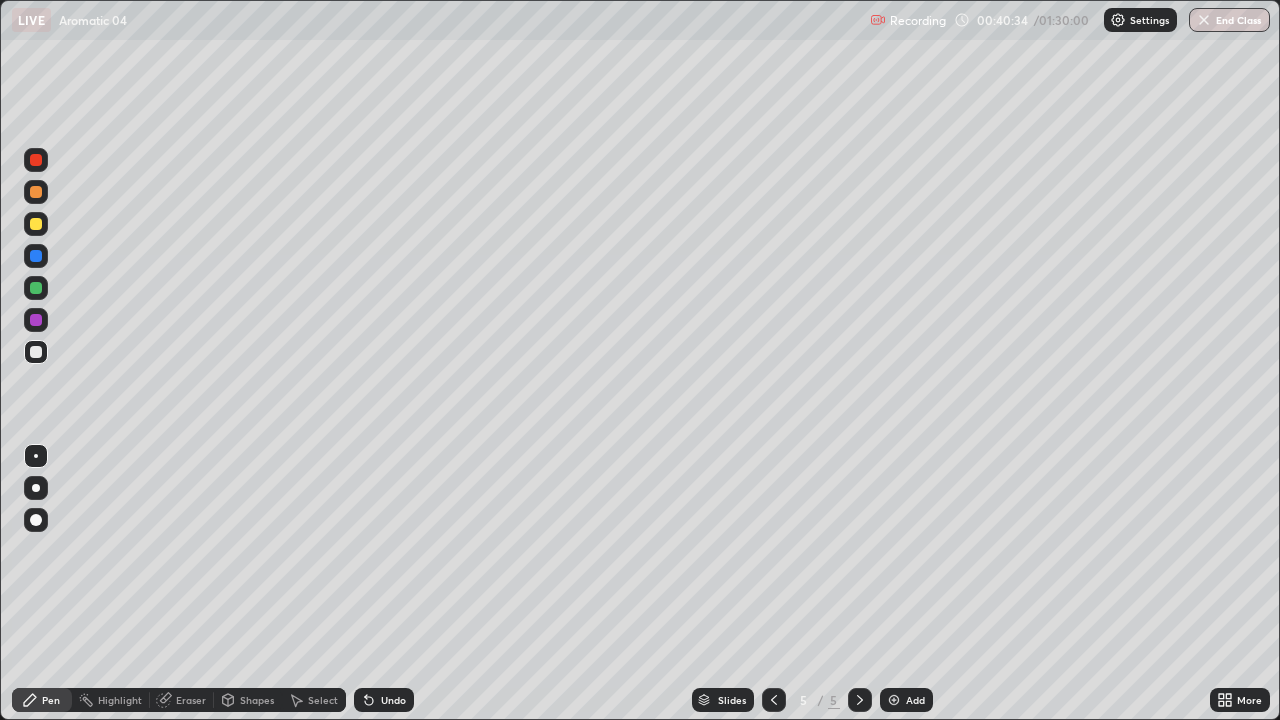 click on "Undo" at bounding box center [393, 700] 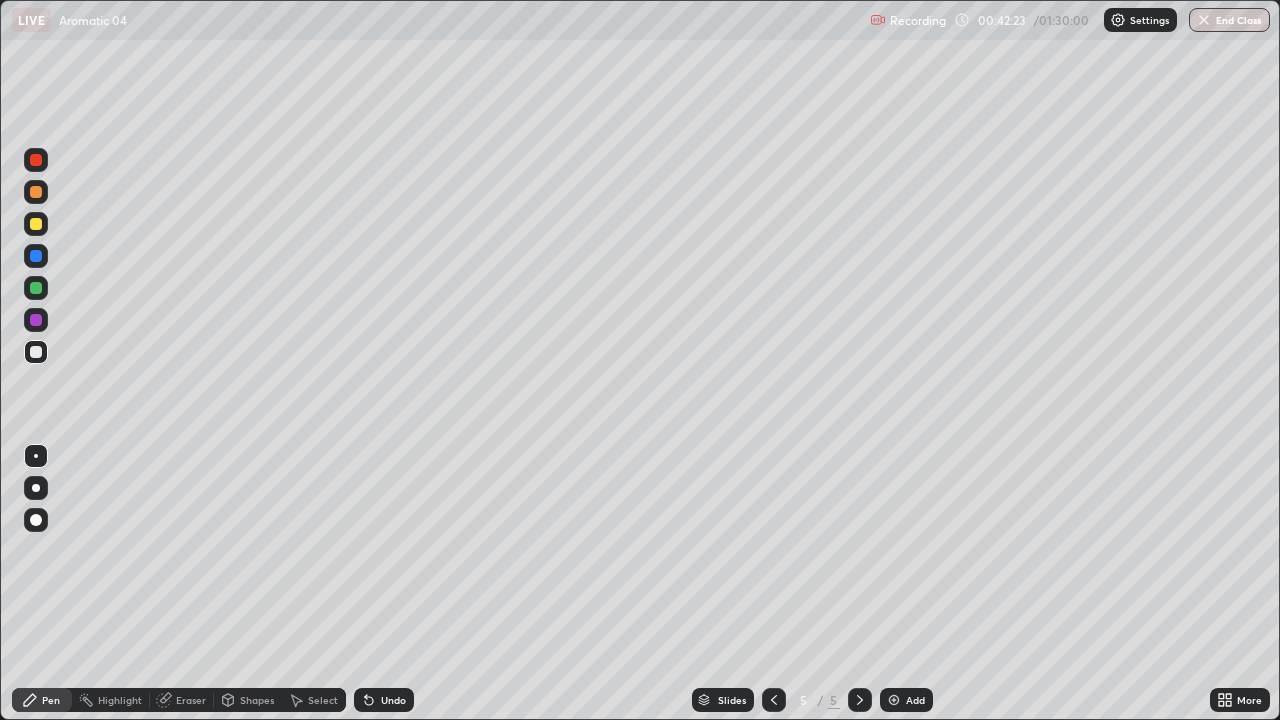 click at bounding box center (36, 288) 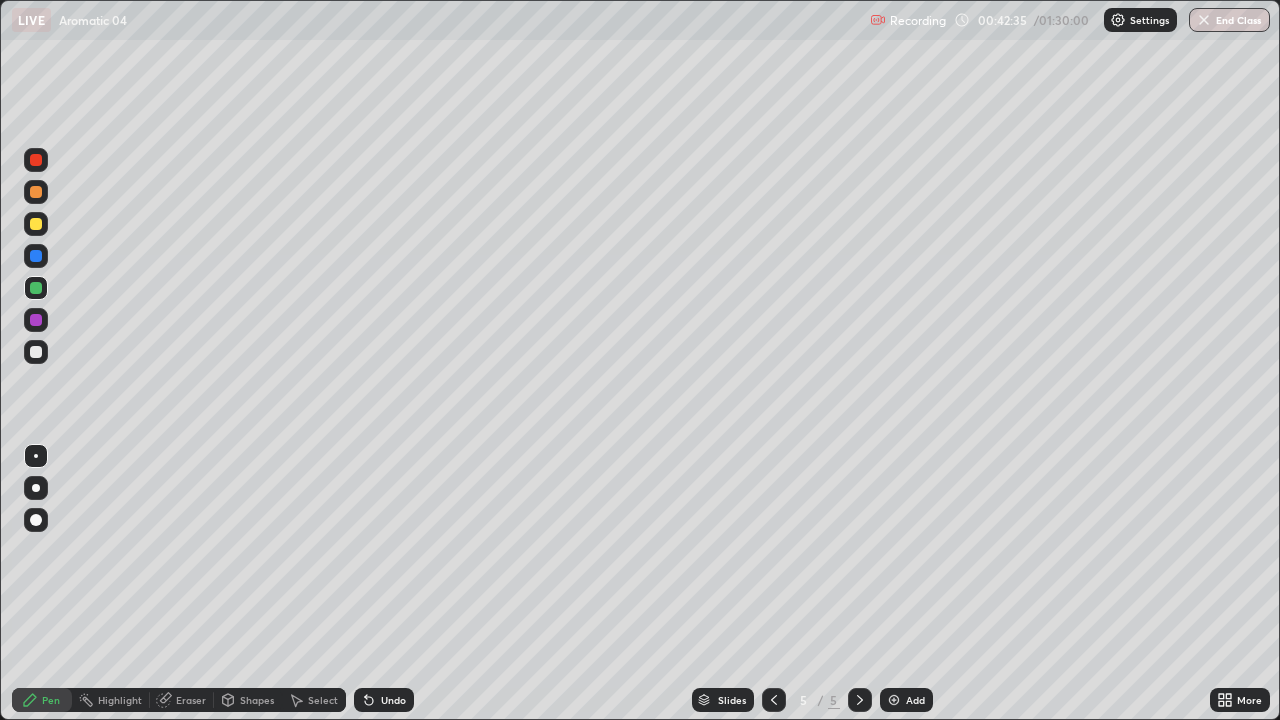 click at bounding box center [36, 352] 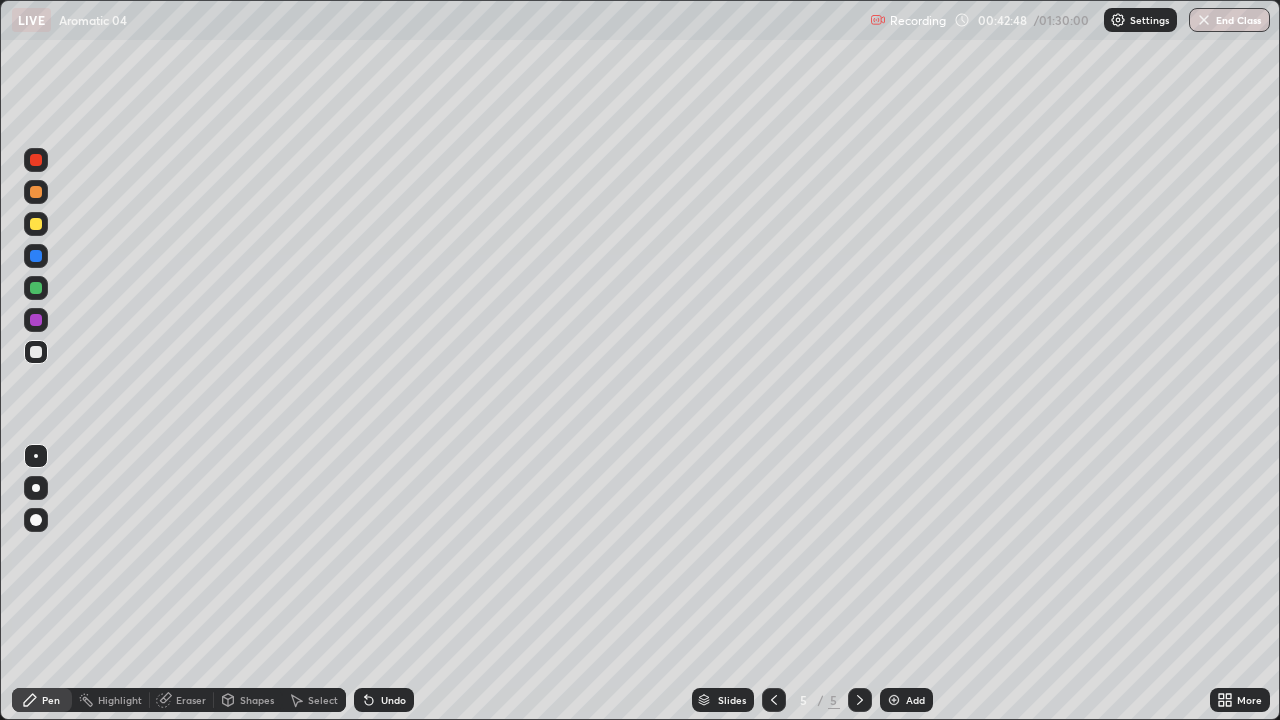 click on "Undo" at bounding box center (393, 700) 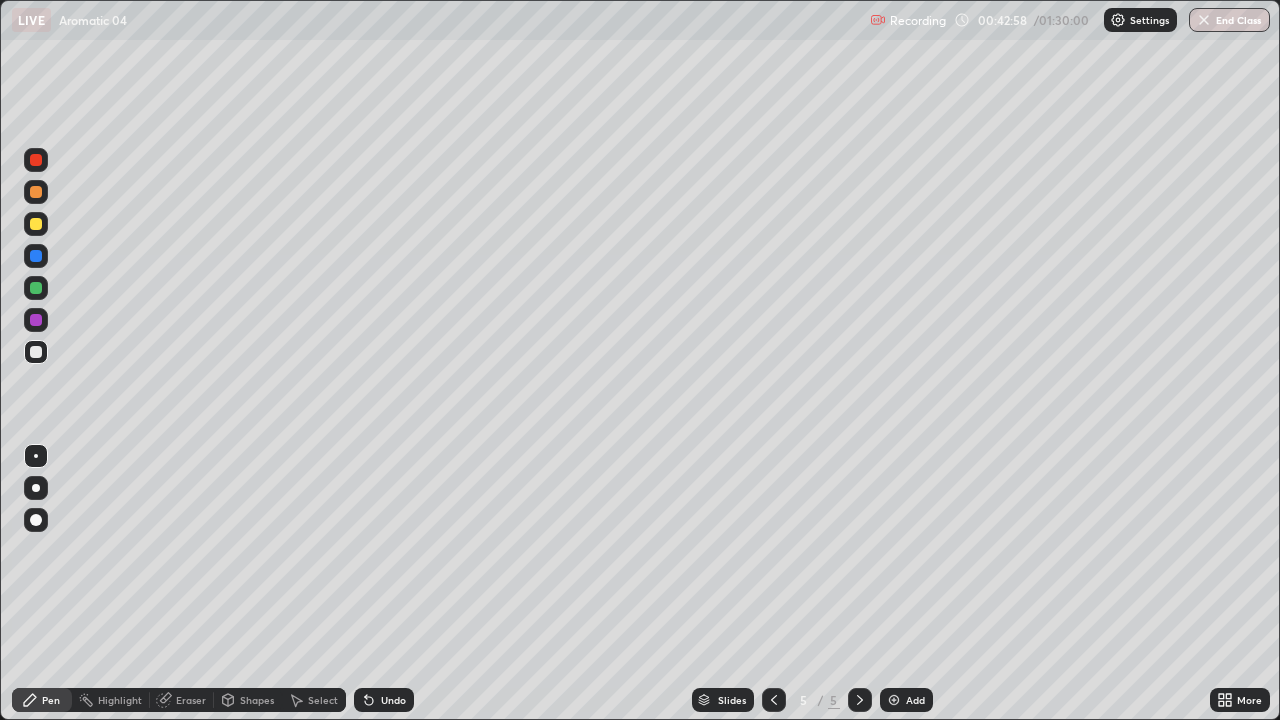 click on "Undo" at bounding box center (384, 700) 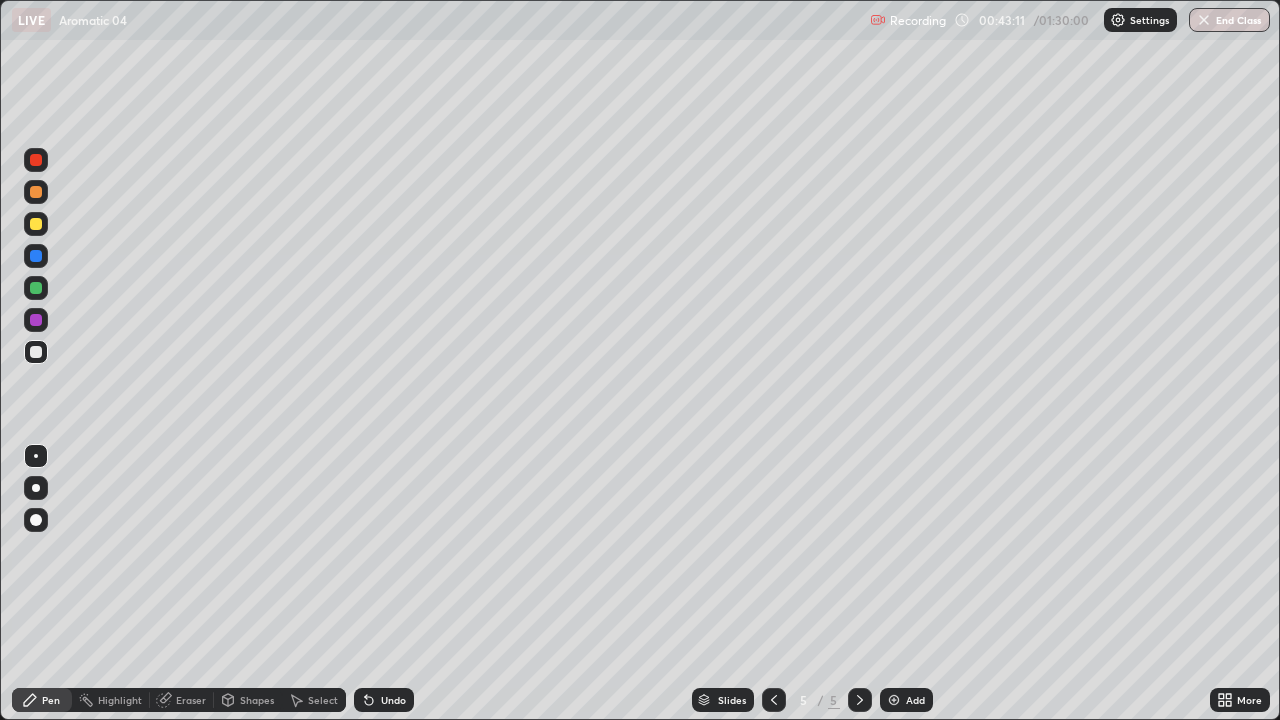 click on "Undo" at bounding box center [384, 700] 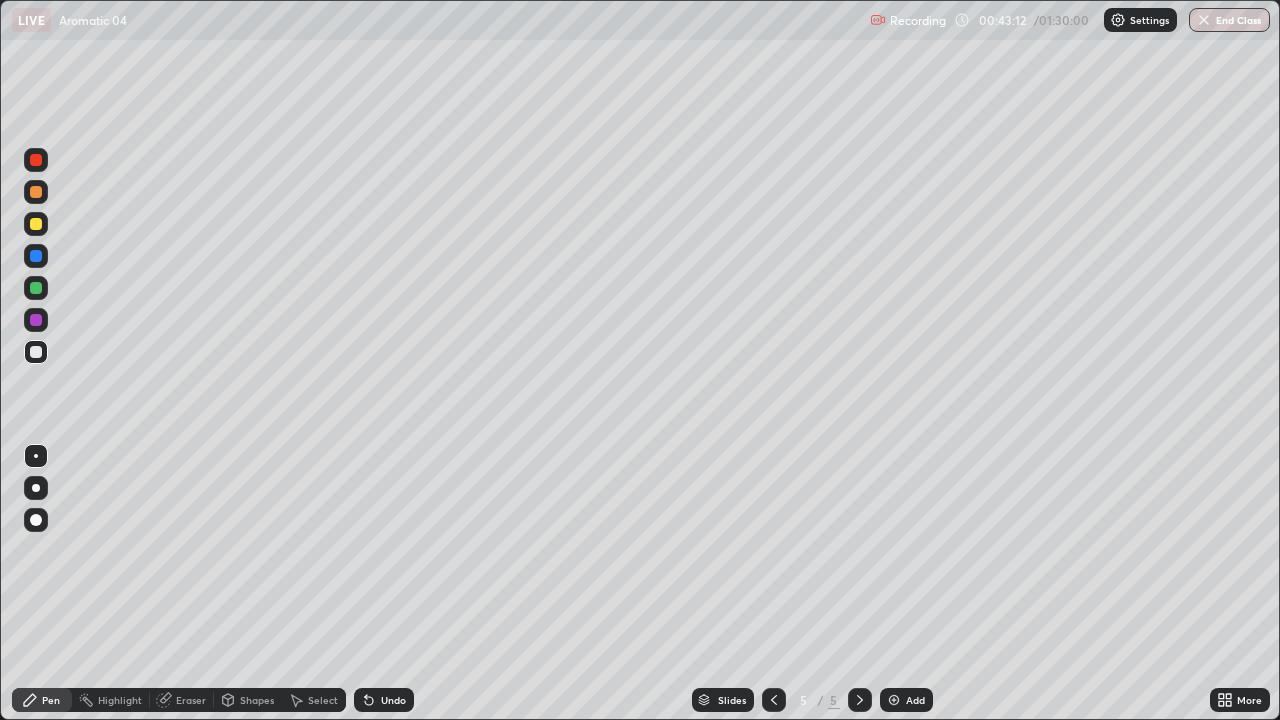 click on "Undo" at bounding box center (393, 700) 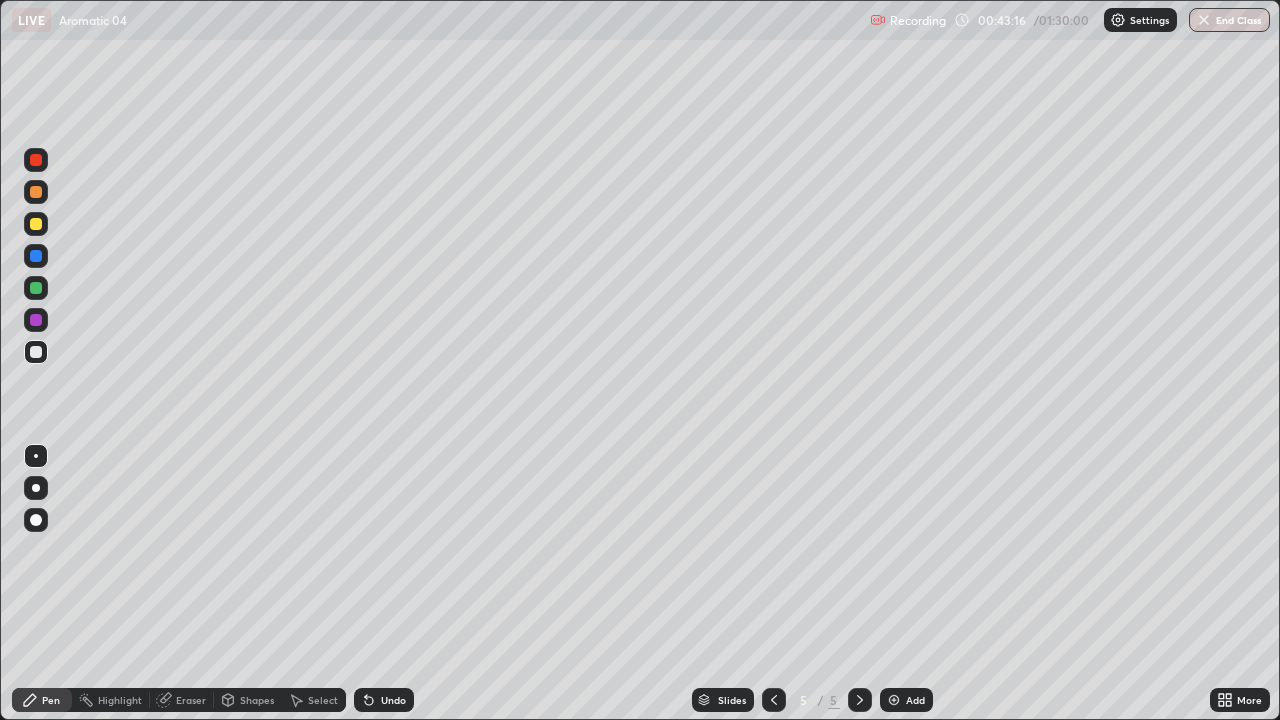 click at bounding box center (36, 224) 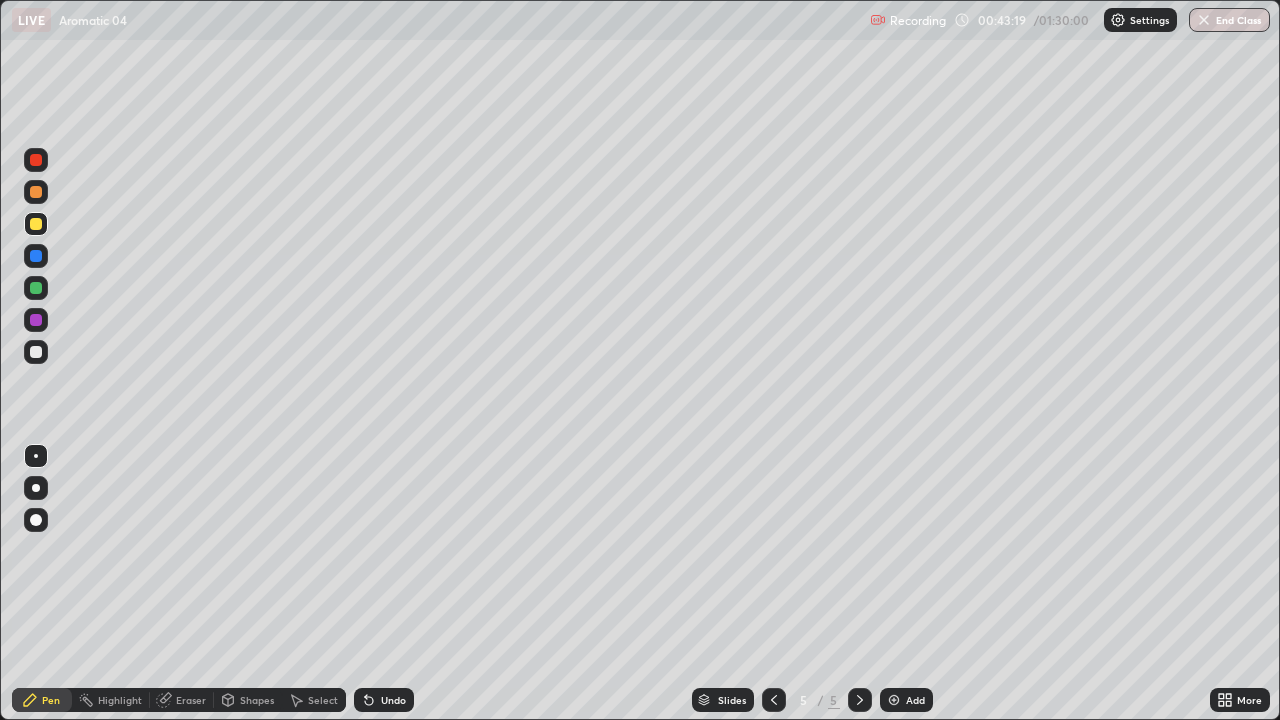 click at bounding box center (36, 352) 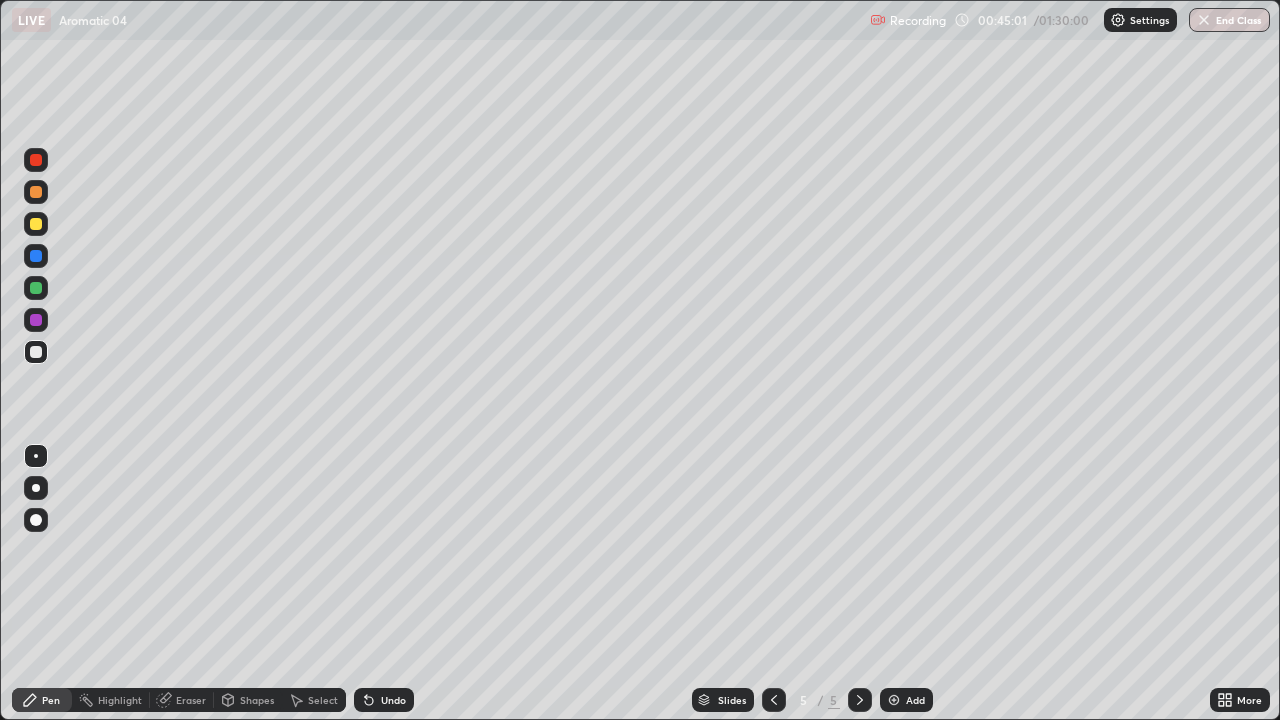click on "Undo" at bounding box center [384, 700] 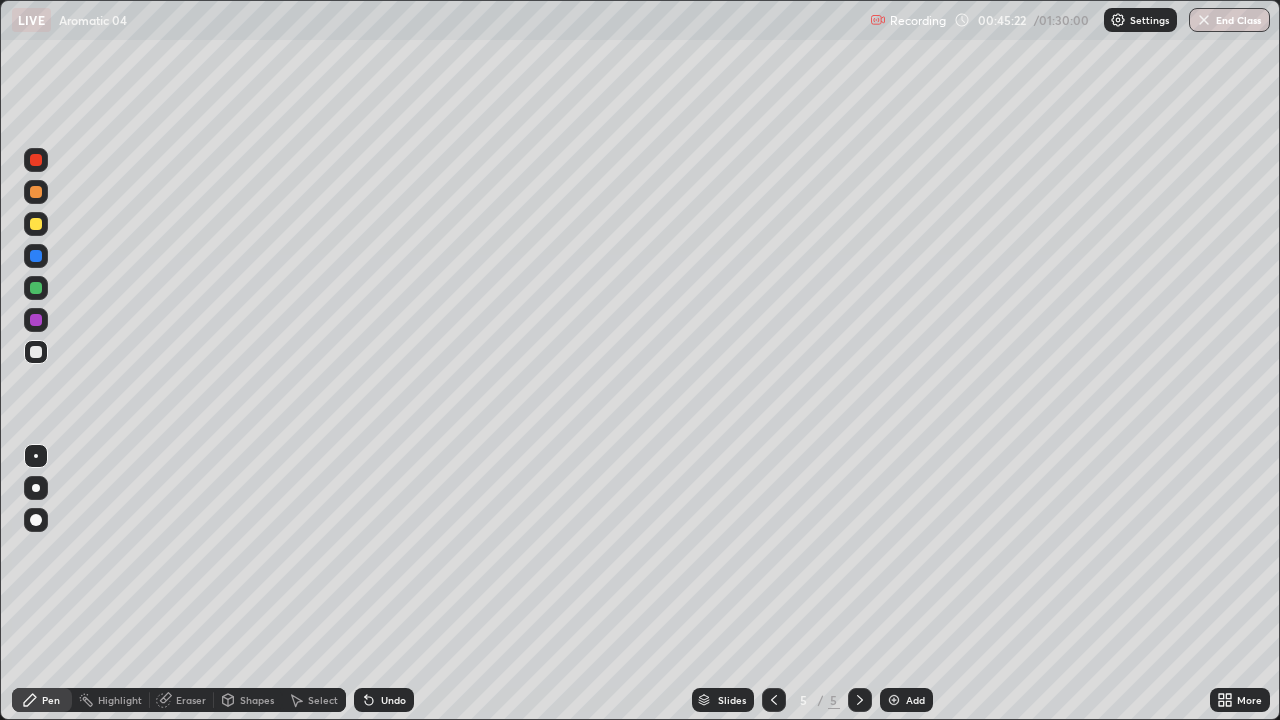 click 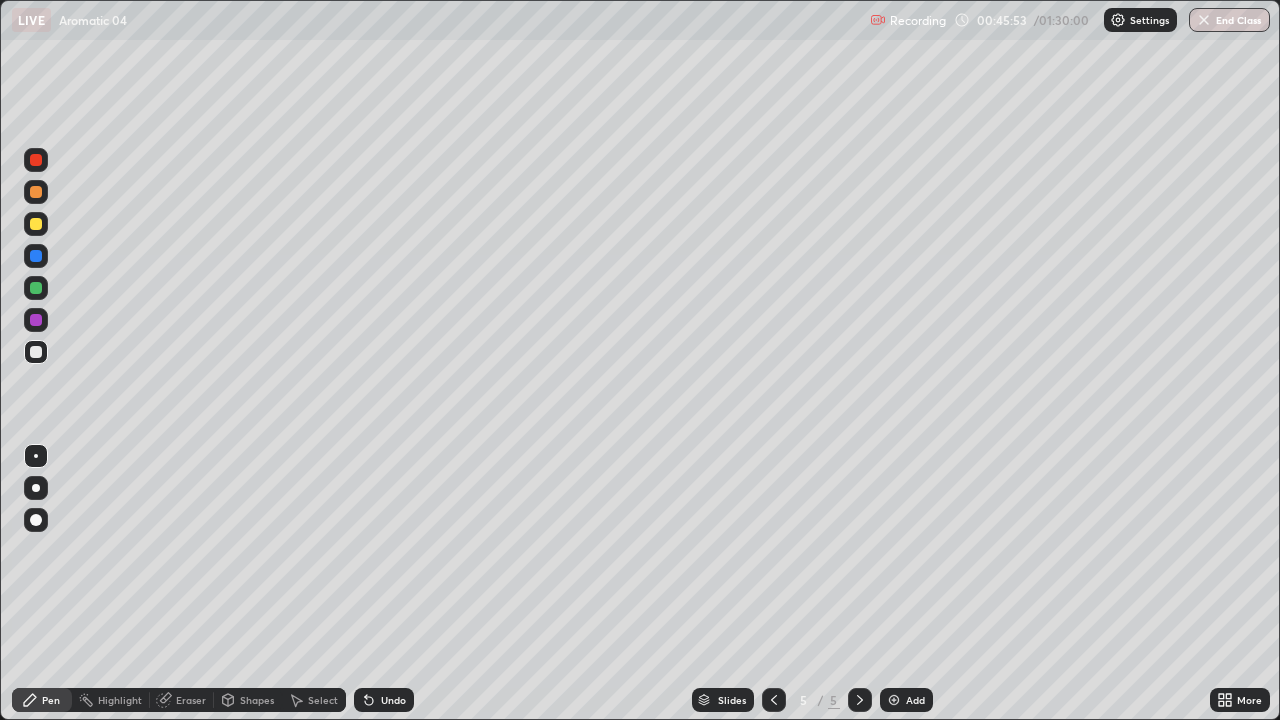 click on "Eraser" at bounding box center [191, 700] 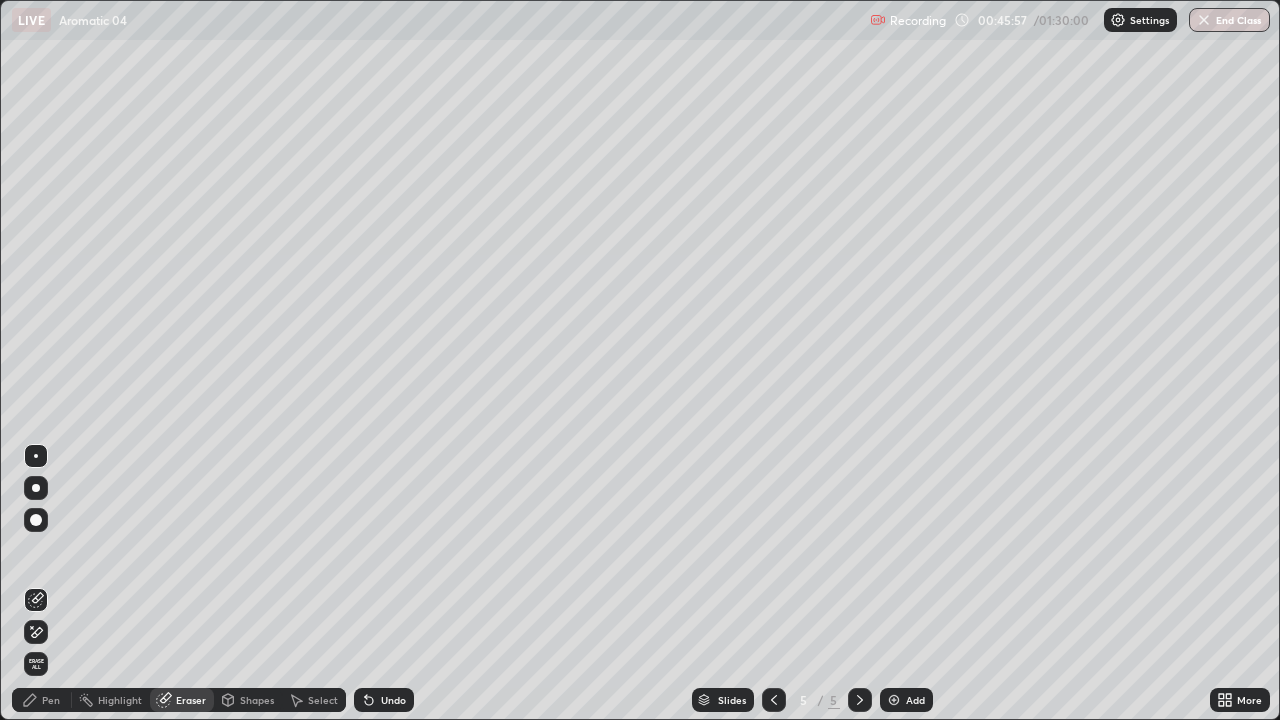 click on "Pen" at bounding box center [51, 700] 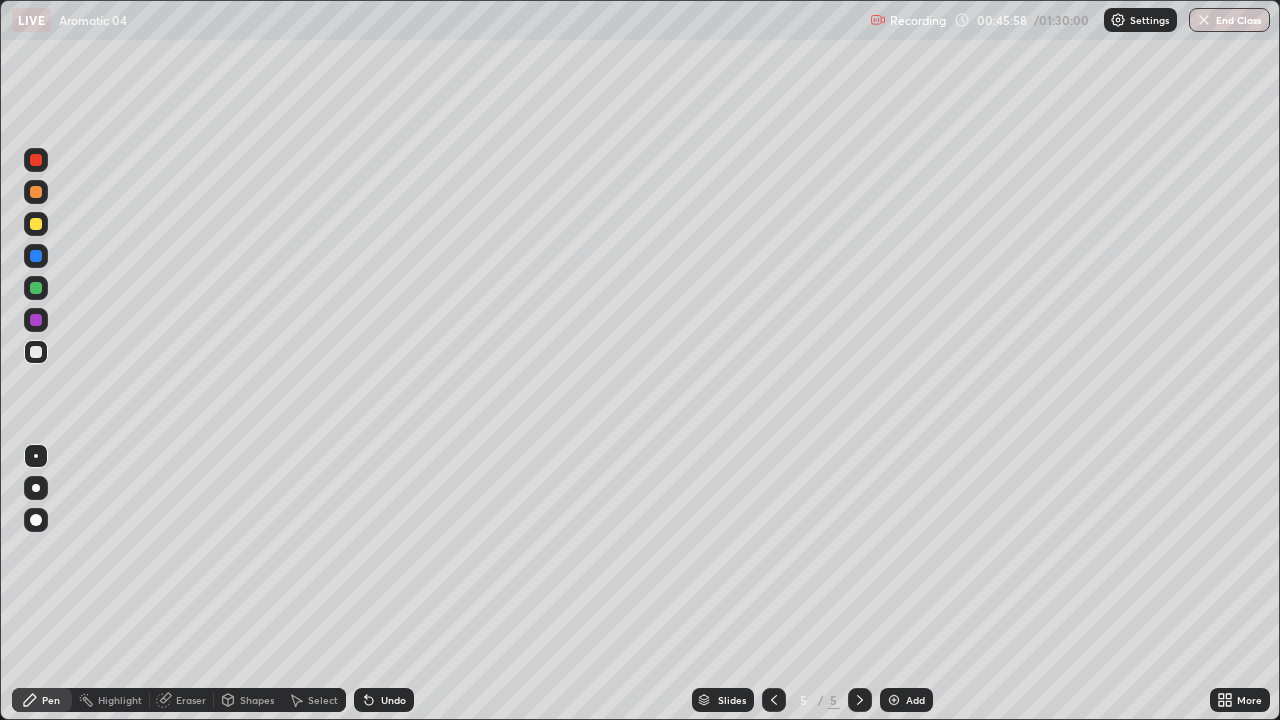 click at bounding box center (36, 224) 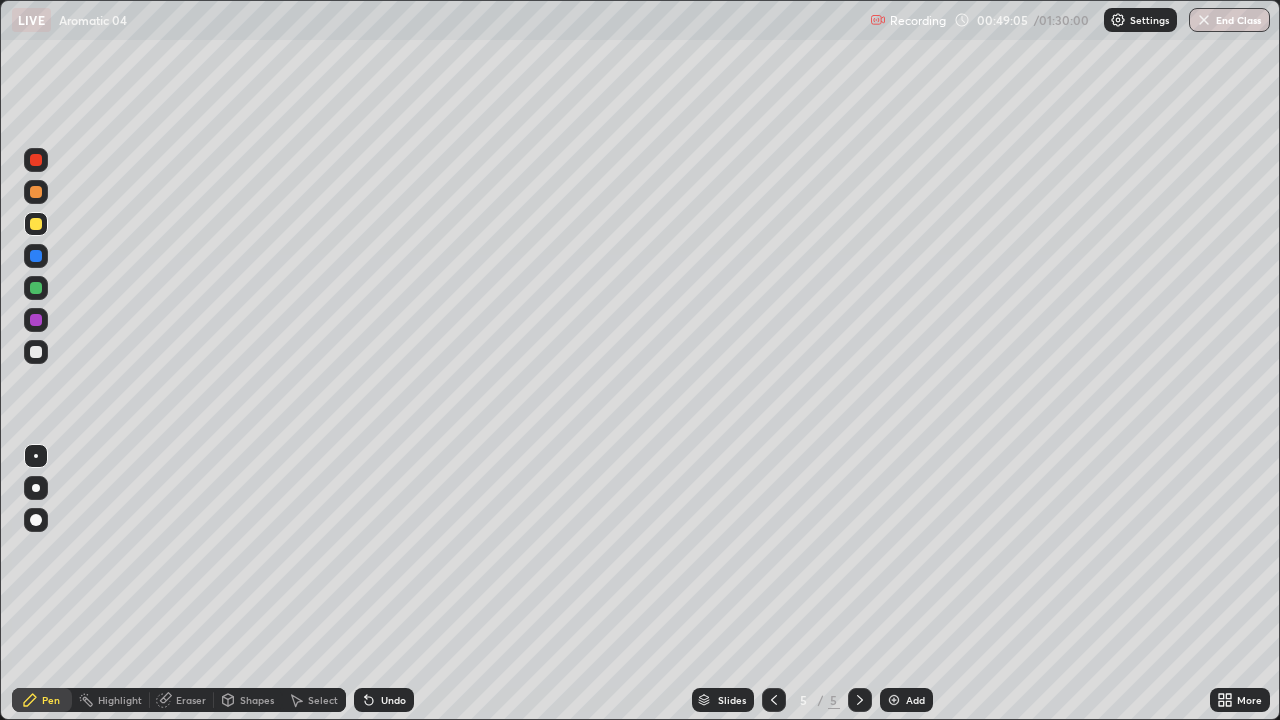 click on "Add" at bounding box center [906, 700] 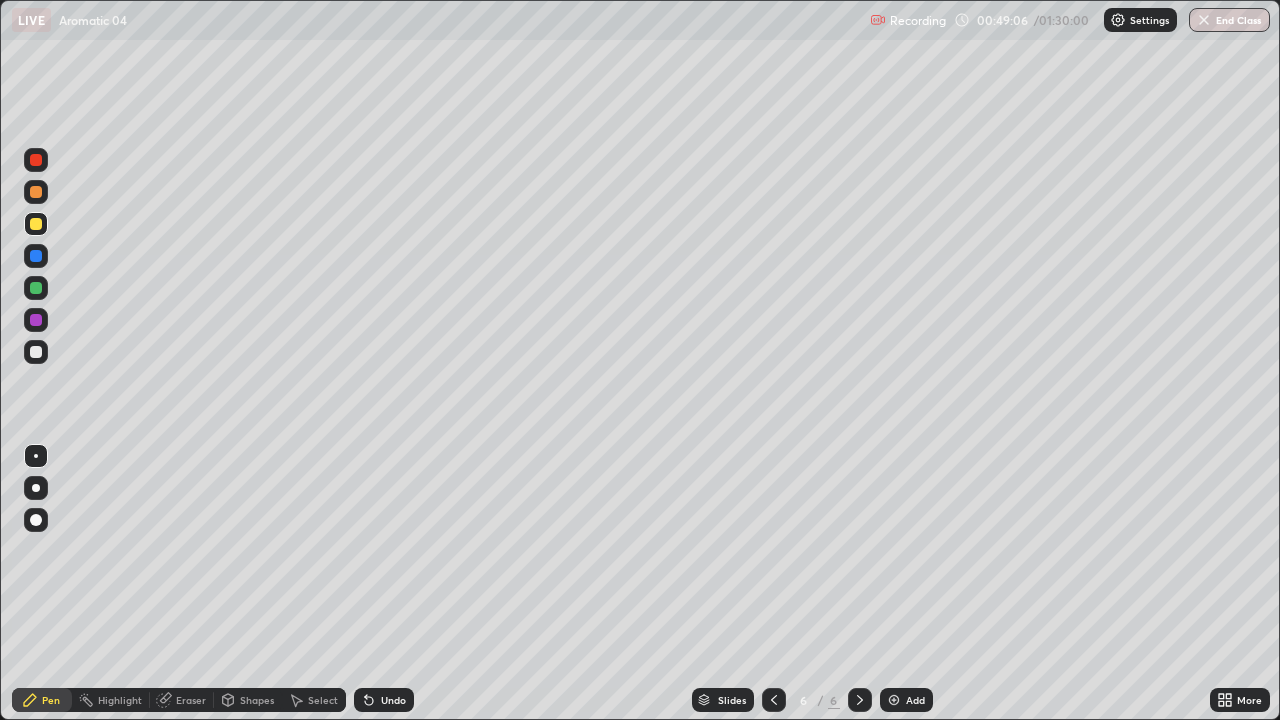 click at bounding box center (36, 352) 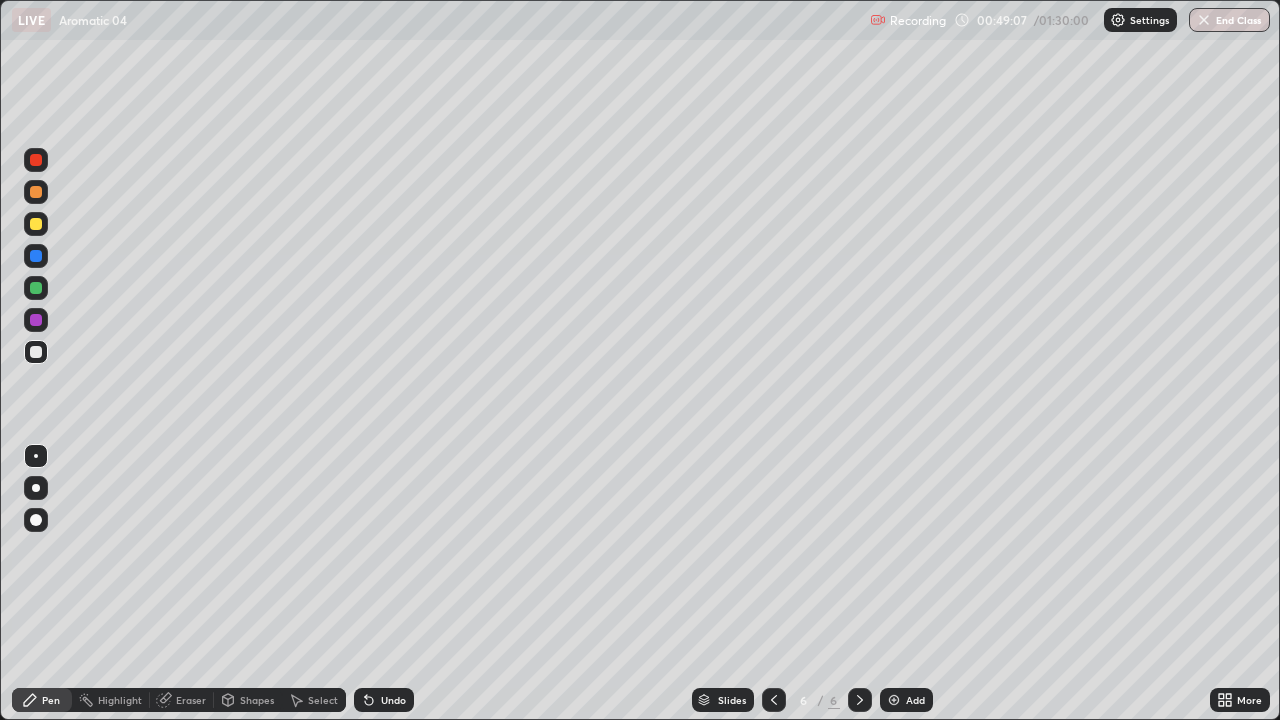 click at bounding box center [36, 352] 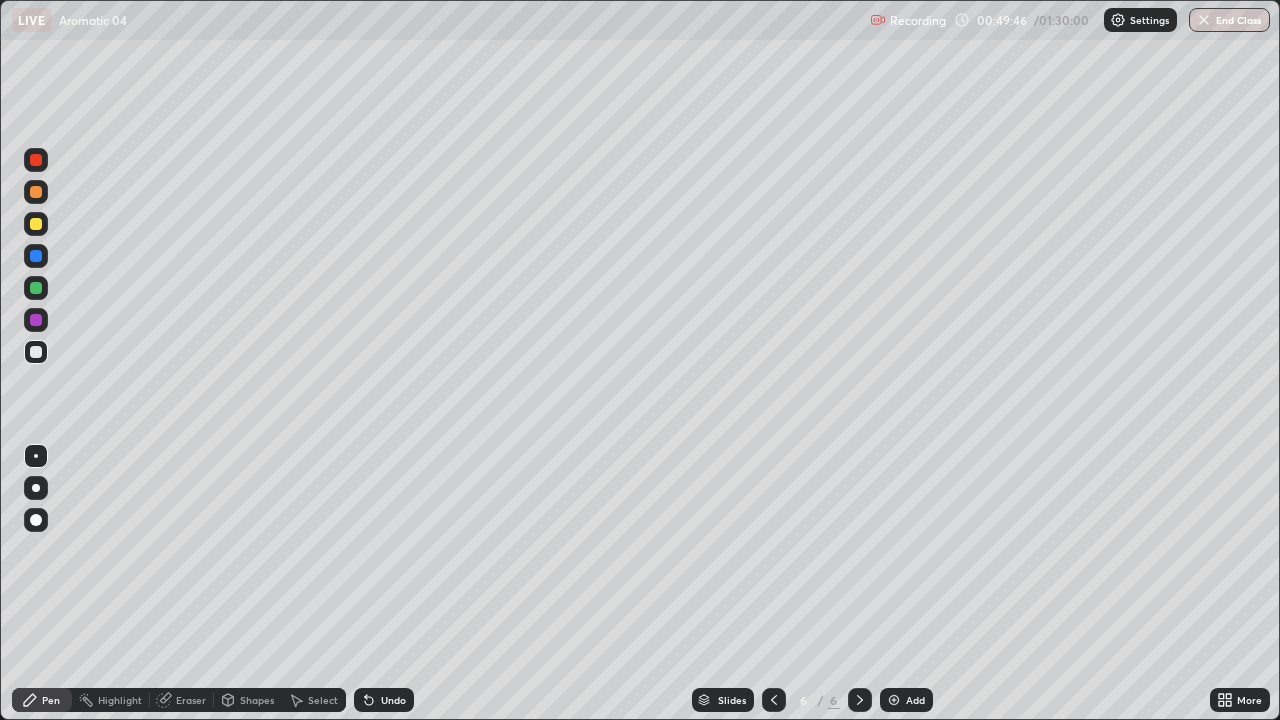 click on "Undo" at bounding box center (384, 700) 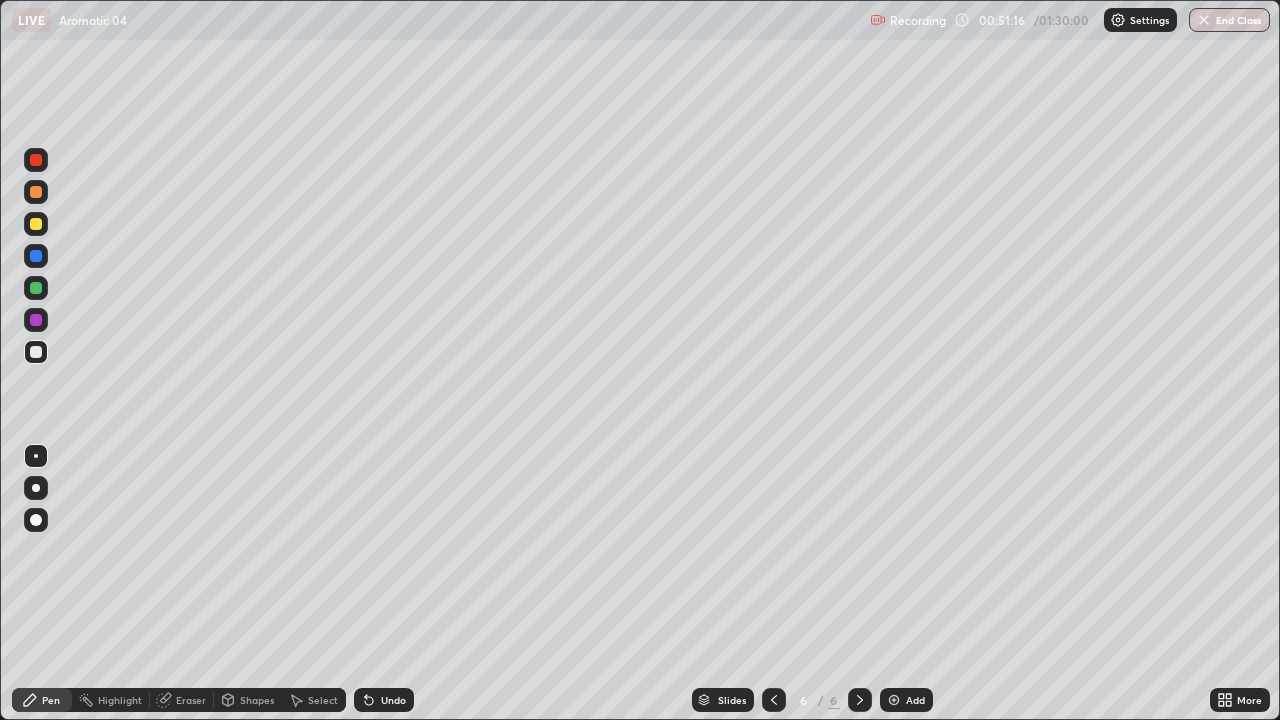 click on "Undo" at bounding box center (393, 700) 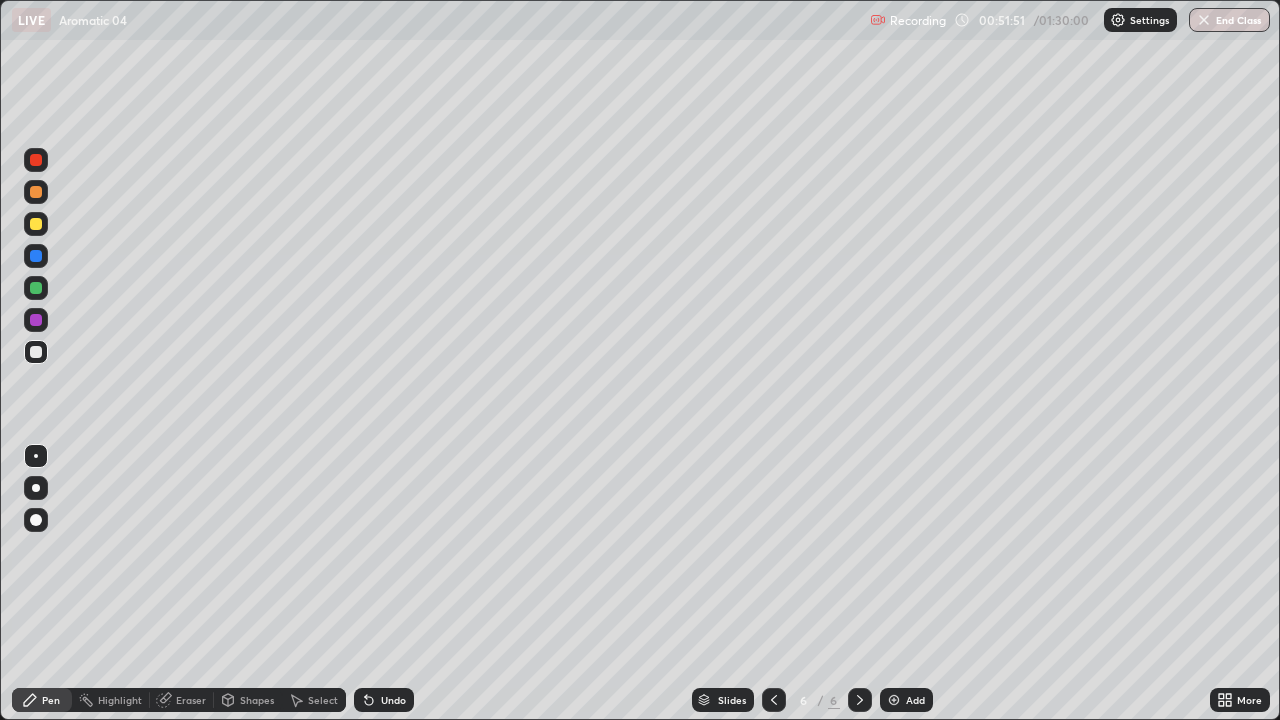 click at bounding box center [774, 700] 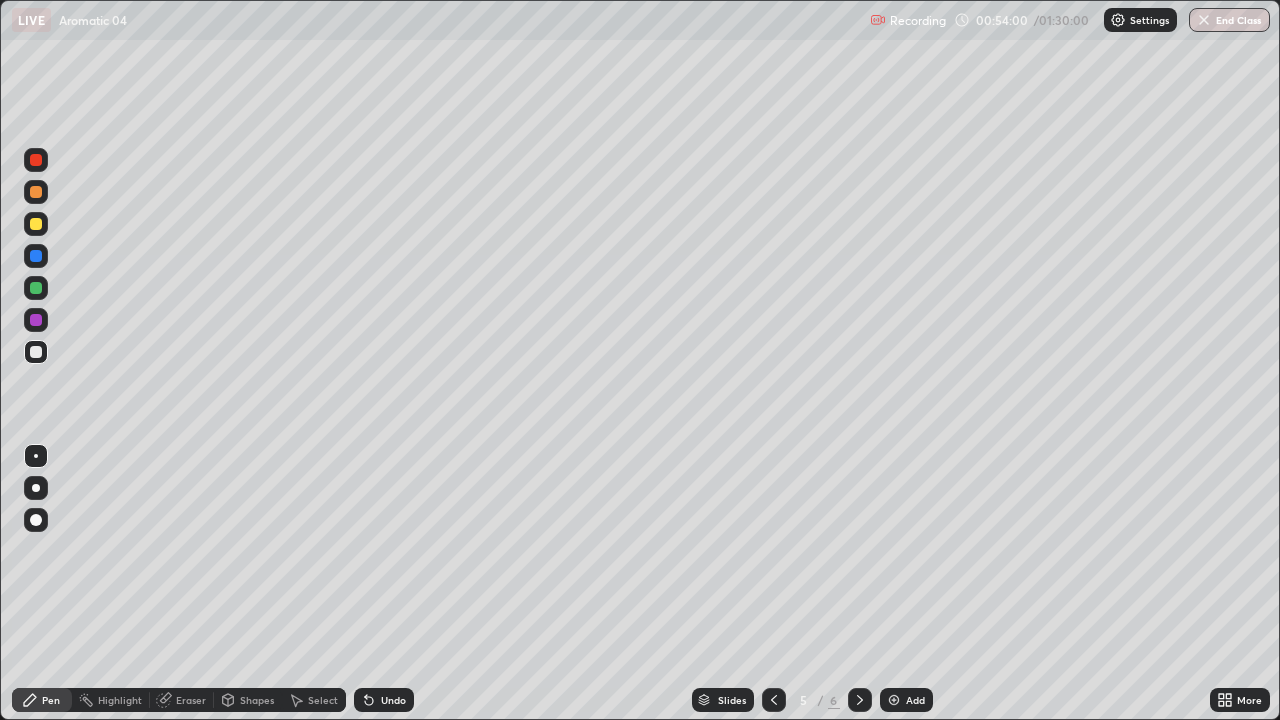 click on "Eraser" at bounding box center [182, 700] 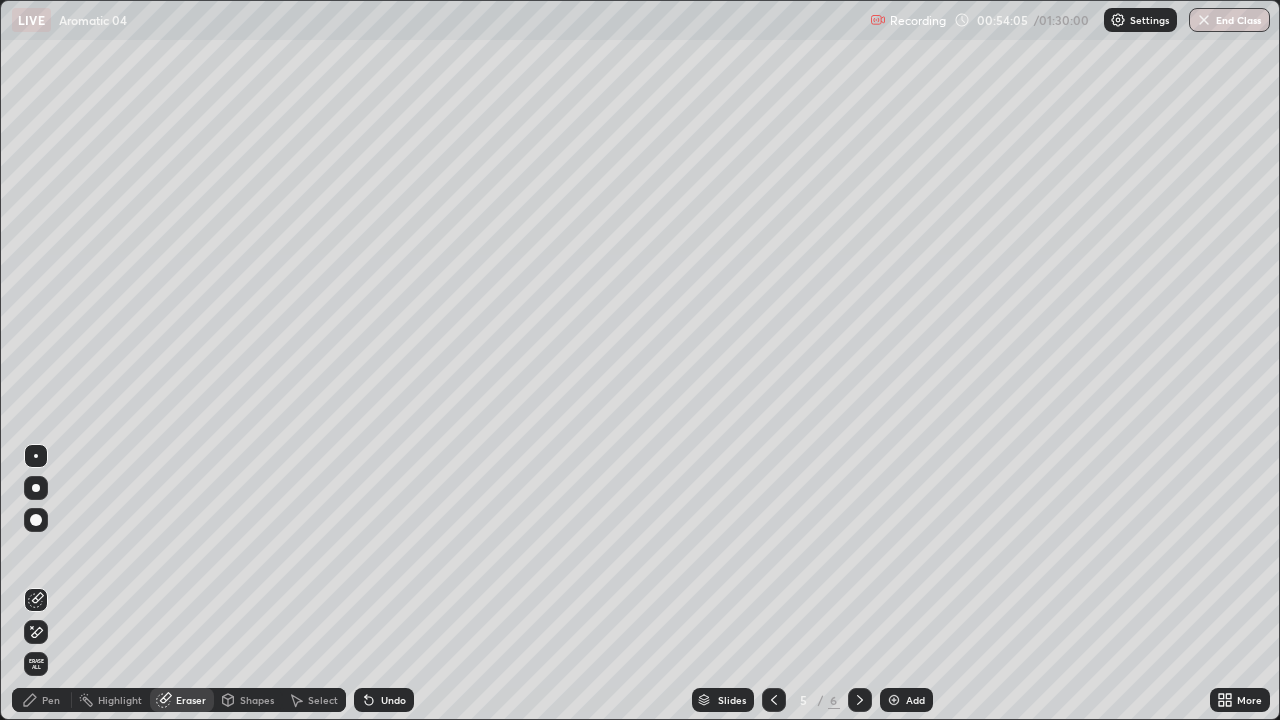 click on "Pen" at bounding box center [51, 700] 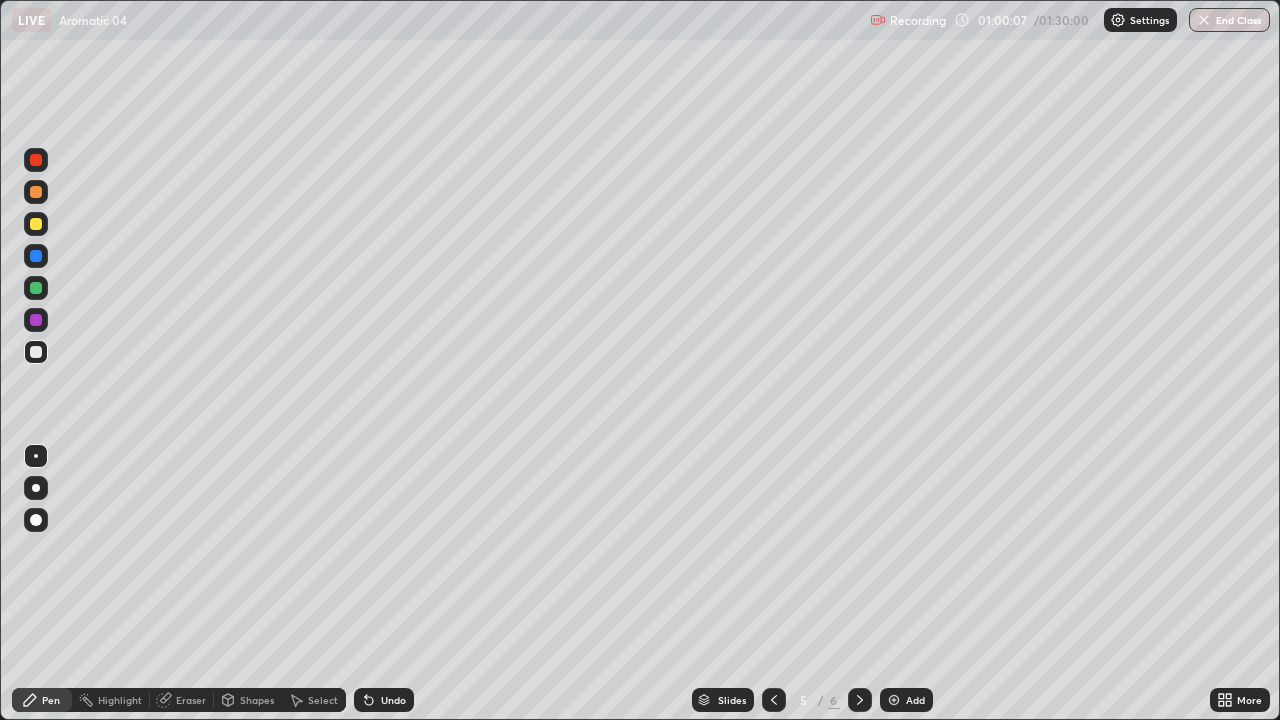 click 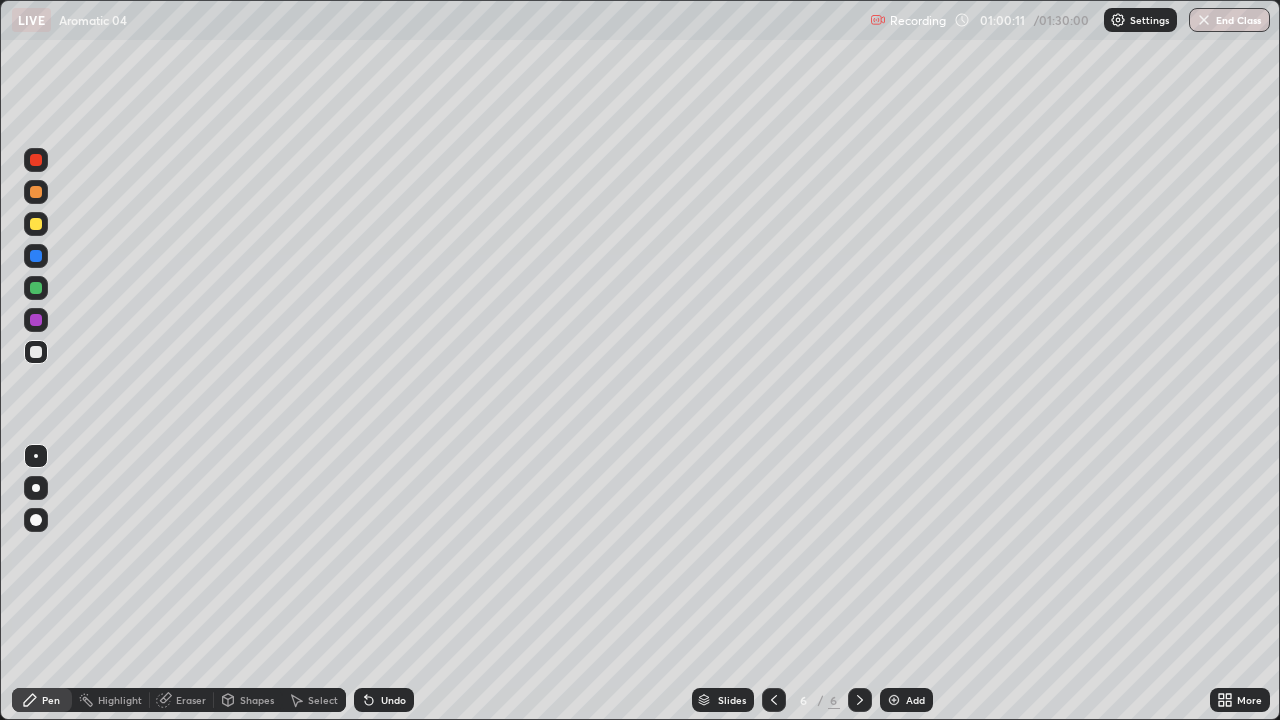 click at bounding box center (36, 352) 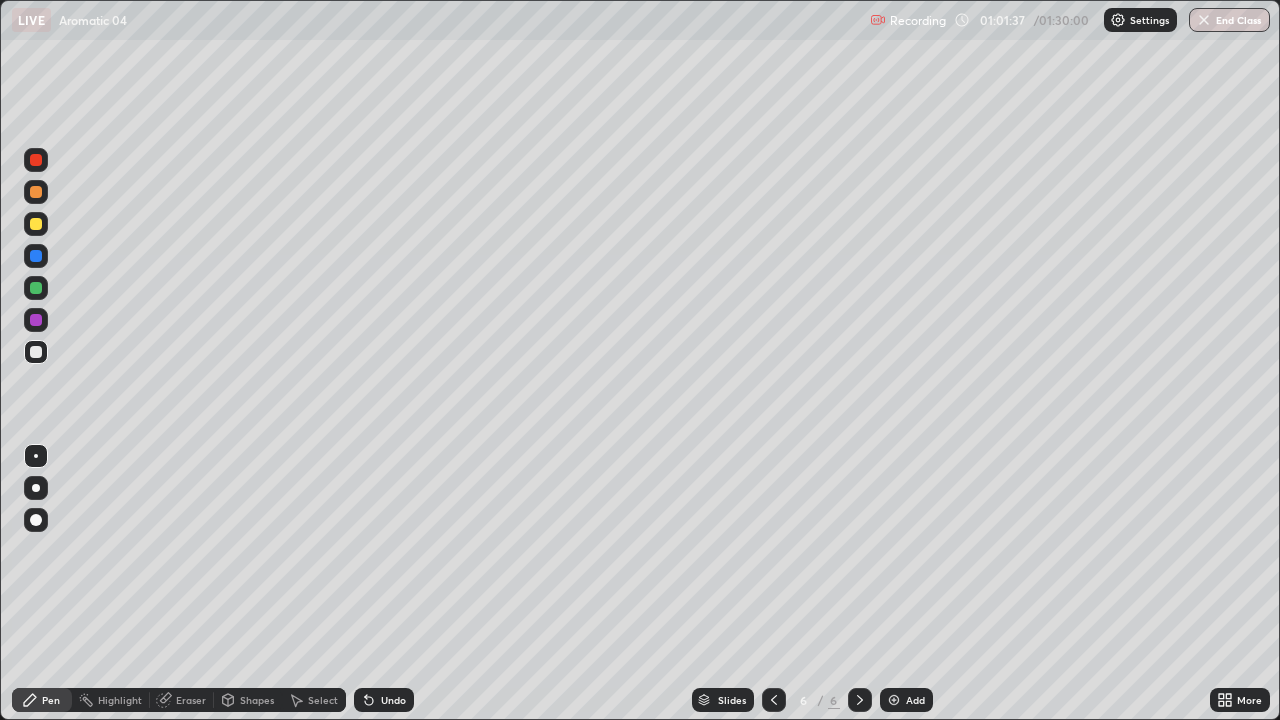 click on "Undo" at bounding box center (384, 700) 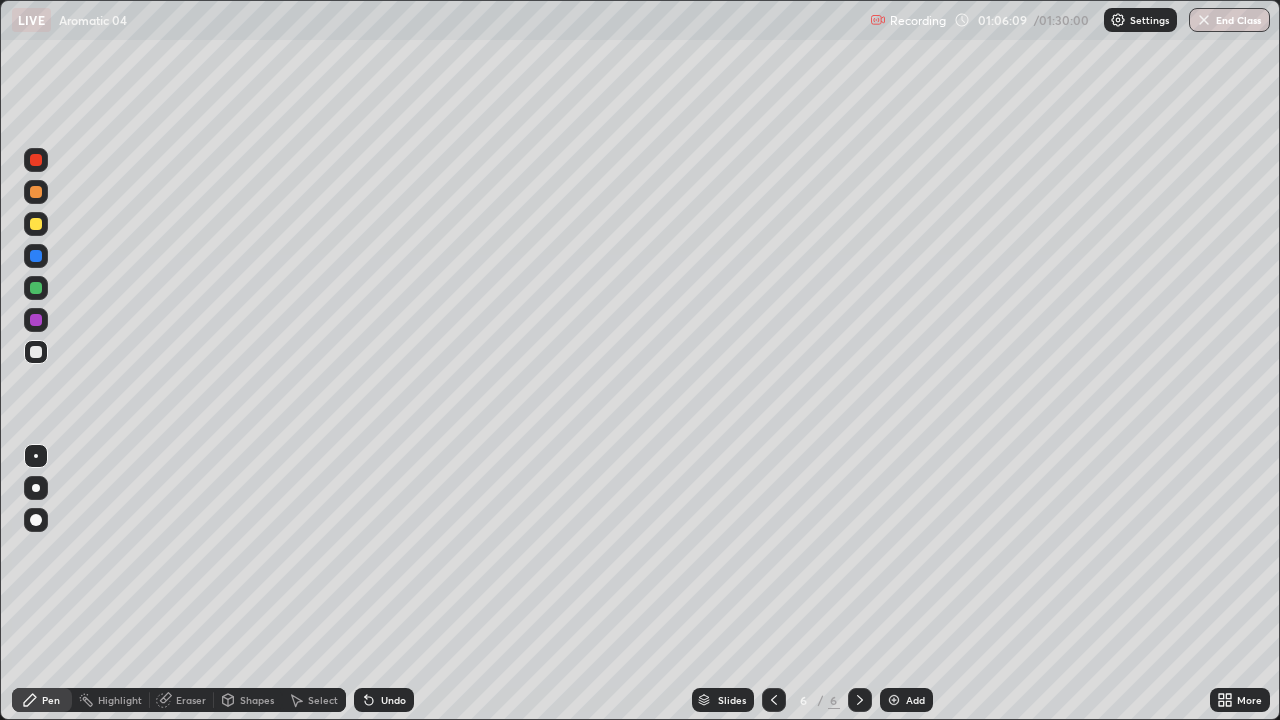 click on "Select" at bounding box center [323, 700] 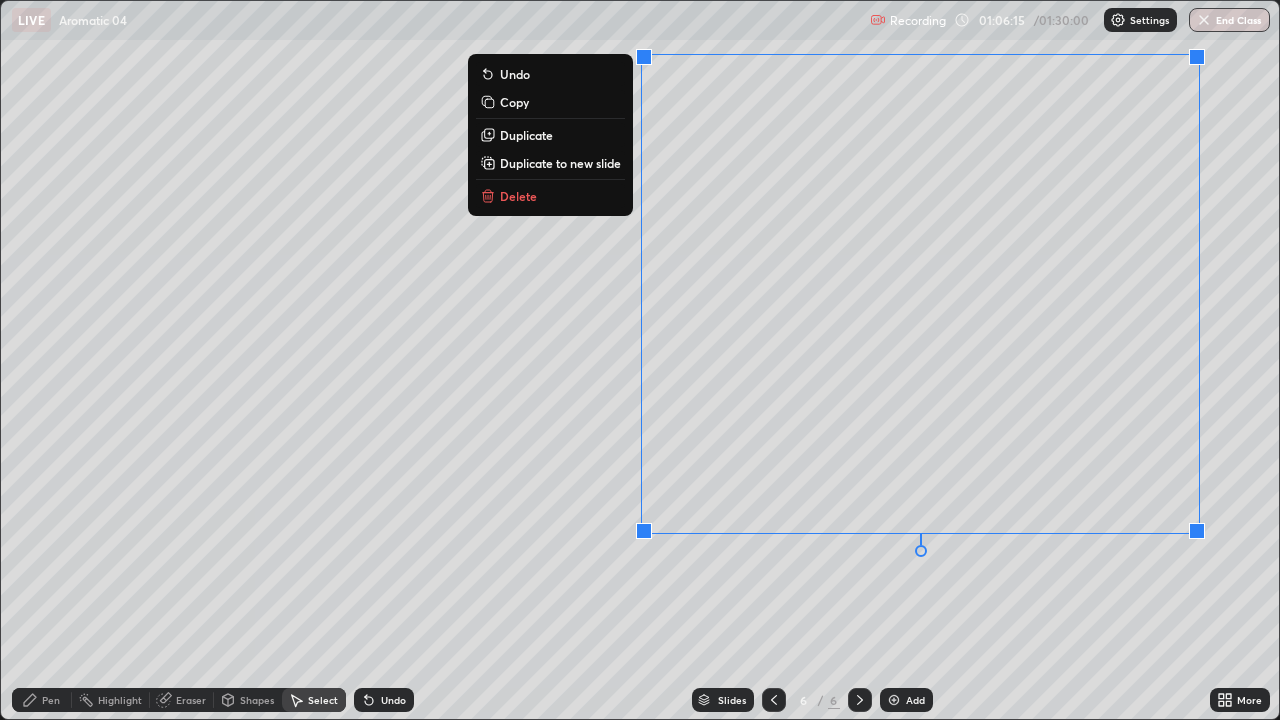 click on "Duplicate to new slide" at bounding box center (560, 163) 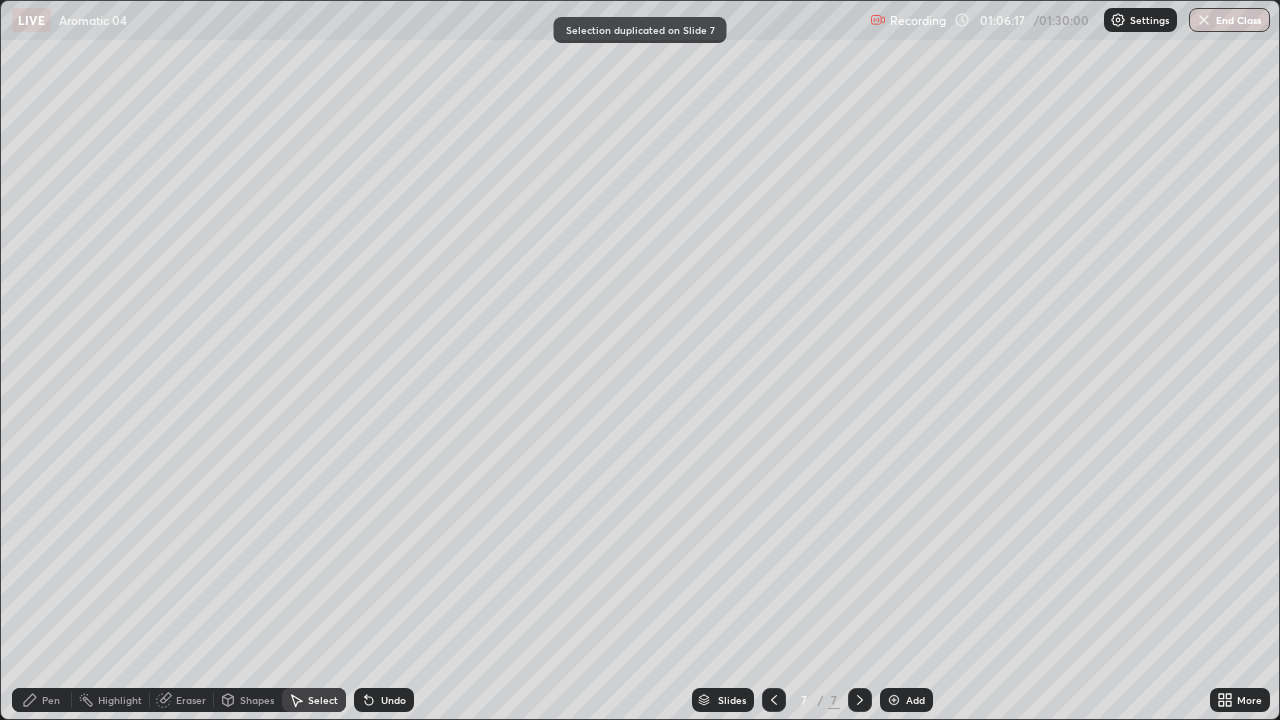 click on "Eraser" at bounding box center [191, 700] 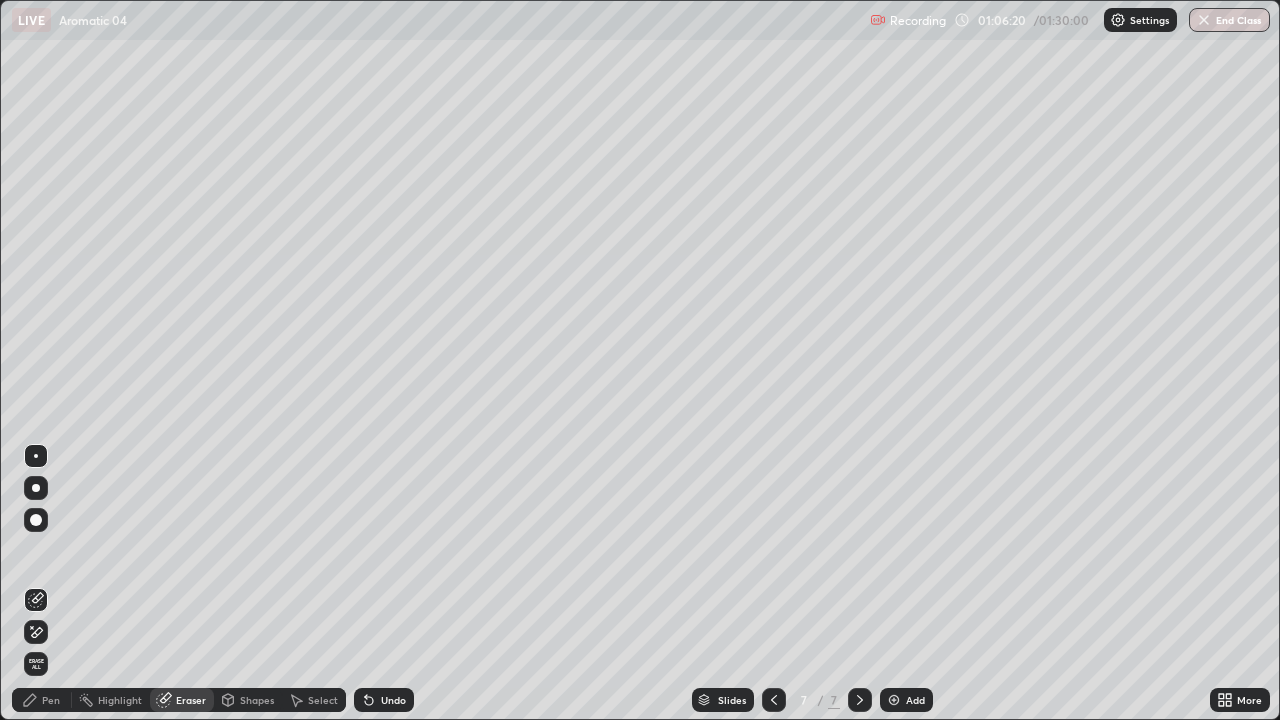 click on "Pen" at bounding box center (42, 700) 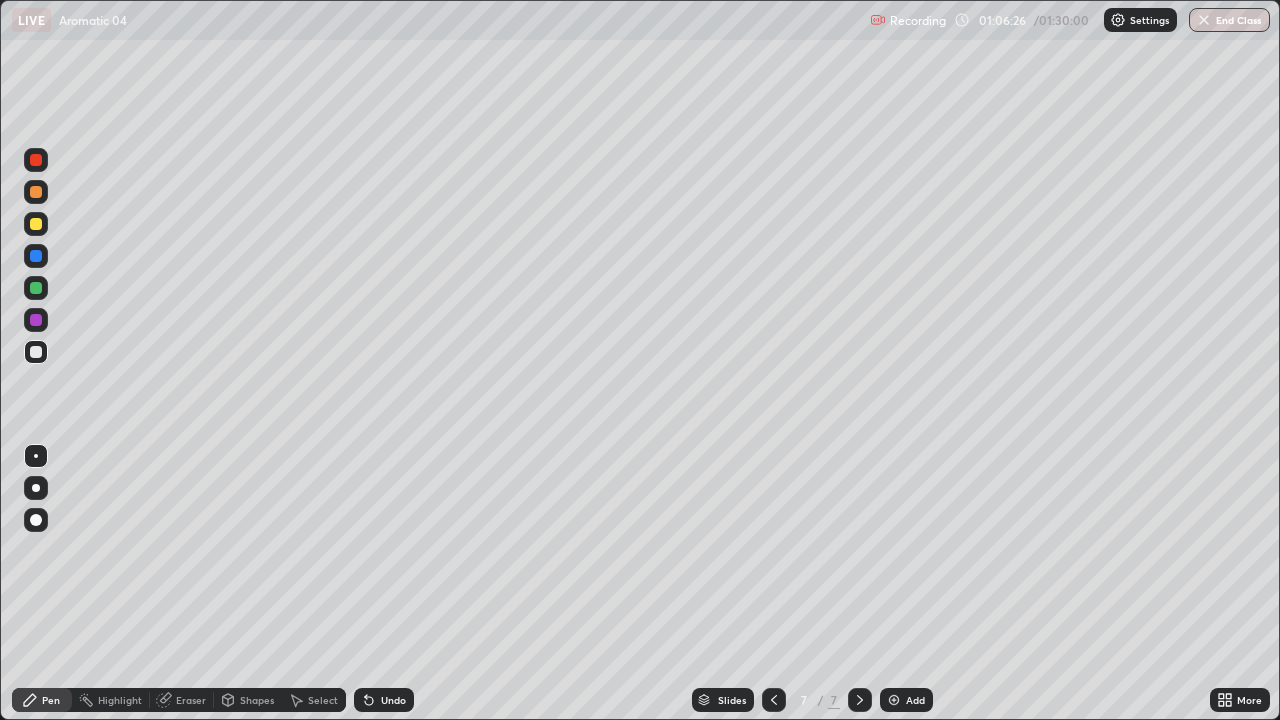 click at bounding box center (36, 288) 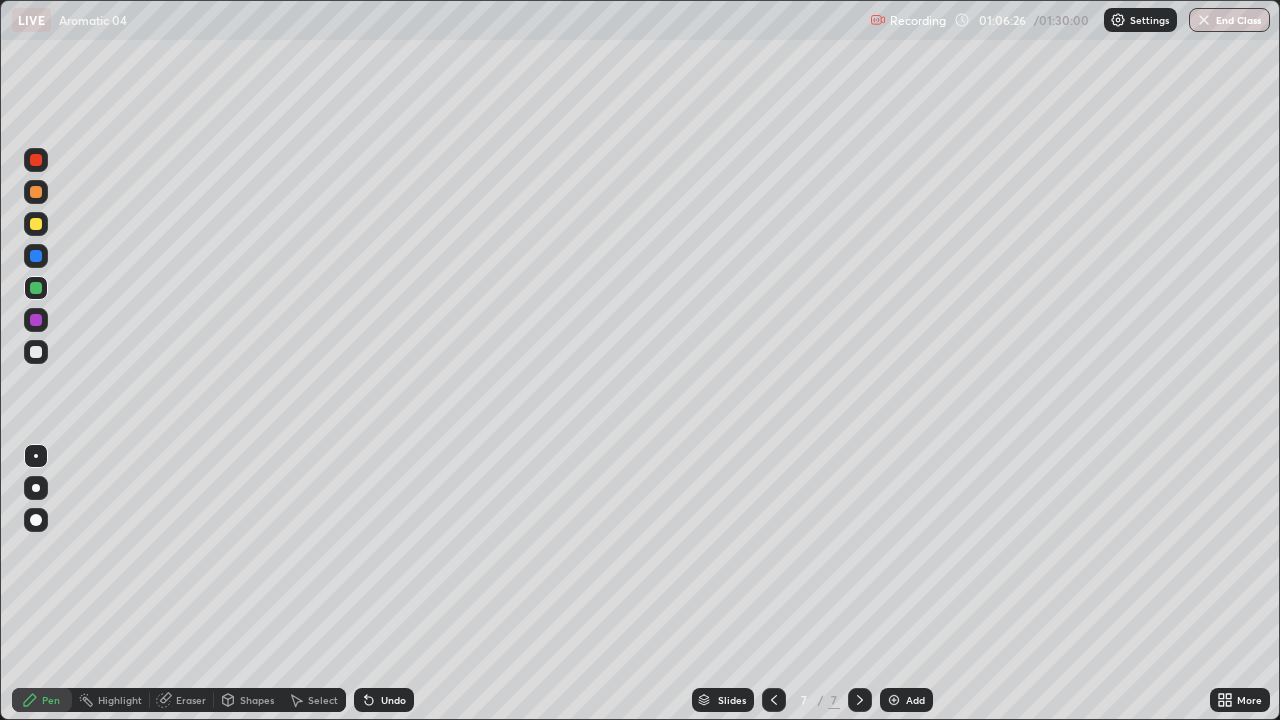 click at bounding box center (36, 288) 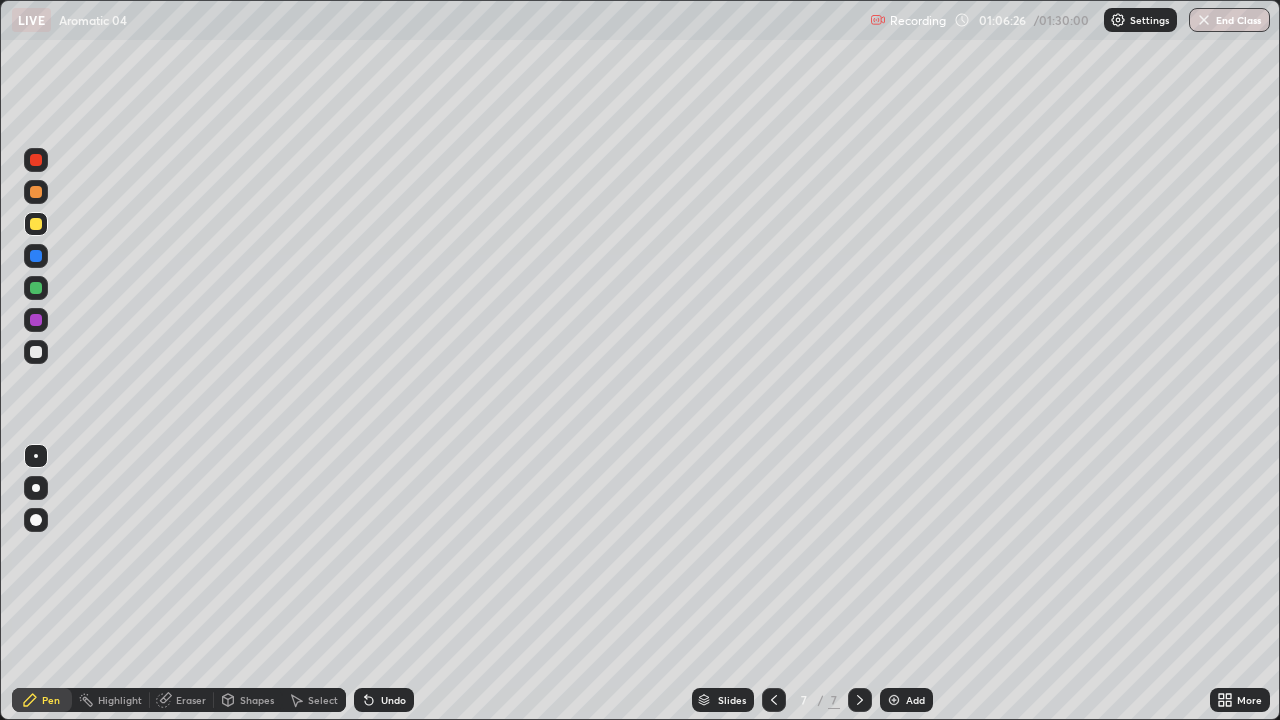 click at bounding box center (36, 224) 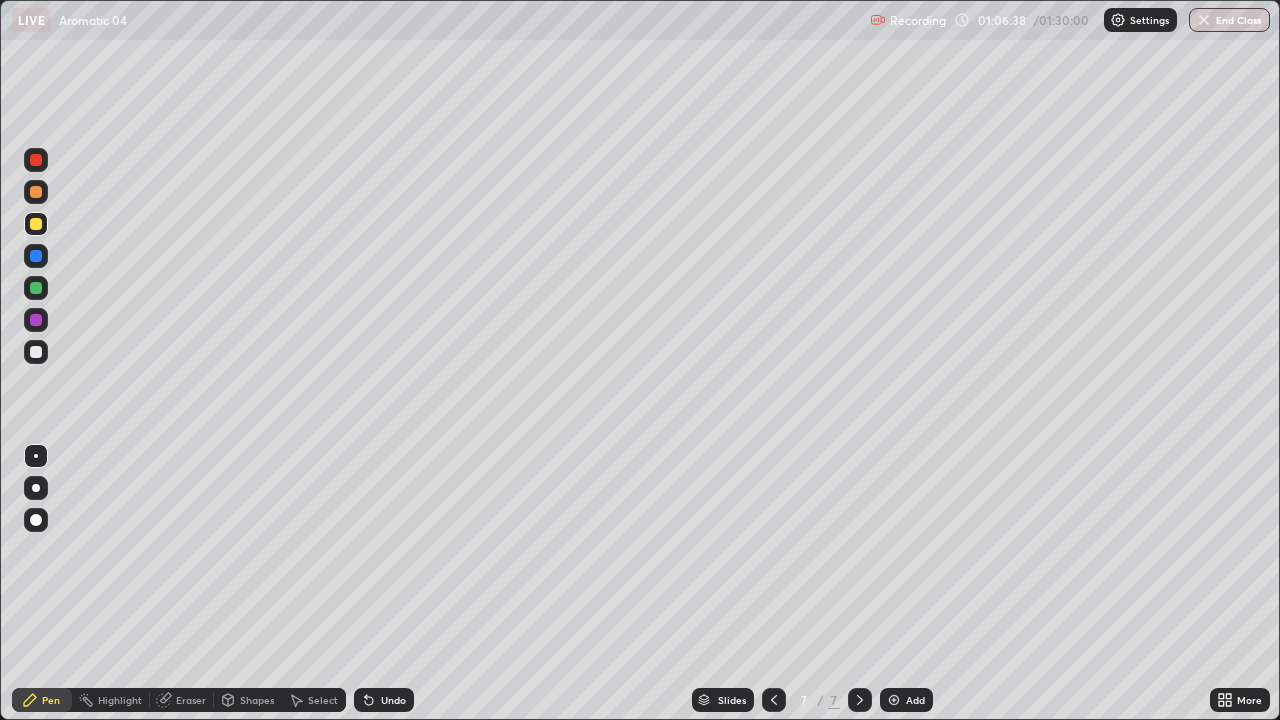 click at bounding box center [36, 352] 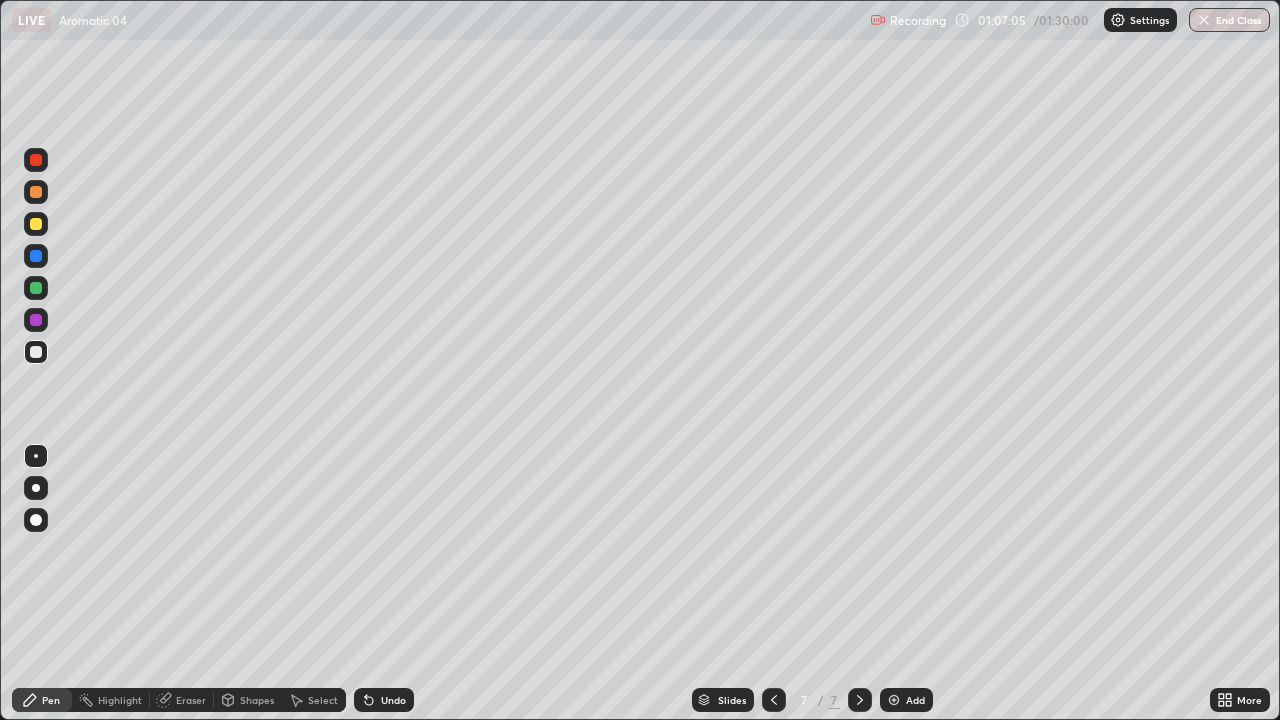 click 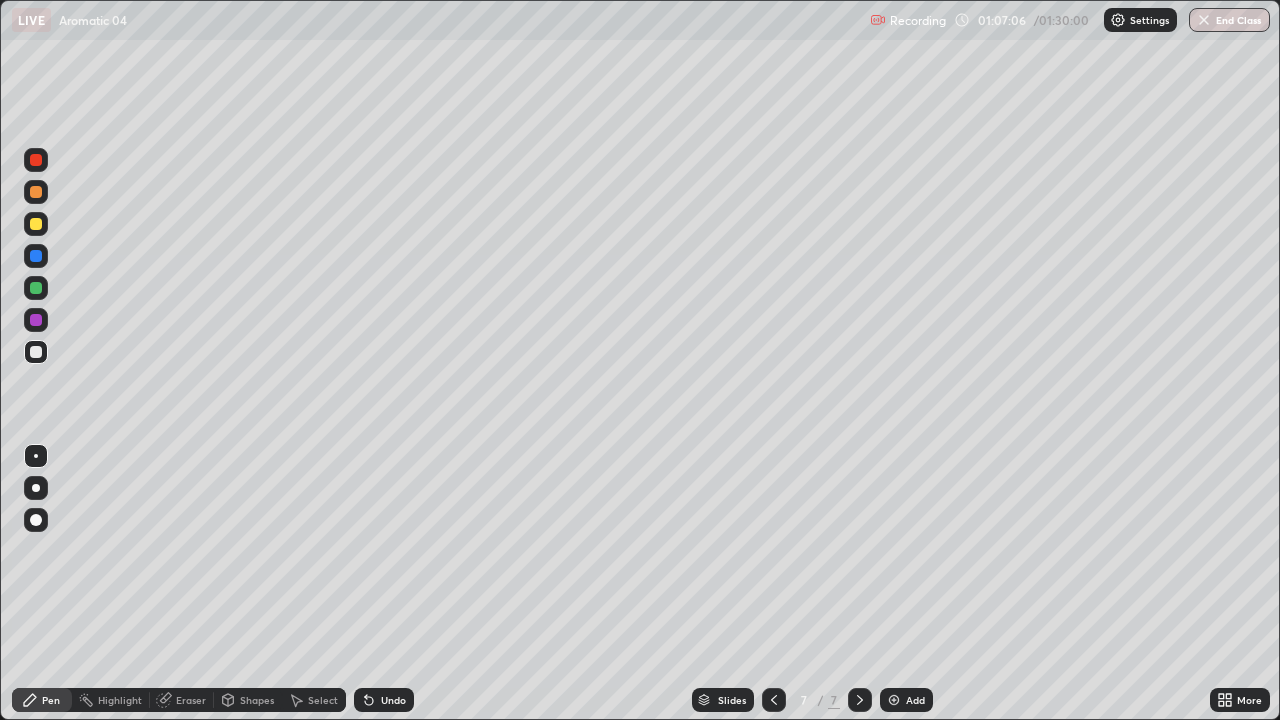 click 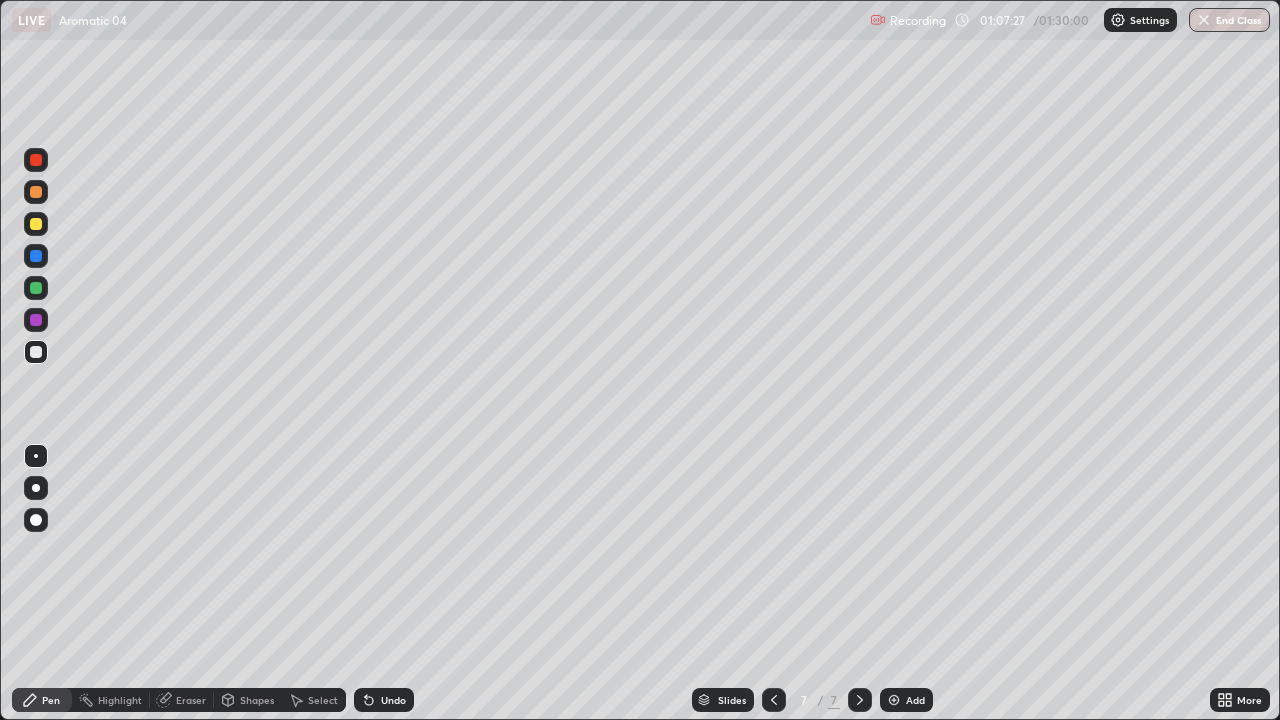 click on "Undo" at bounding box center [393, 700] 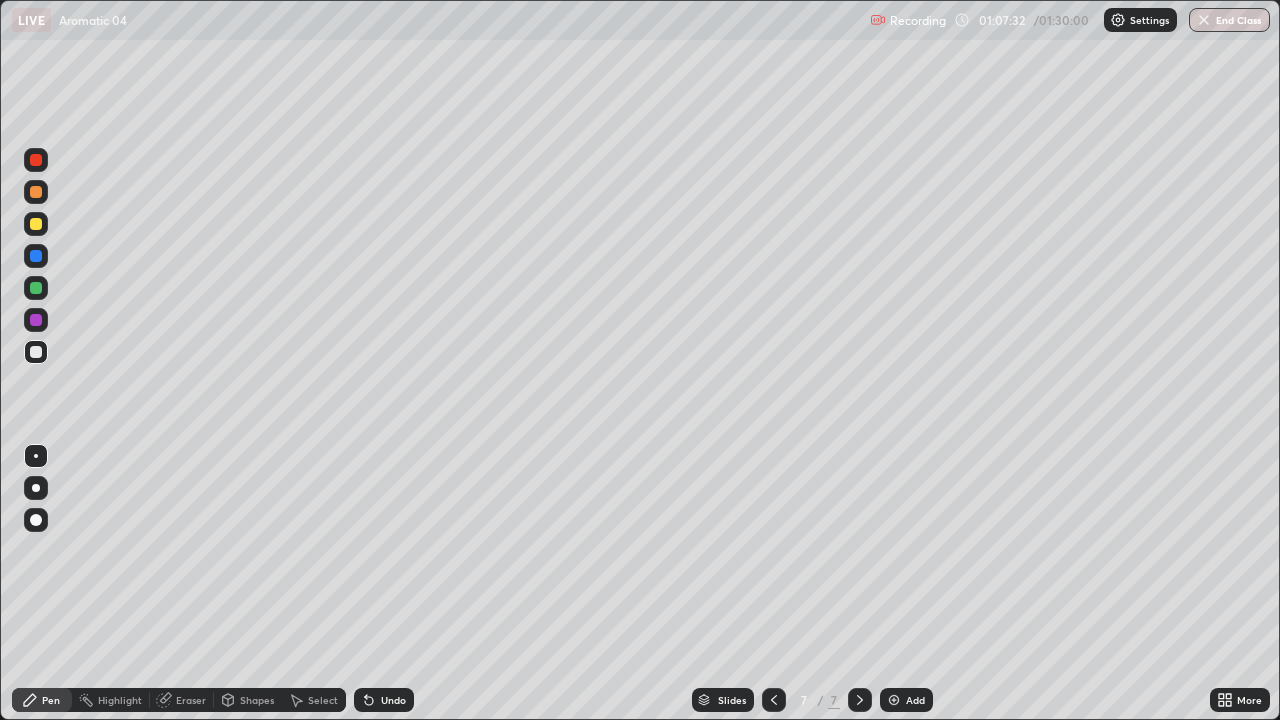 click at bounding box center [36, 224] 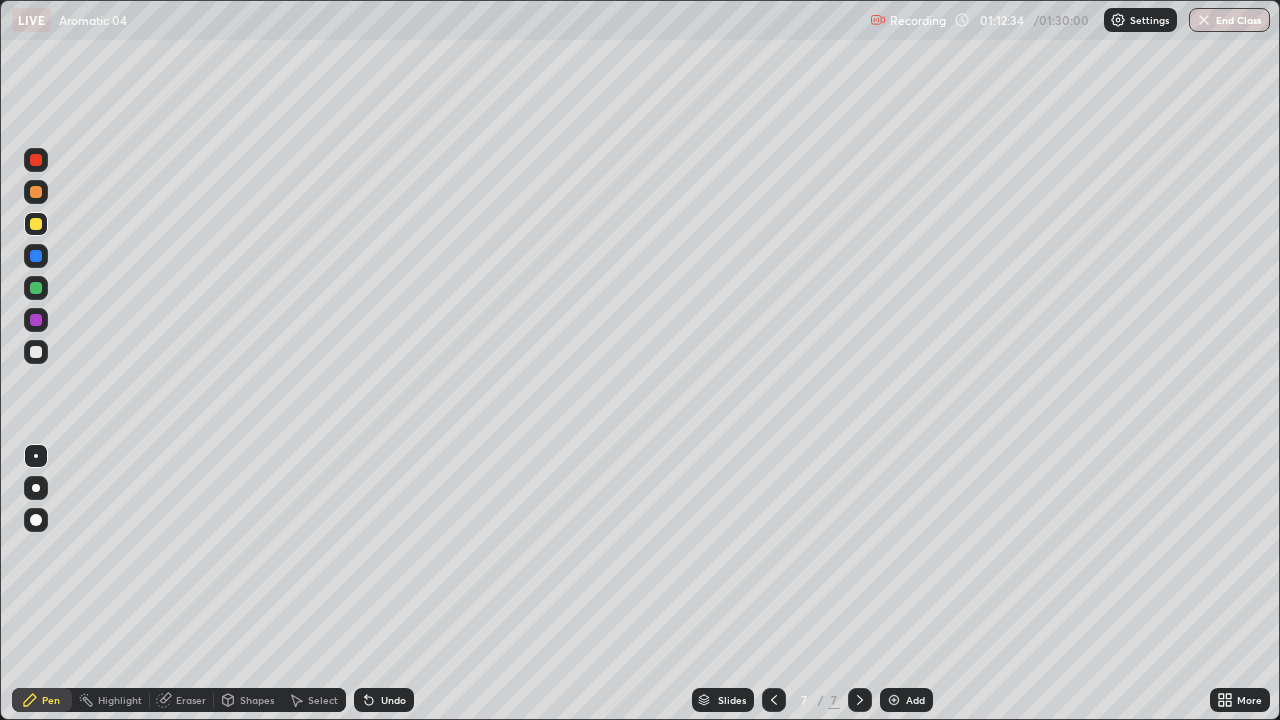 click on "Select" at bounding box center [323, 700] 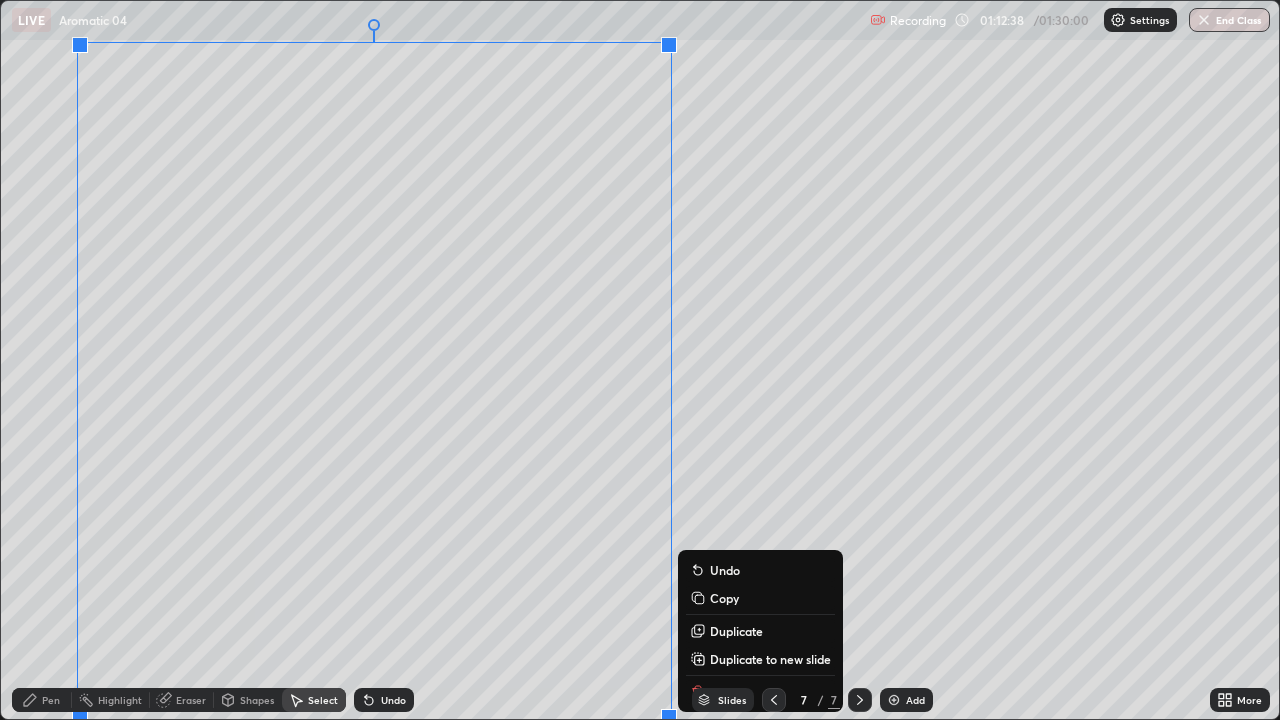click on "Duplicate to new slide" at bounding box center (770, 659) 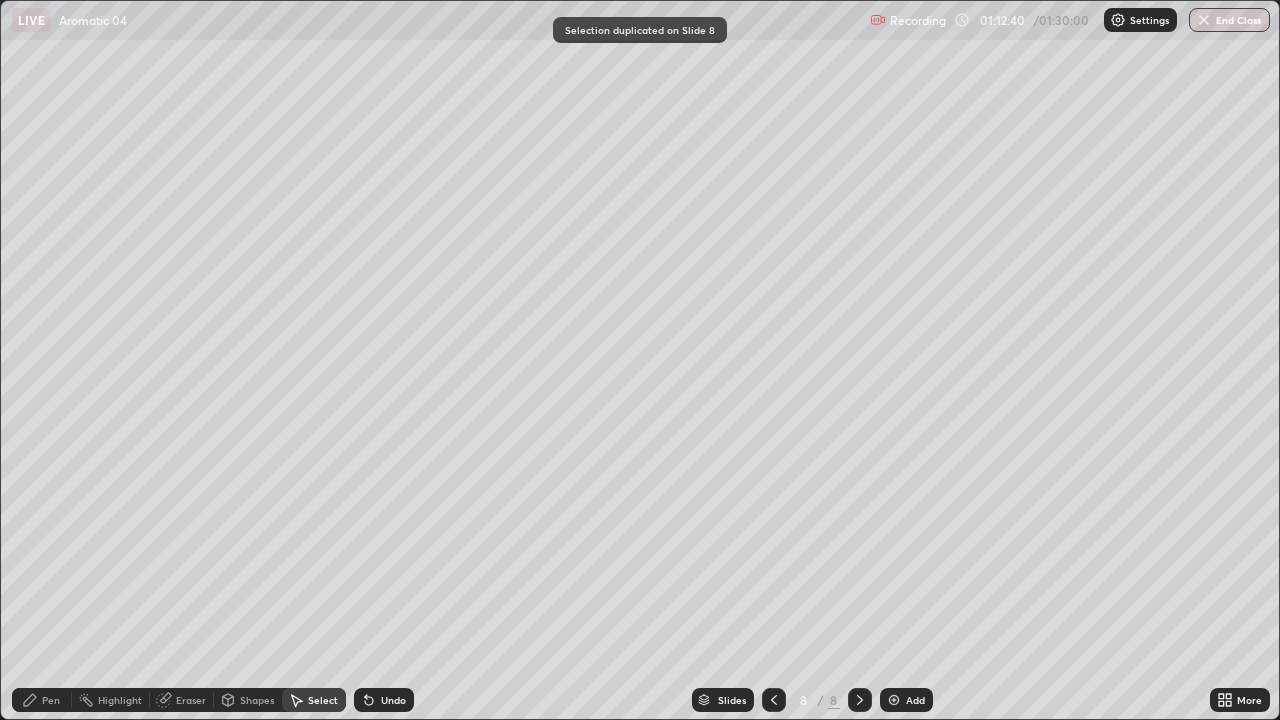 click on "Eraser" at bounding box center [191, 700] 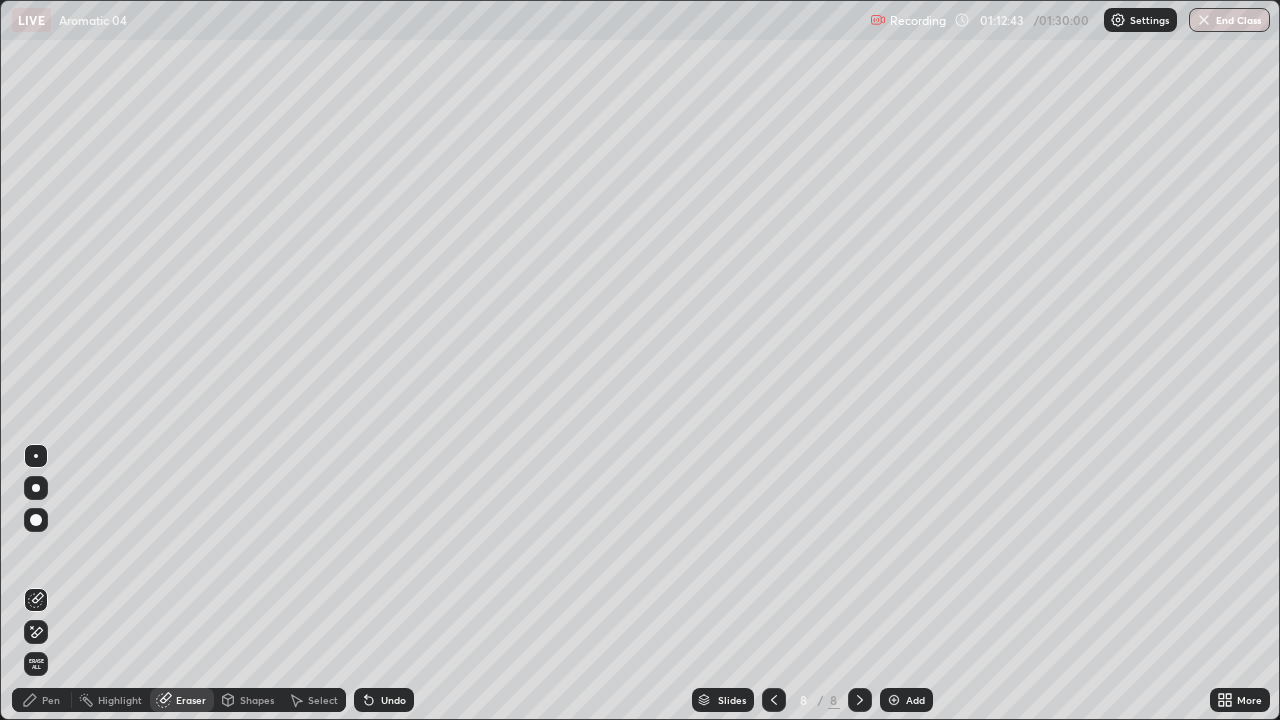 click on "Pen" at bounding box center (42, 700) 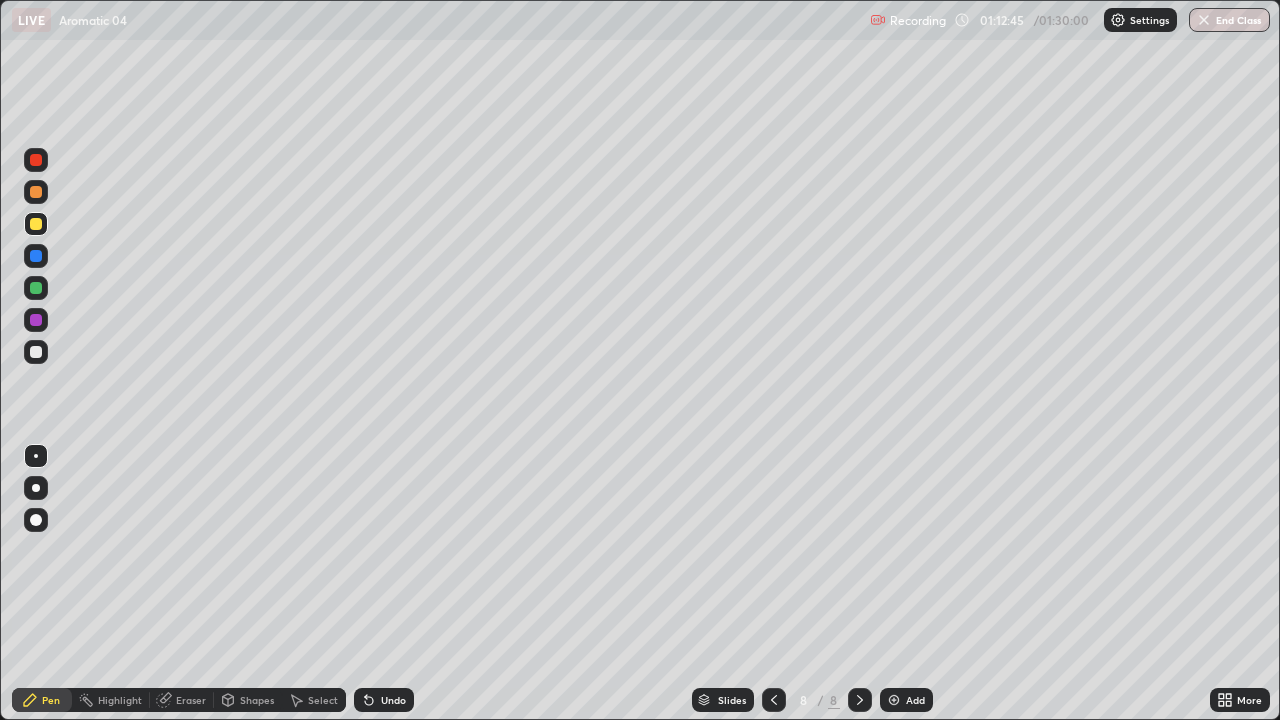 click at bounding box center (36, 352) 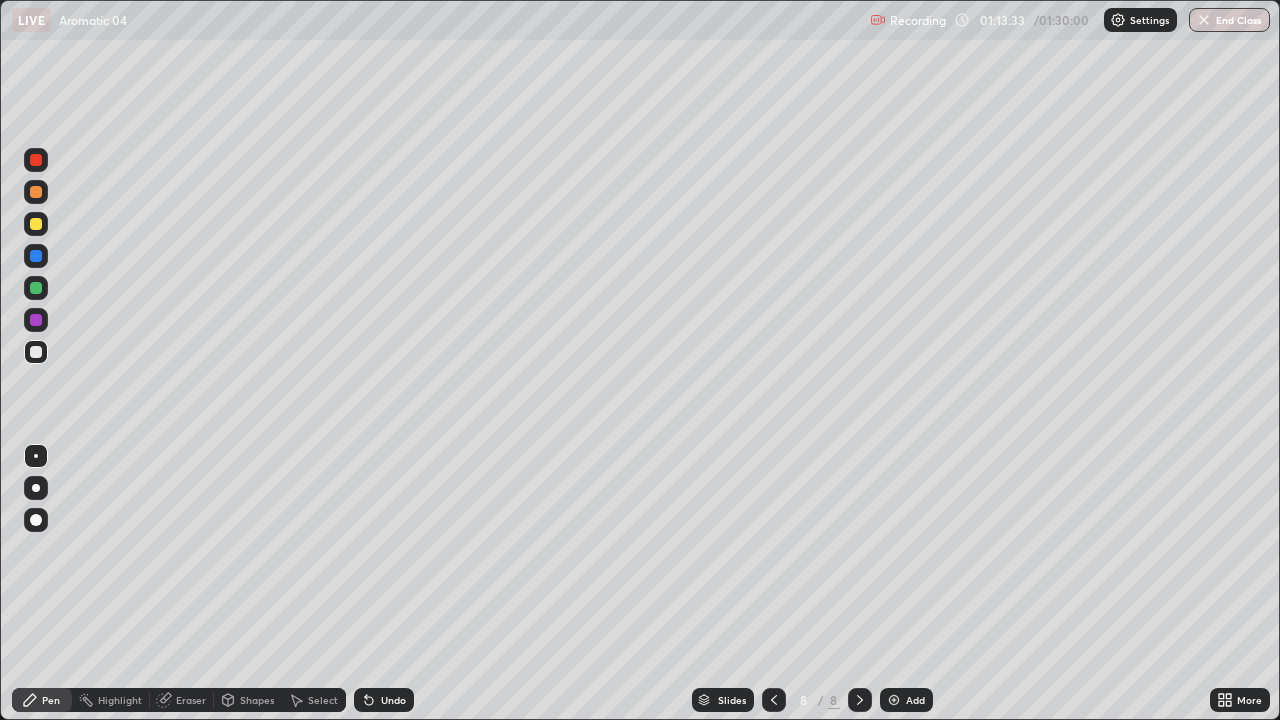 click on "Undo" at bounding box center (384, 700) 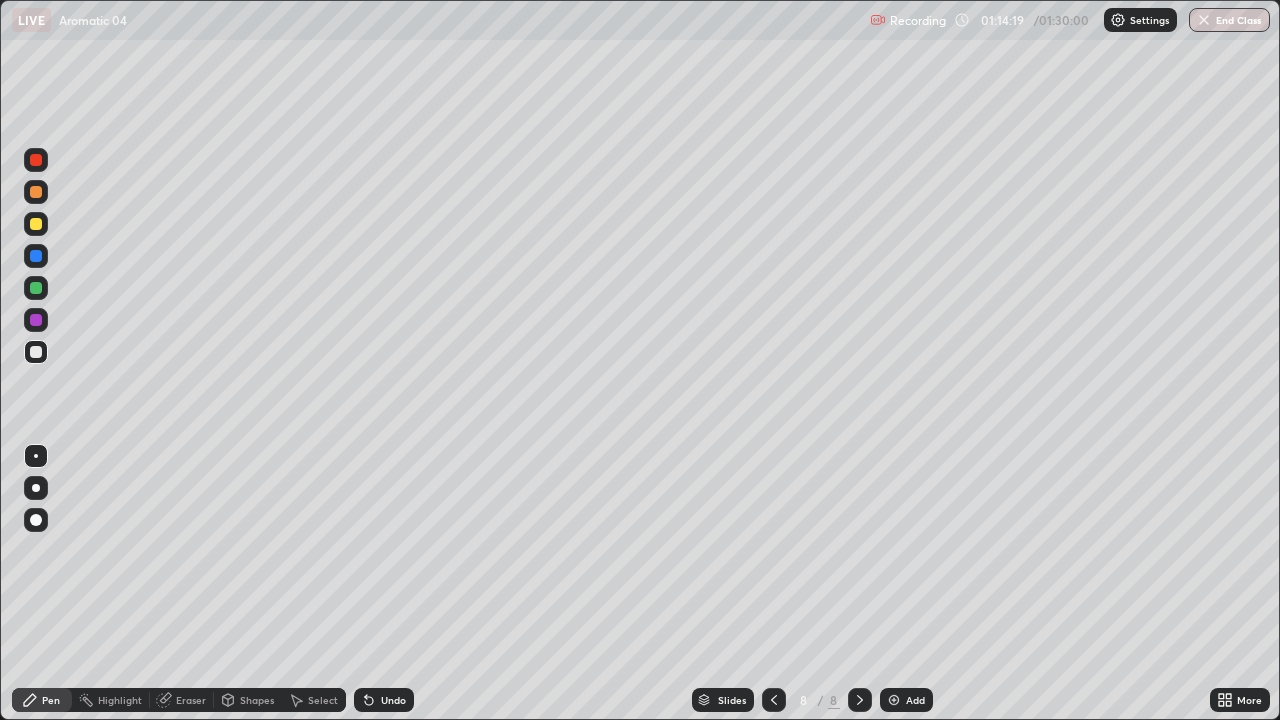 click on "Undo" at bounding box center (393, 700) 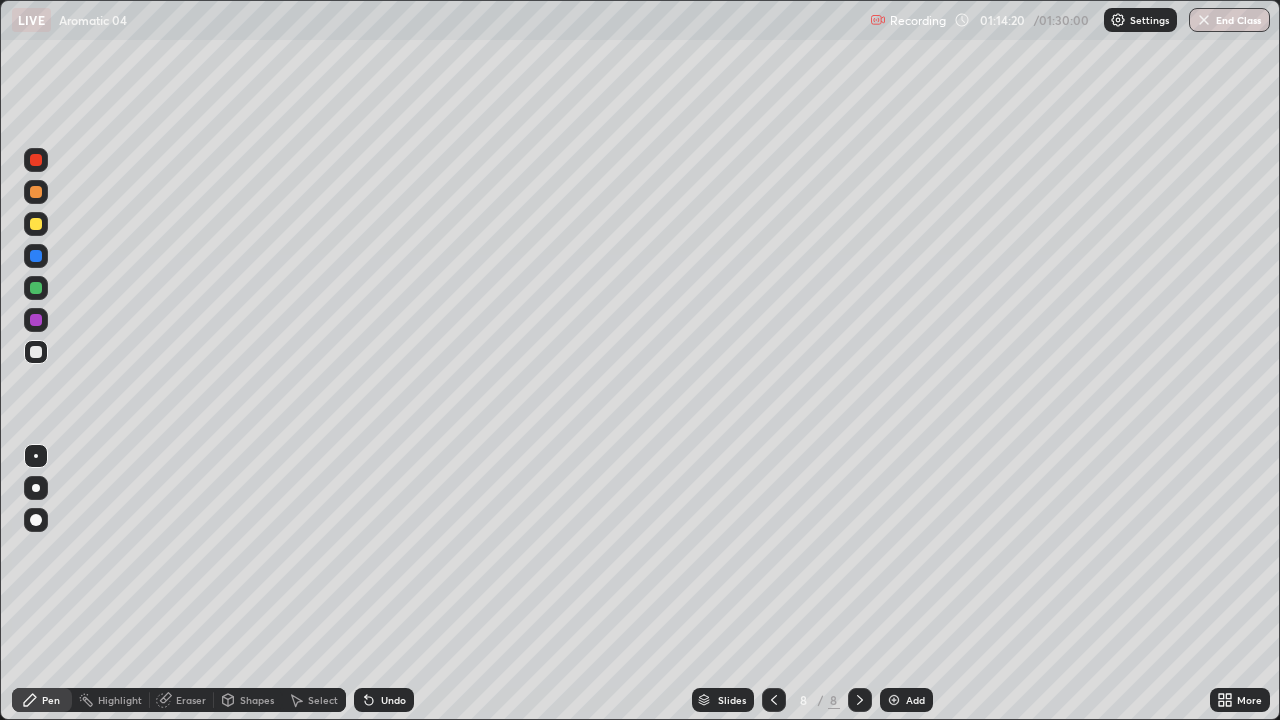 click on "Undo" at bounding box center [393, 700] 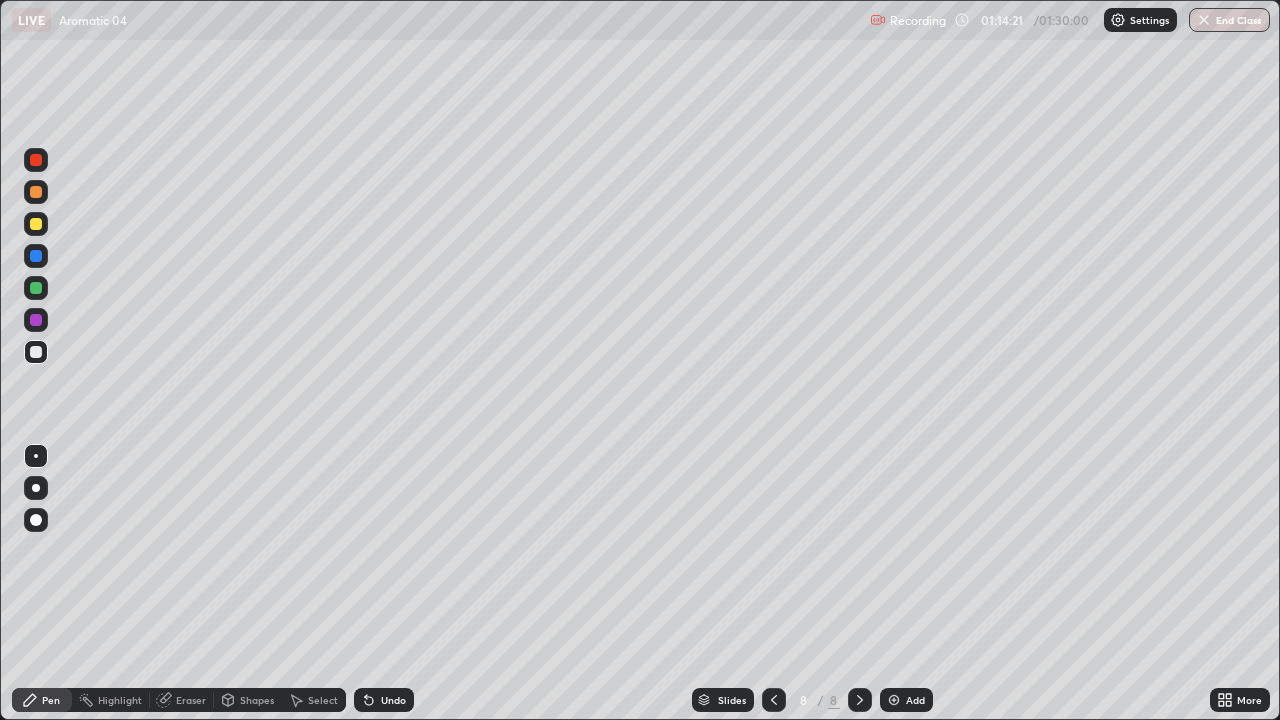 click on "Undo" at bounding box center [393, 700] 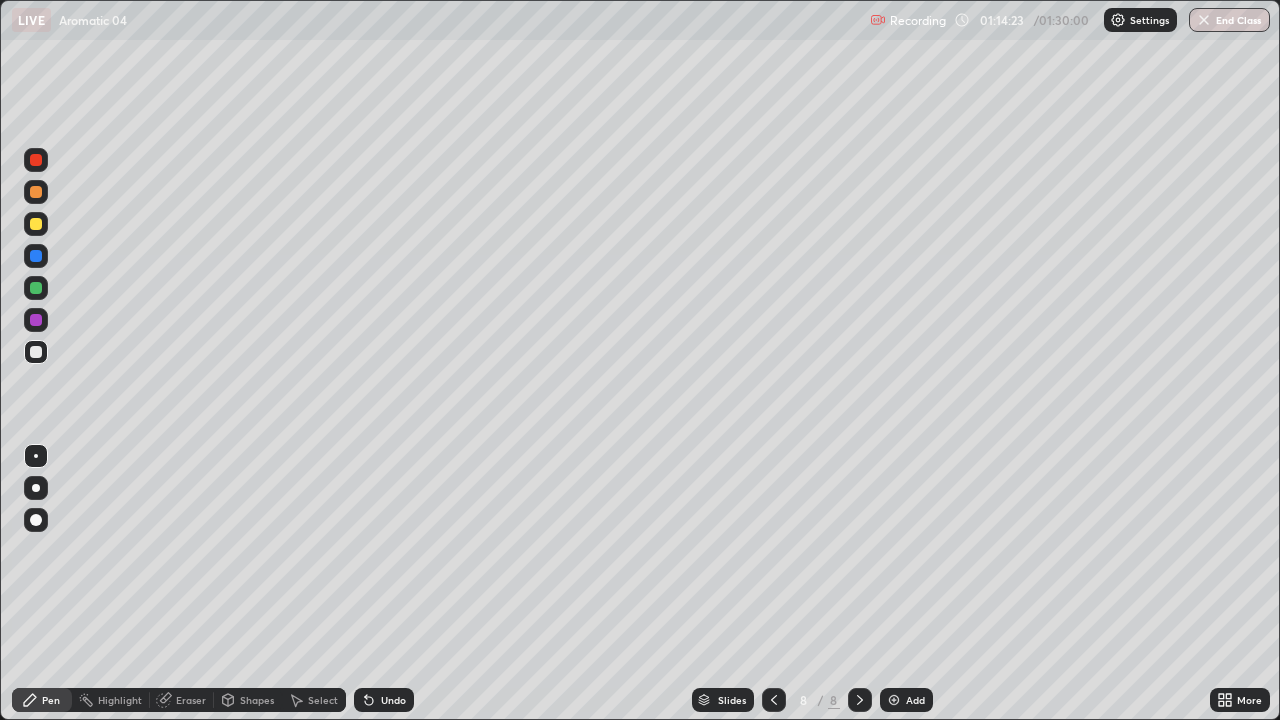click at bounding box center (36, 224) 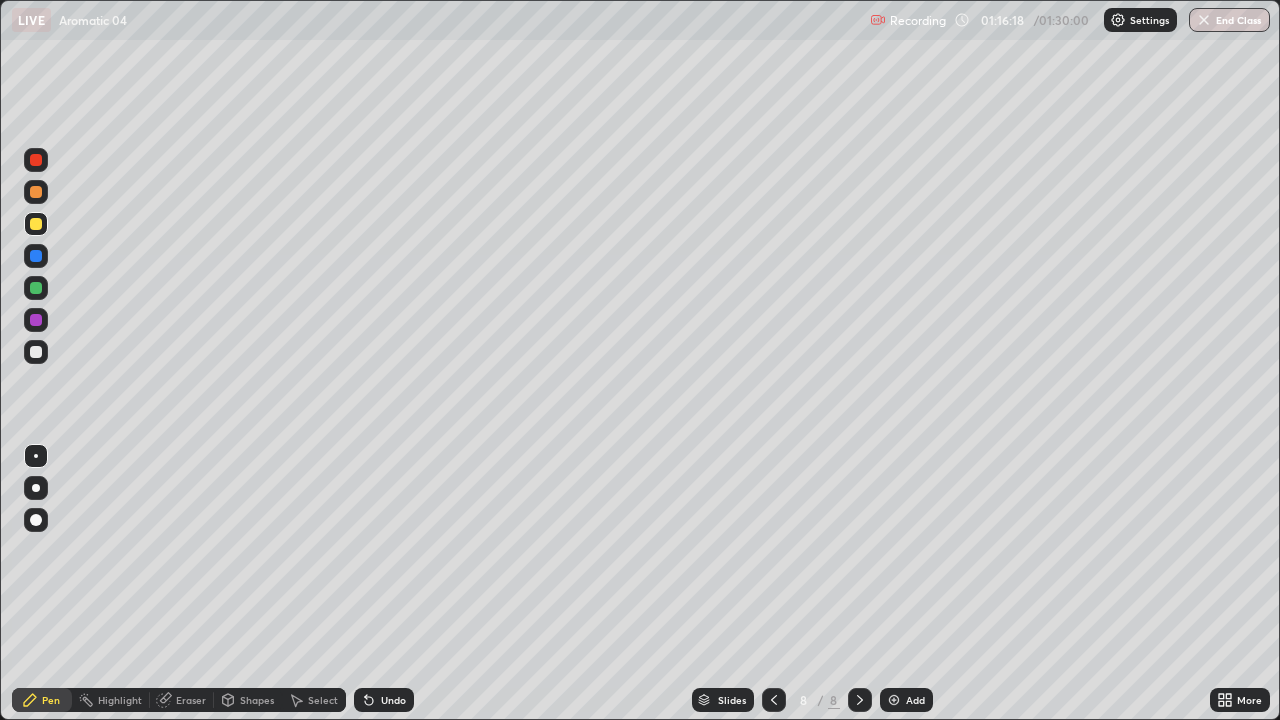 click 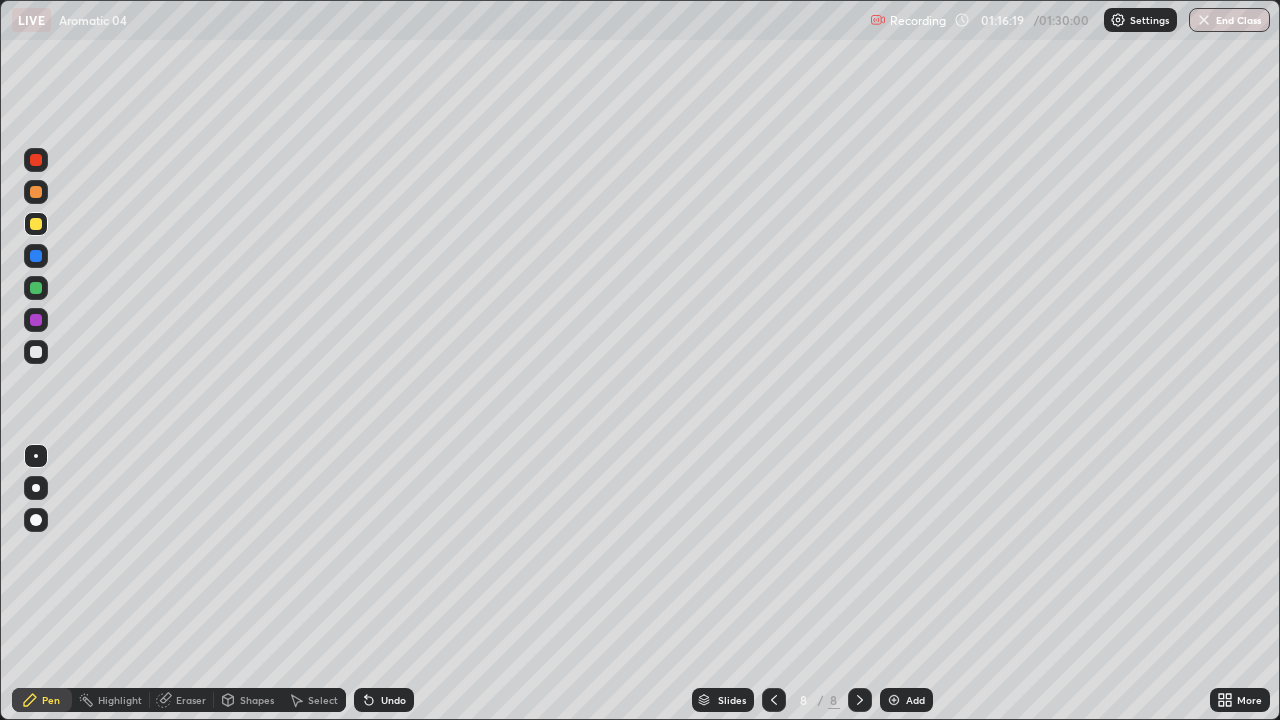 click 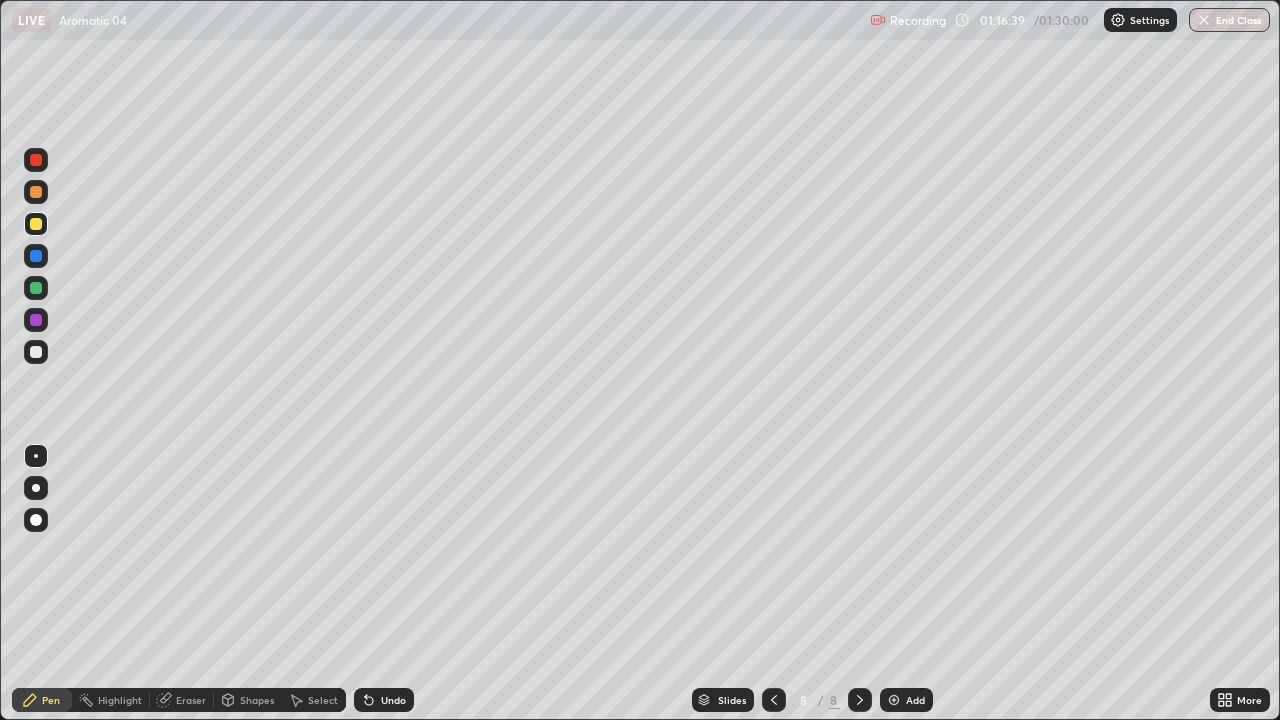 click on "Eraser" at bounding box center [191, 700] 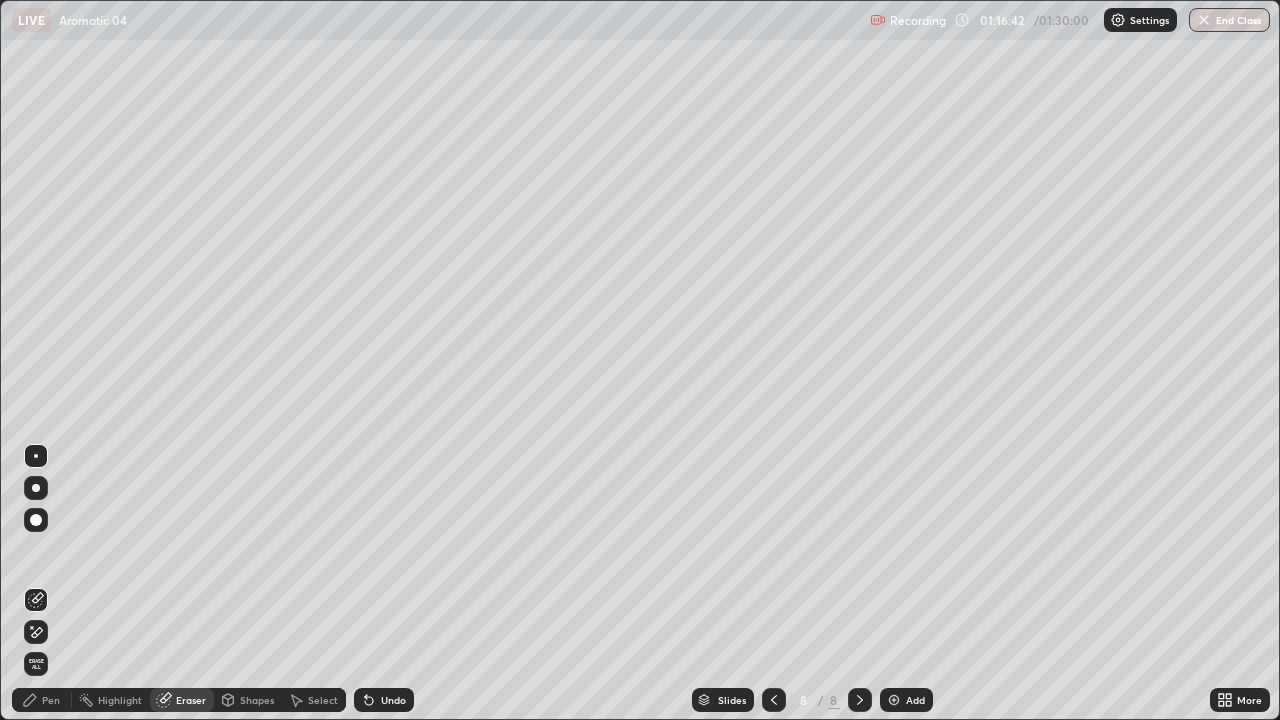 click on "Pen" at bounding box center [51, 700] 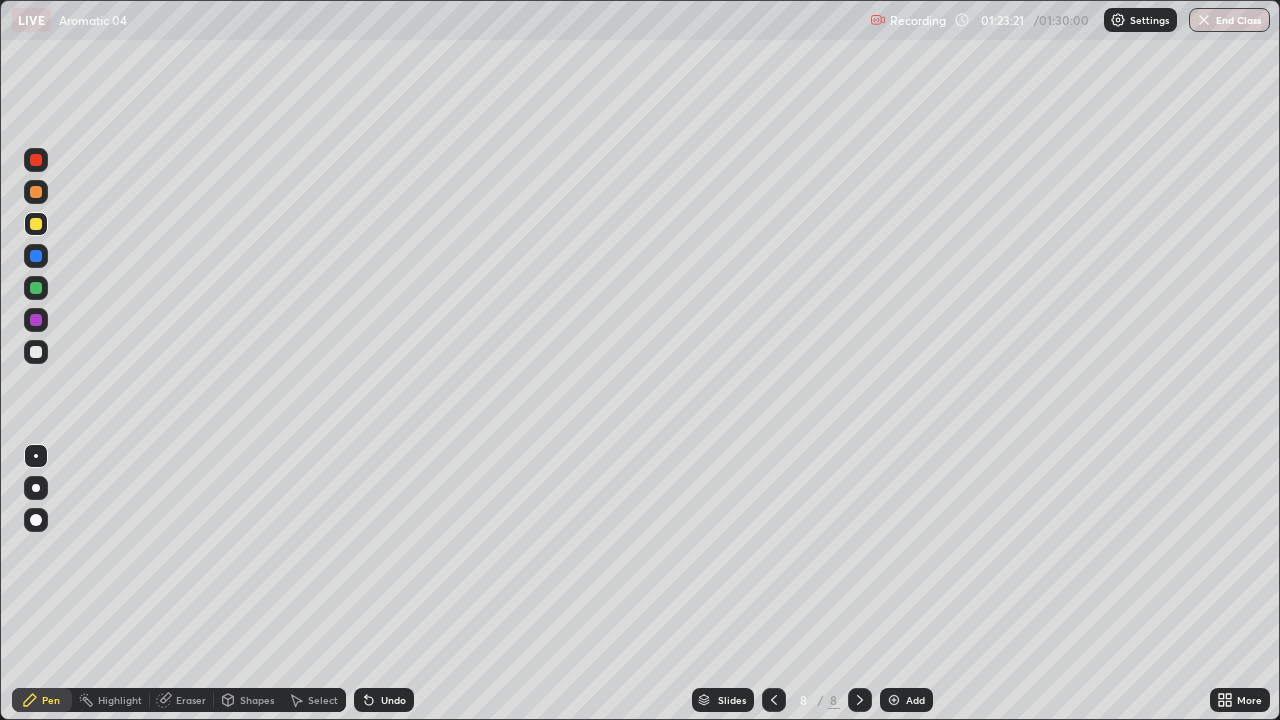 click on "Select" at bounding box center (314, 700) 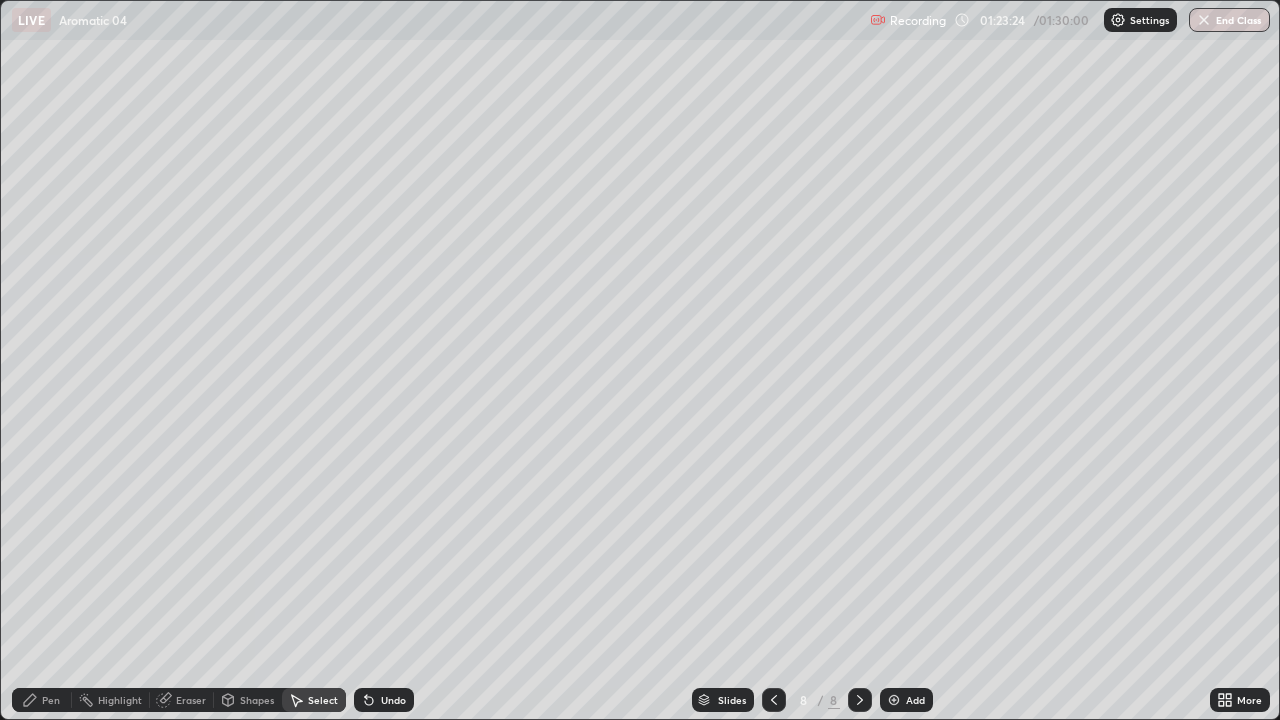 click on "Select" at bounding box center [314, 700] 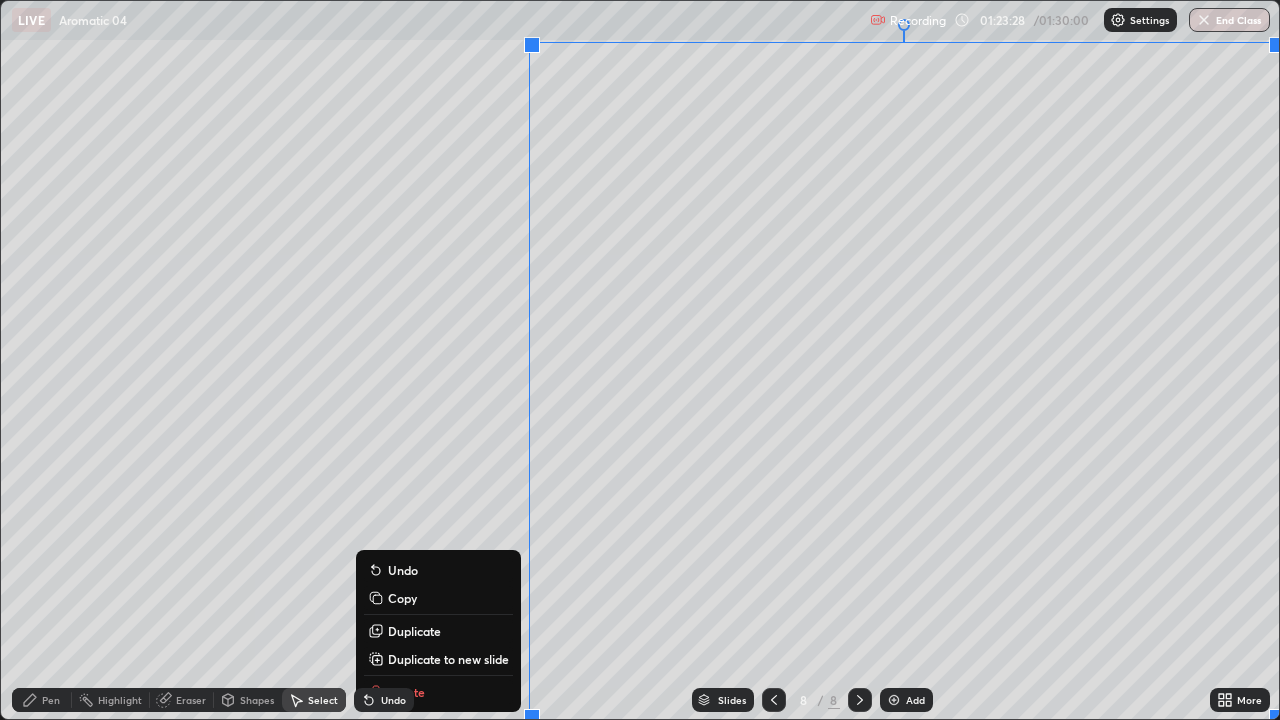 click on "Duplicate to new slide" at bounding box center [448, 659] 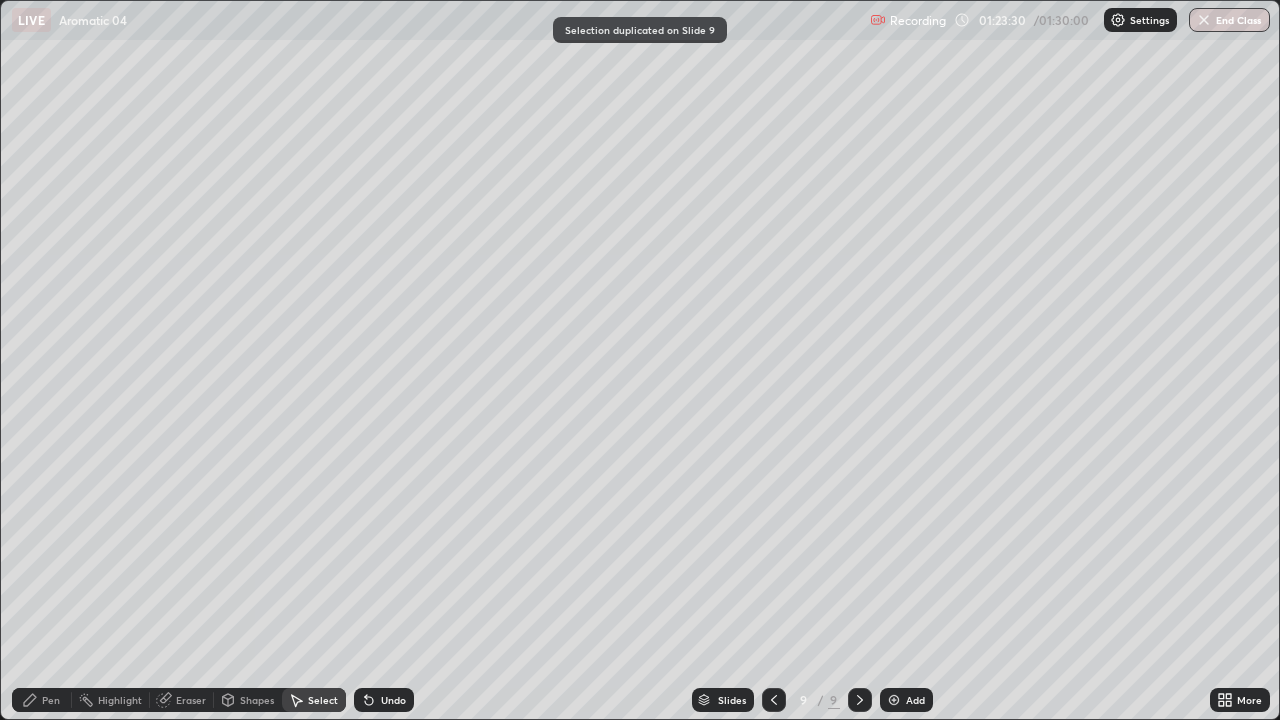 click on "Eraser" at bounding box center (191, 700) 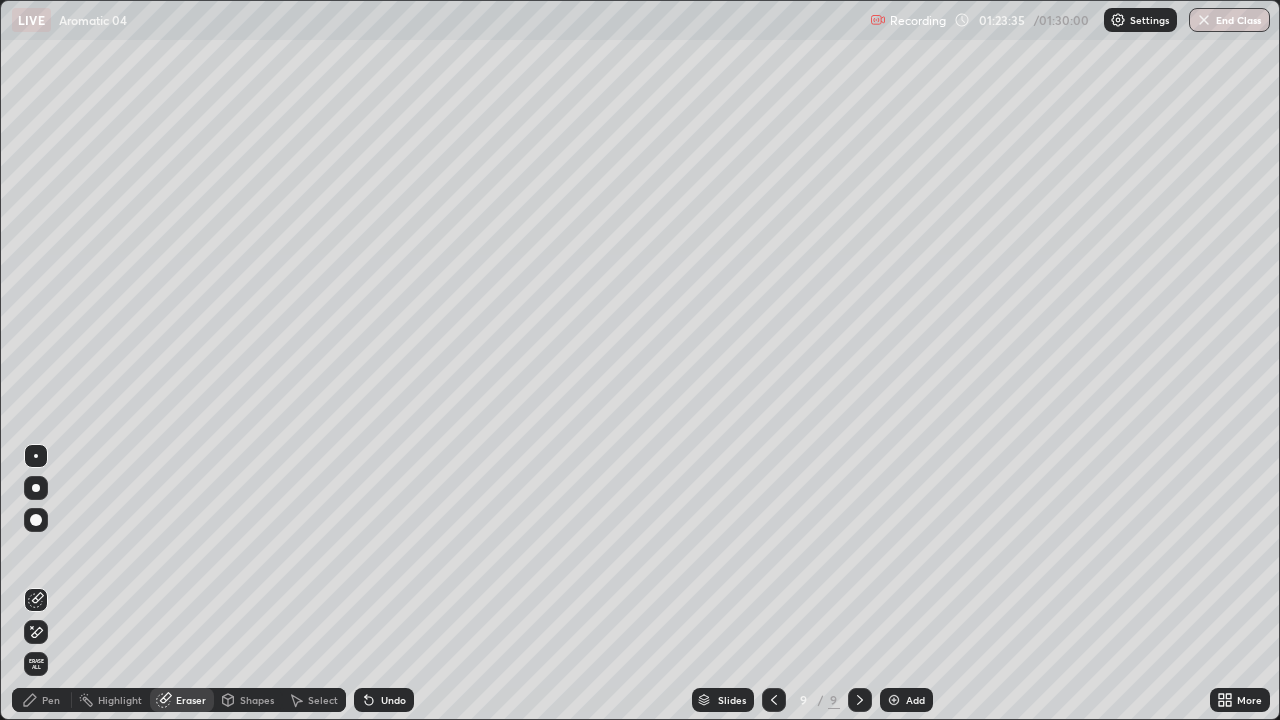 click on "Pen" at bounding box center [42, 700] 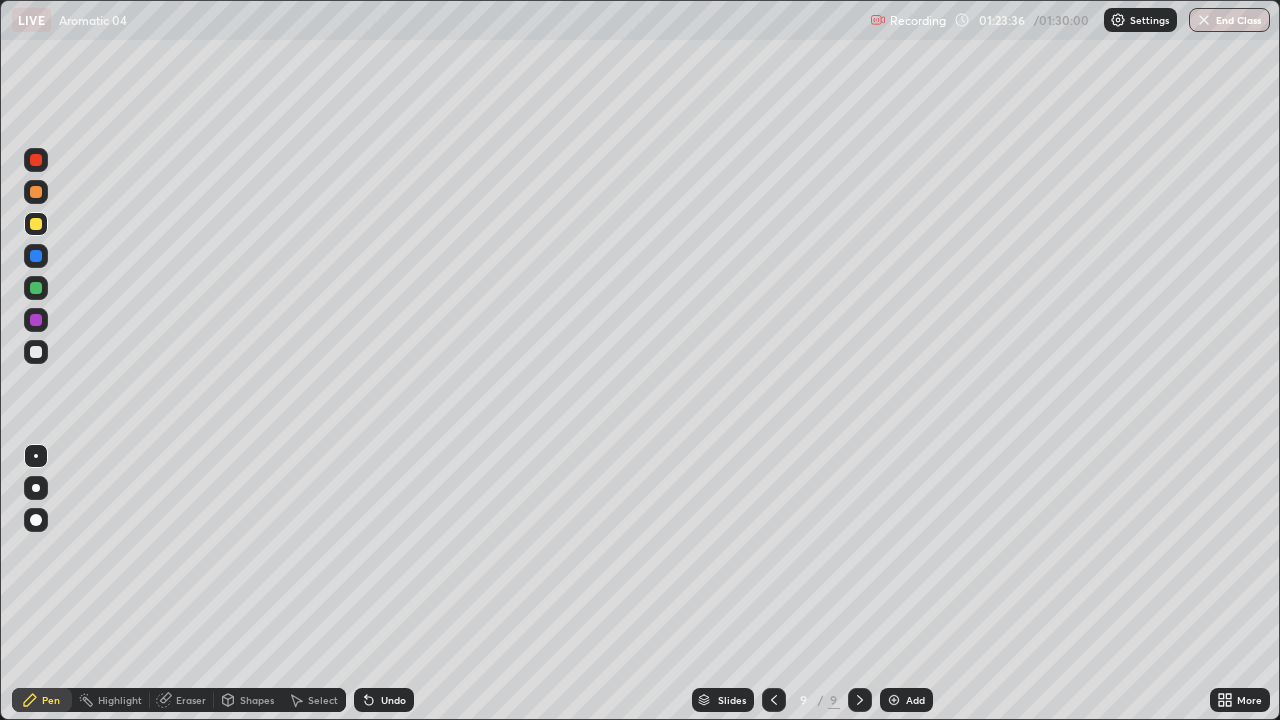 click on "Pen" at bounding box center (51, 700) 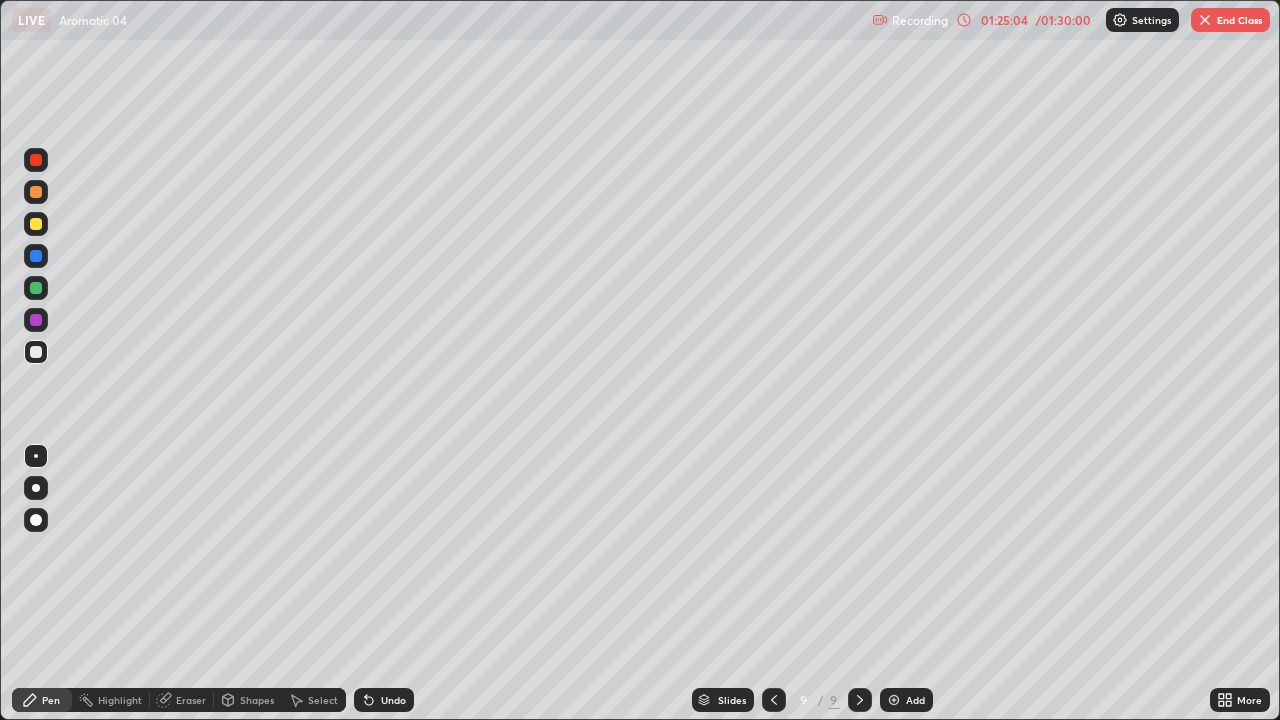 click on "01:25:04" at bounding box center [1004, 20] 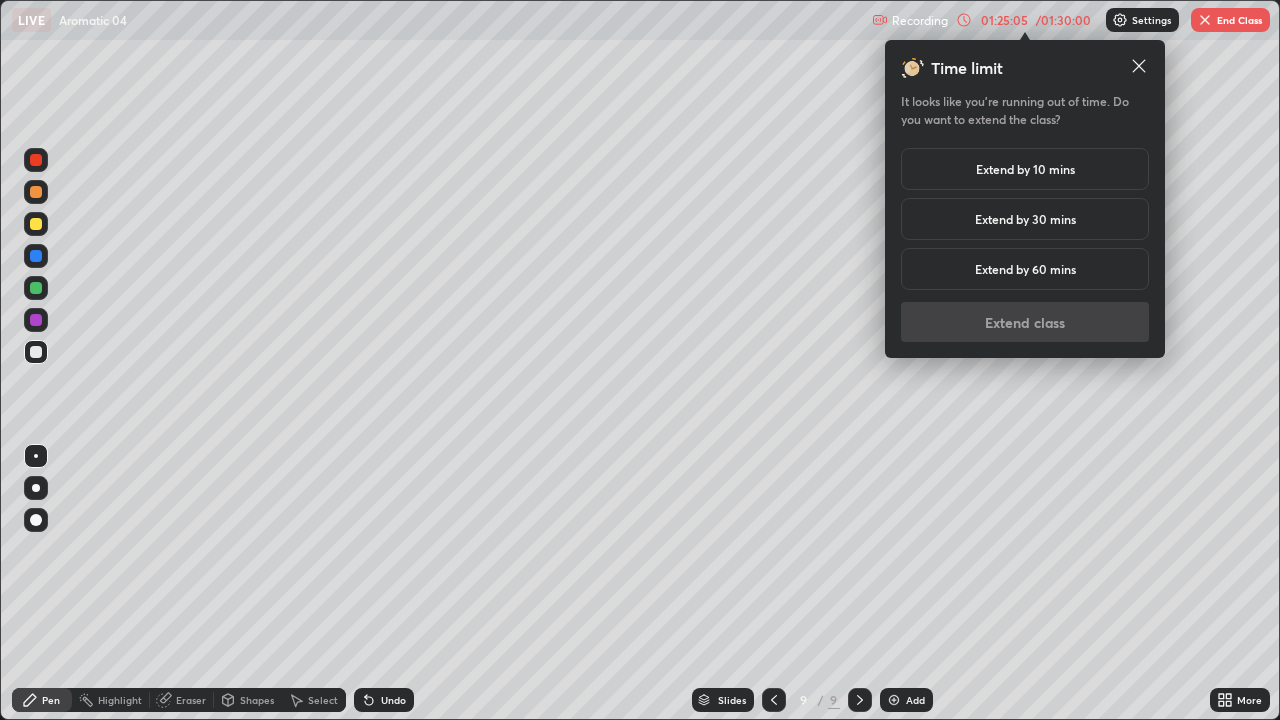click on "Extend by 10 mins" at bounding box center [1025, 169] 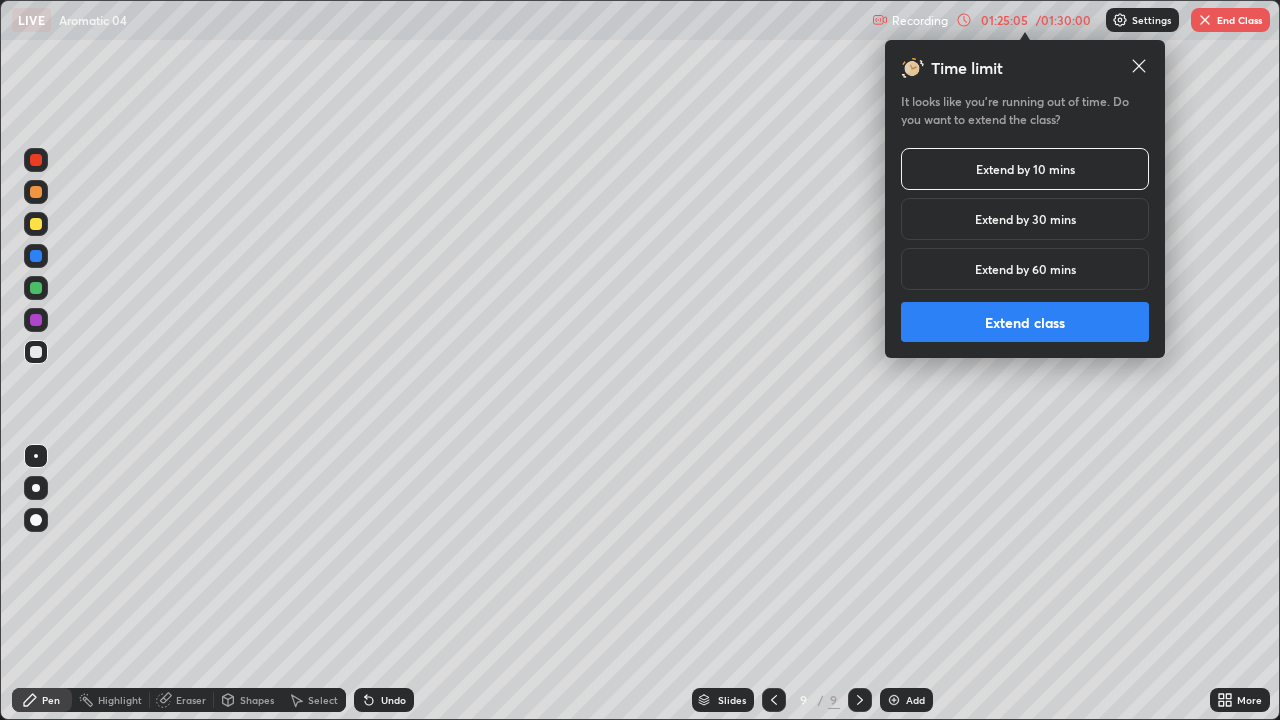click on "Extend class" at bounding box center (1025, 322) 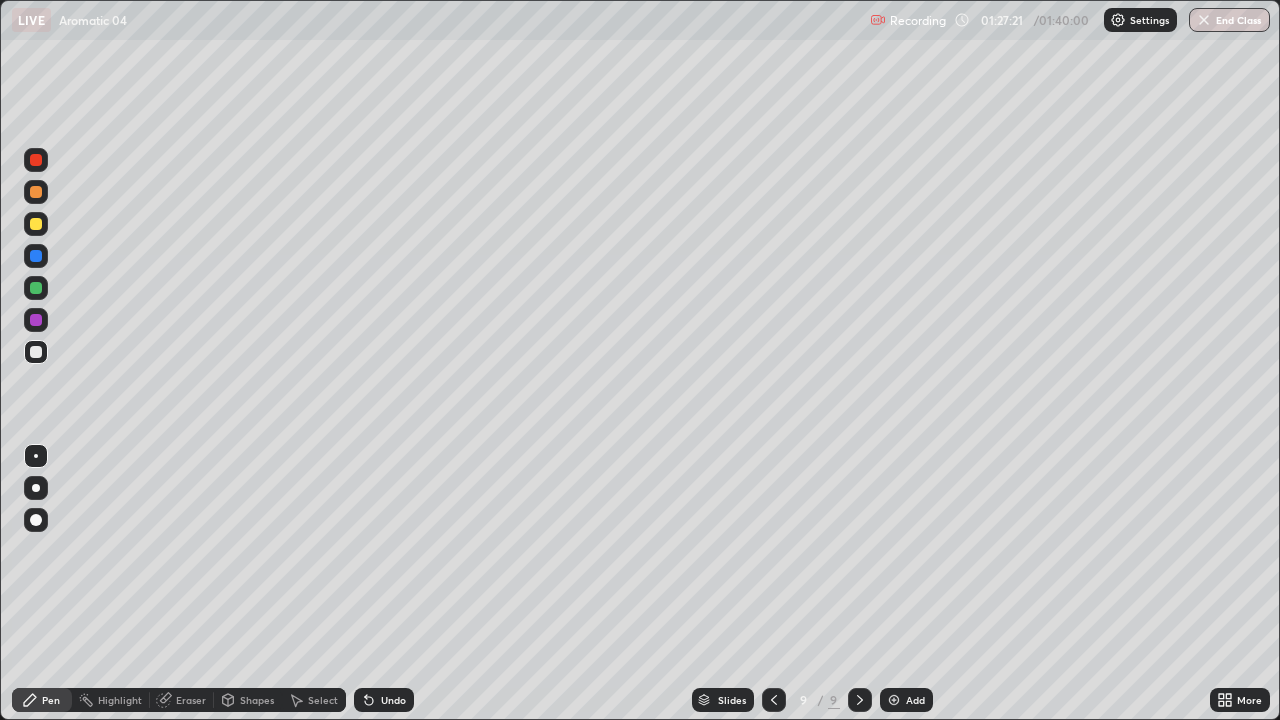 click at bounding box center (36, 352) 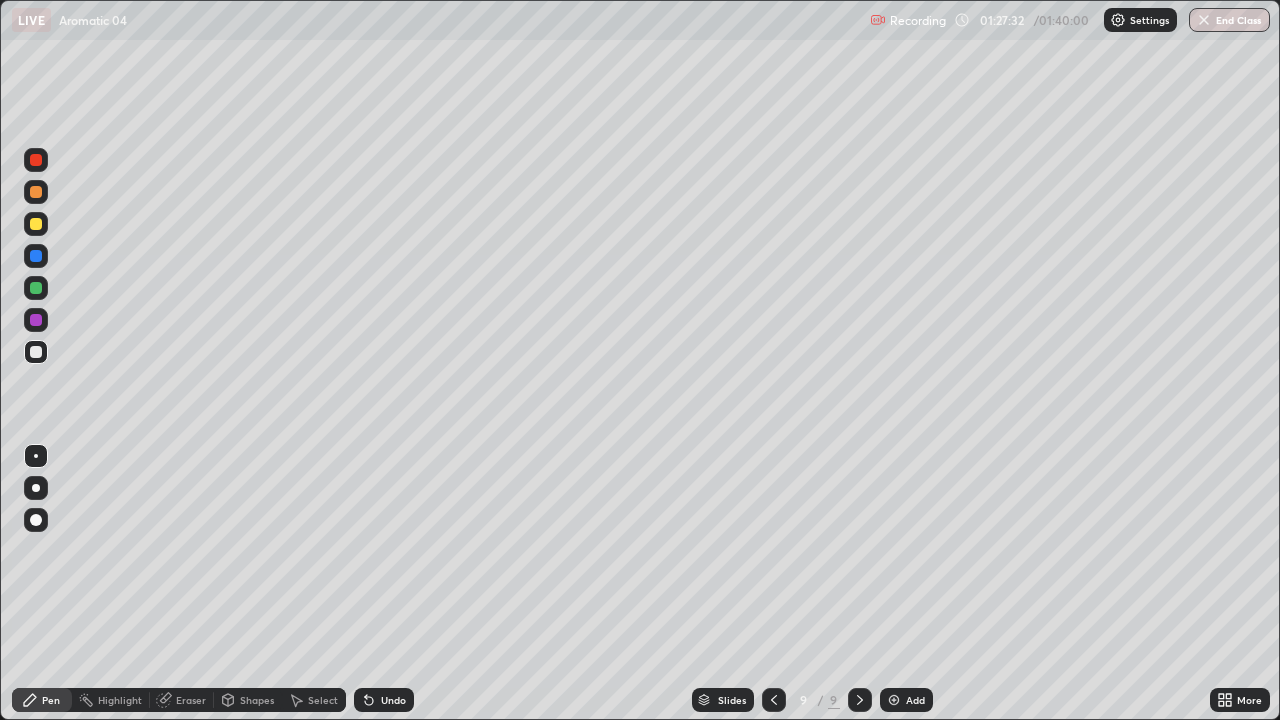 click 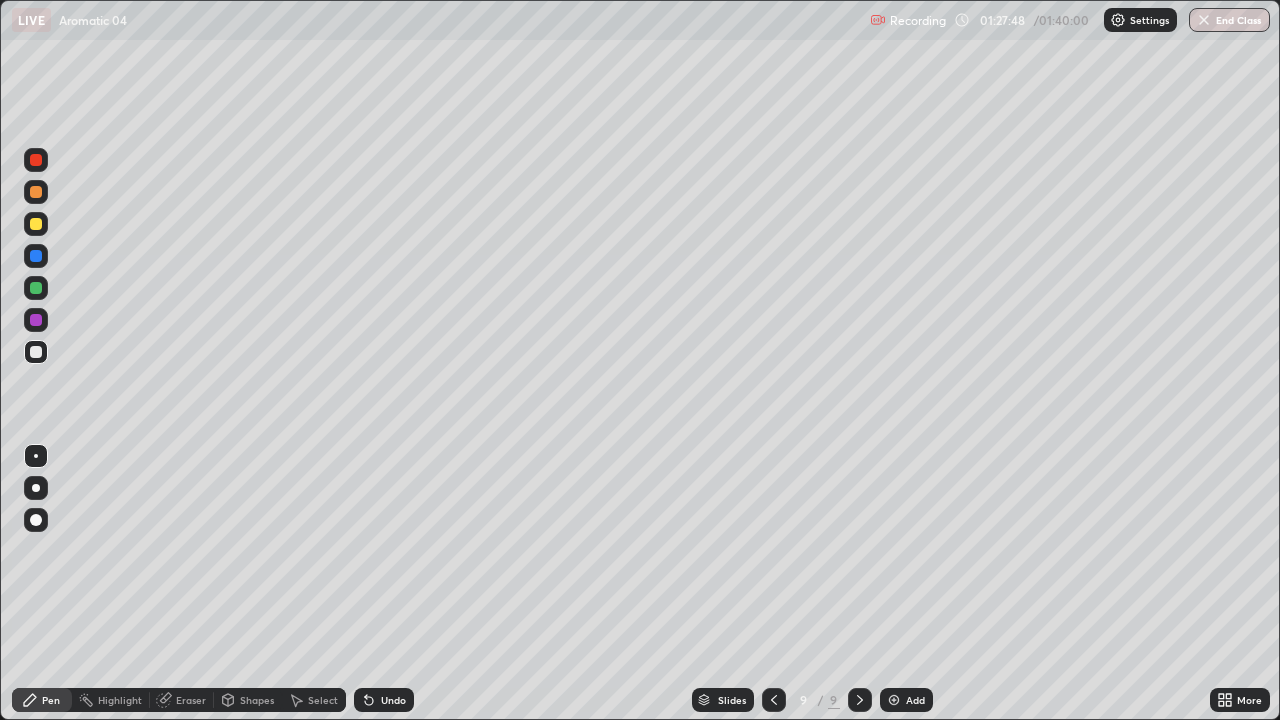 click on "Eraser" at bounding box center [191, 700] 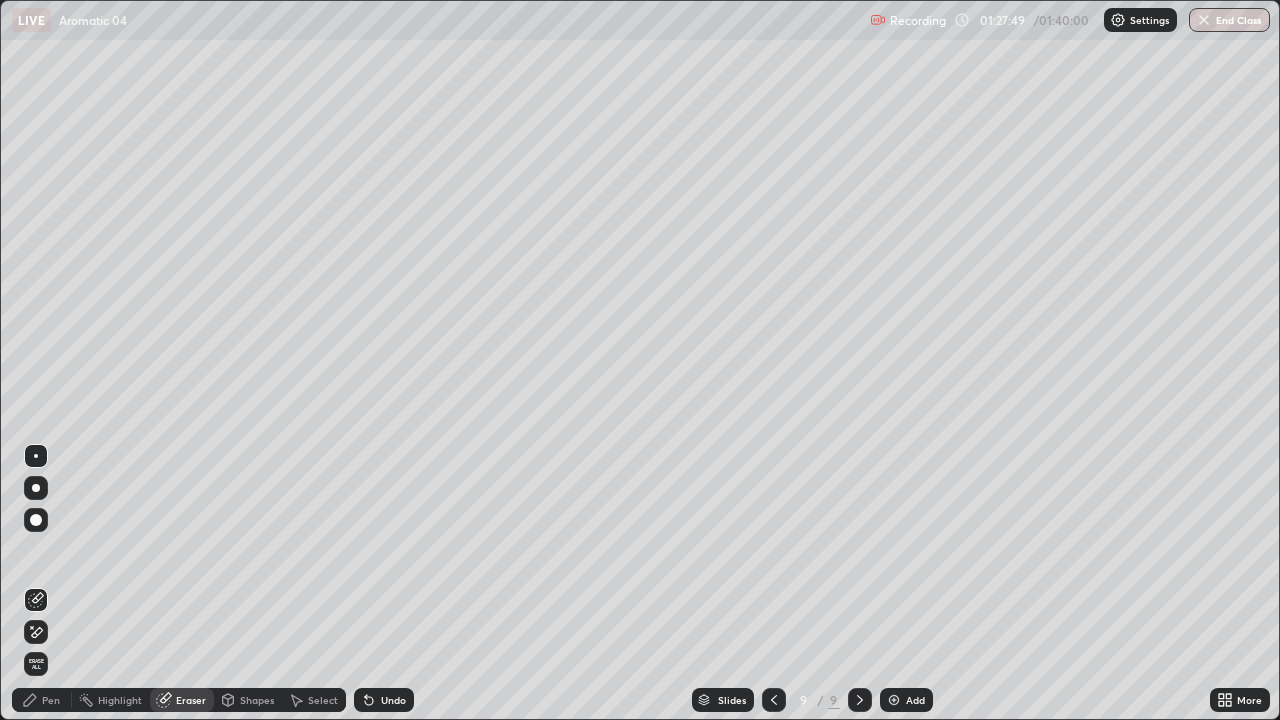 click on "Eraser" at bounding box center (191, 700) 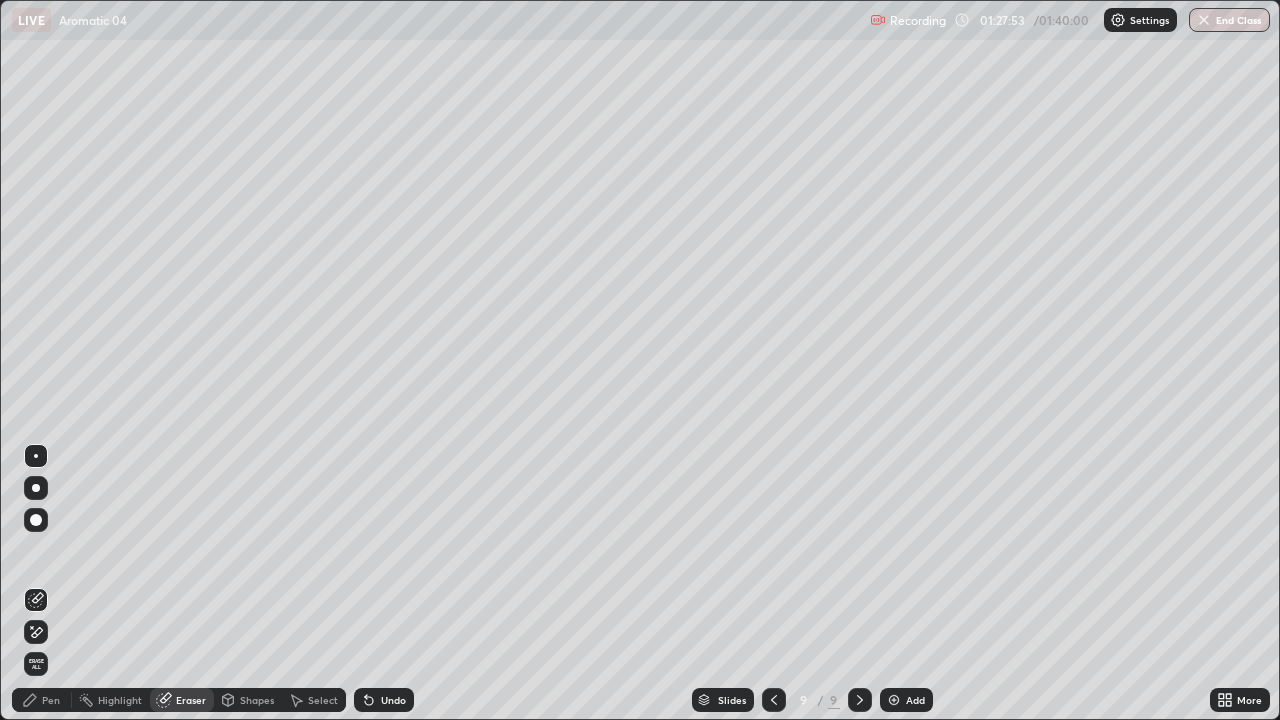 click on "Pen" at bounding box center [51, 700] 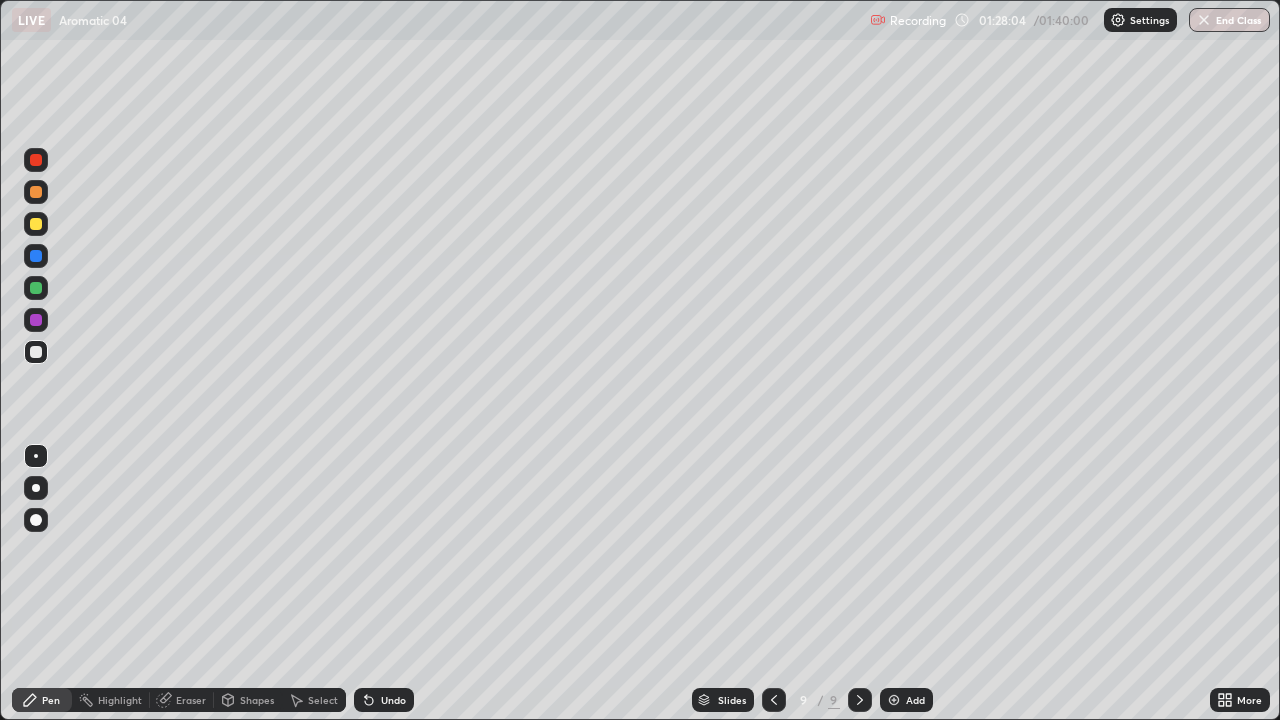 click on "Eraser" at bounding box center [191, 700] 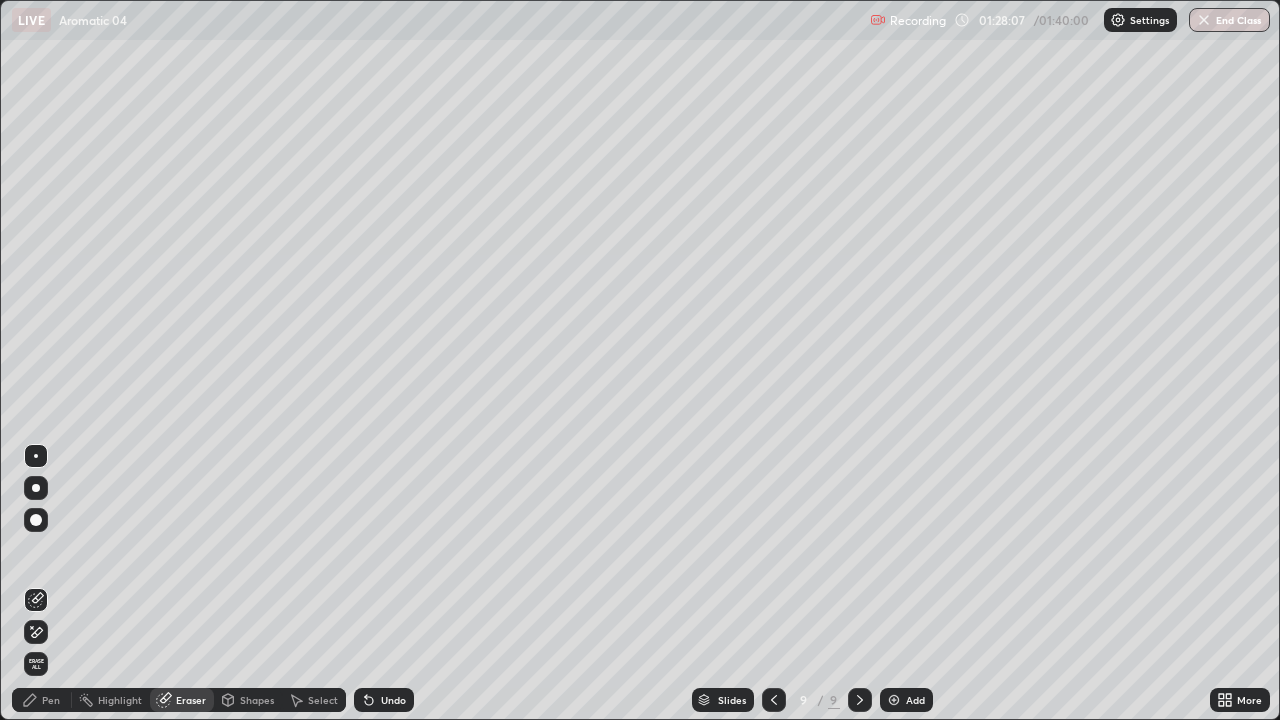 click on "Pen" at bounding box center [42, 700] 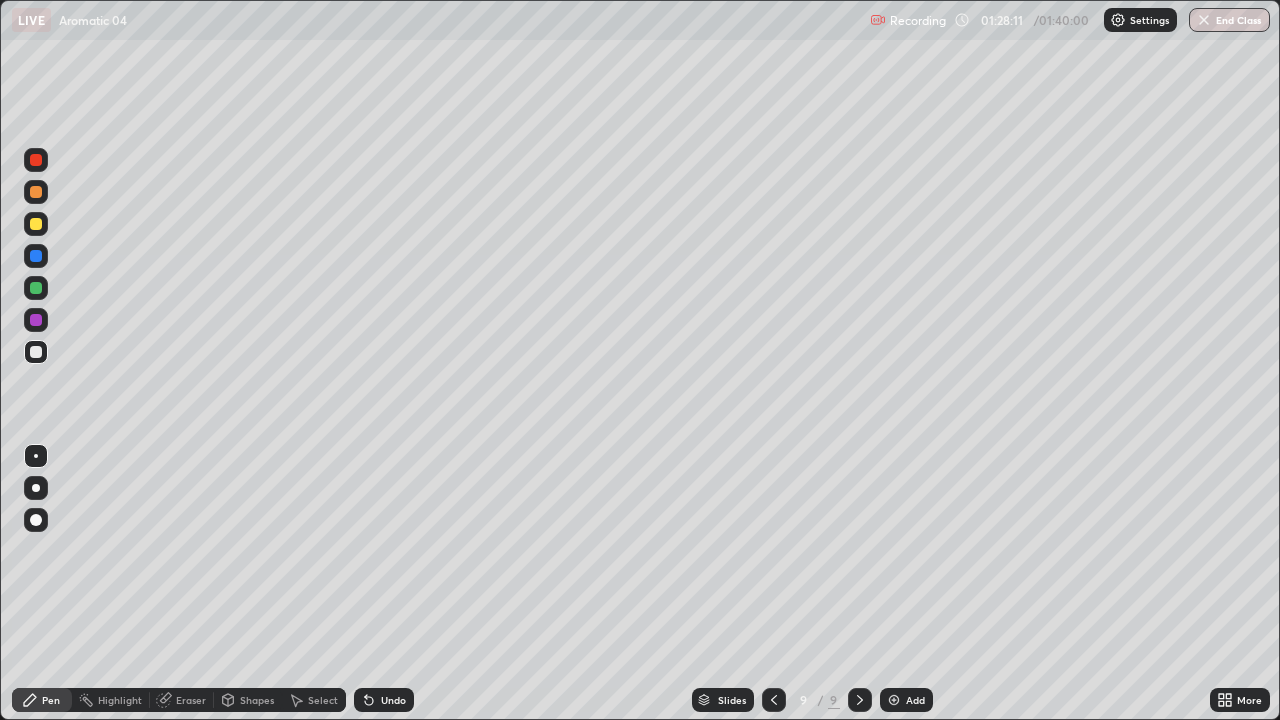 click at bounding box center (36, 224) 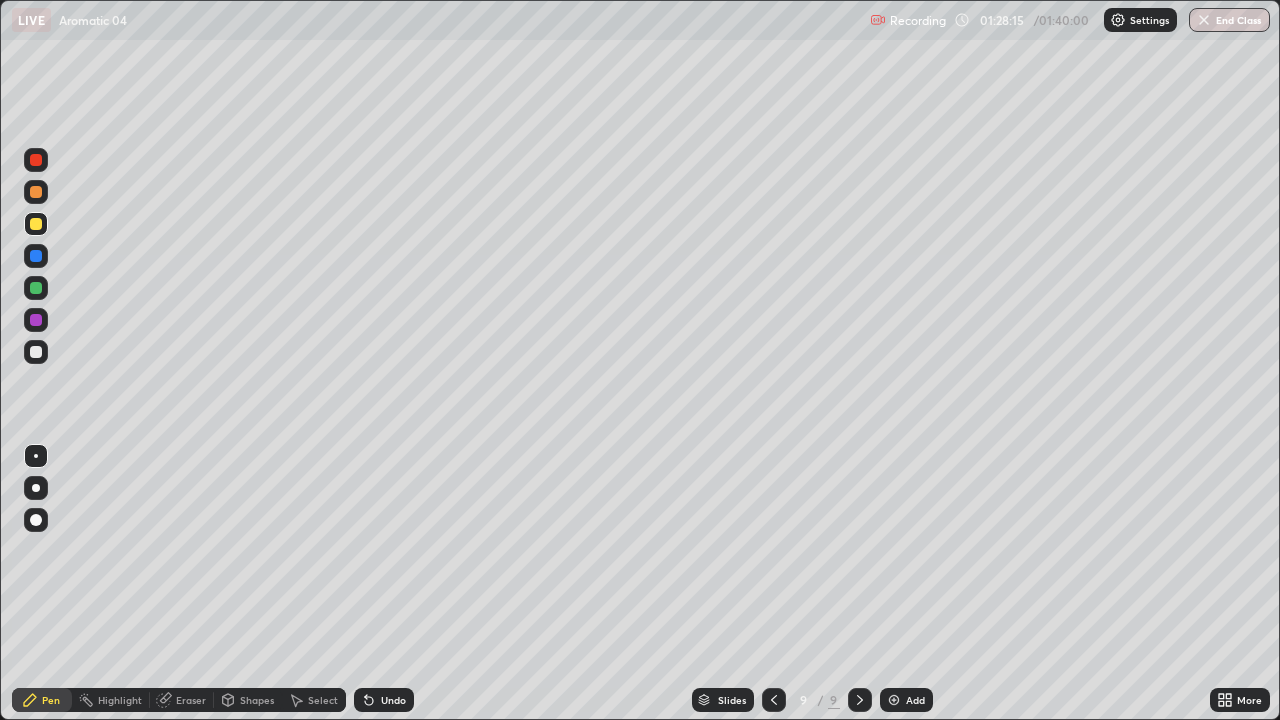 click at bounding box center (36, 352) 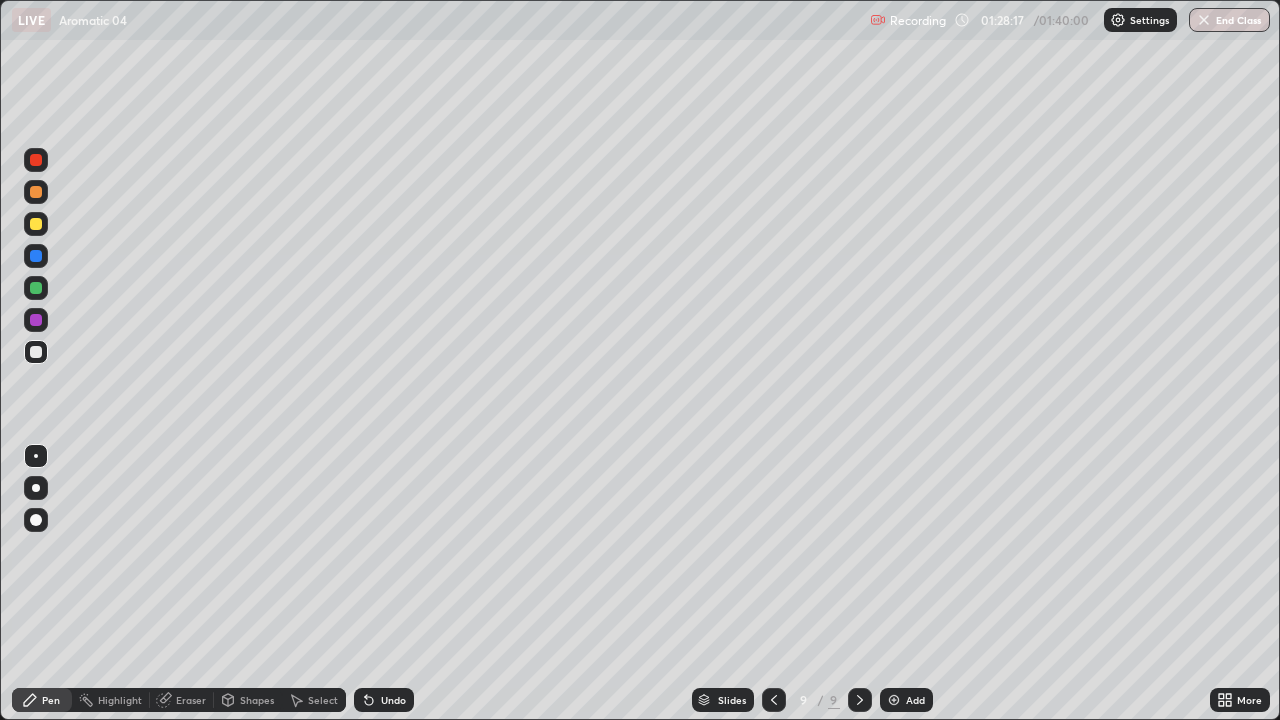 click on "Select" at bounding box center [314, 700] 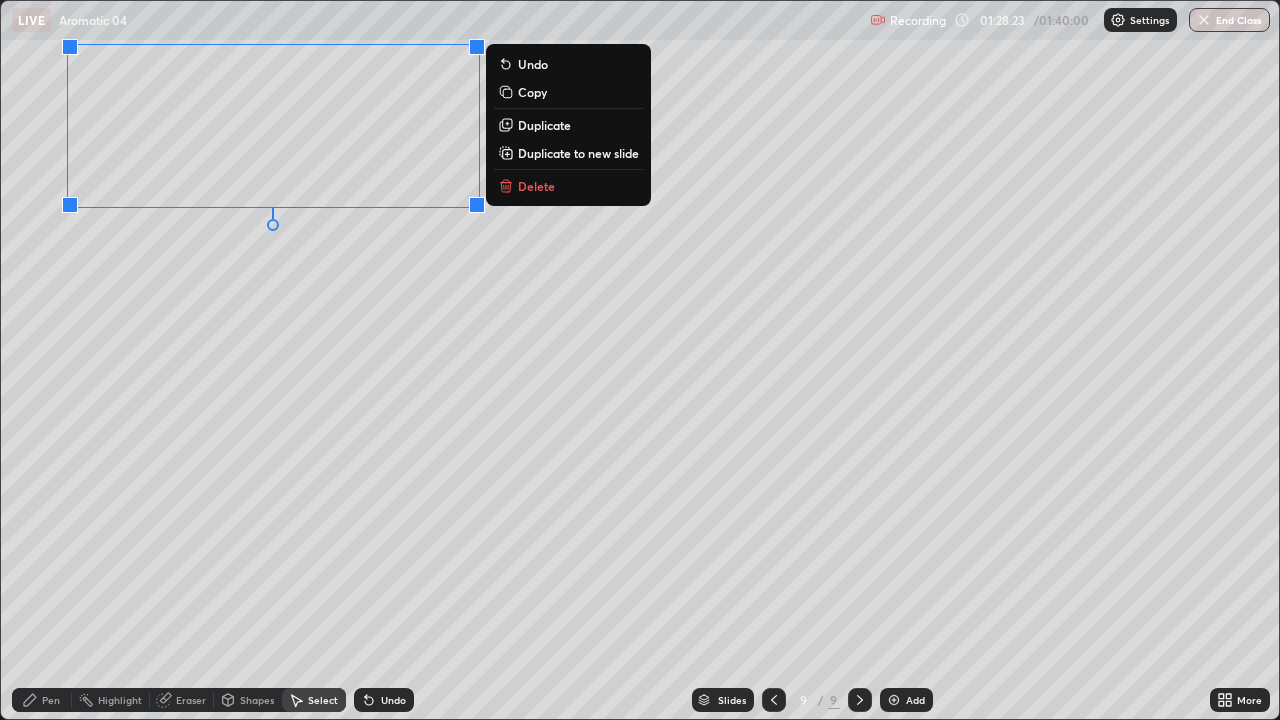 click on "0 ° Undo Copy Duplicate Duplicate to new slide Delete" at bounding box center (640, 360) 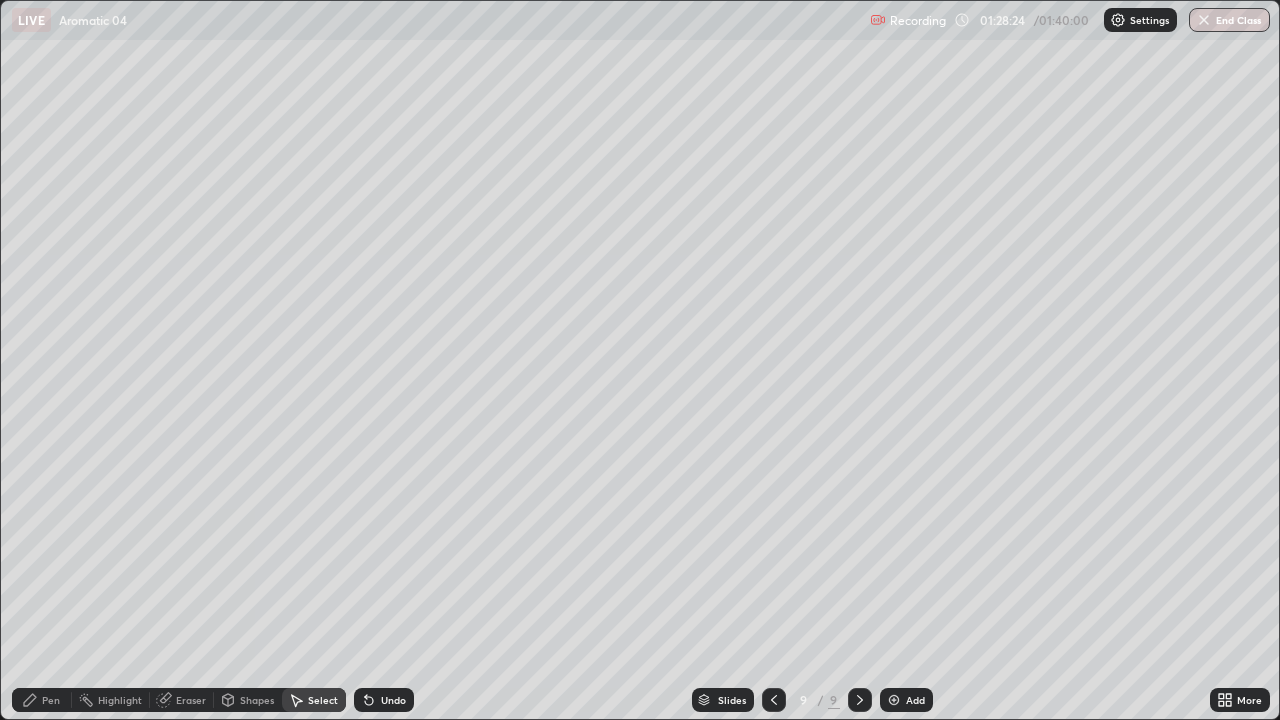 click on "Pen" at bounding box center [42, 700] 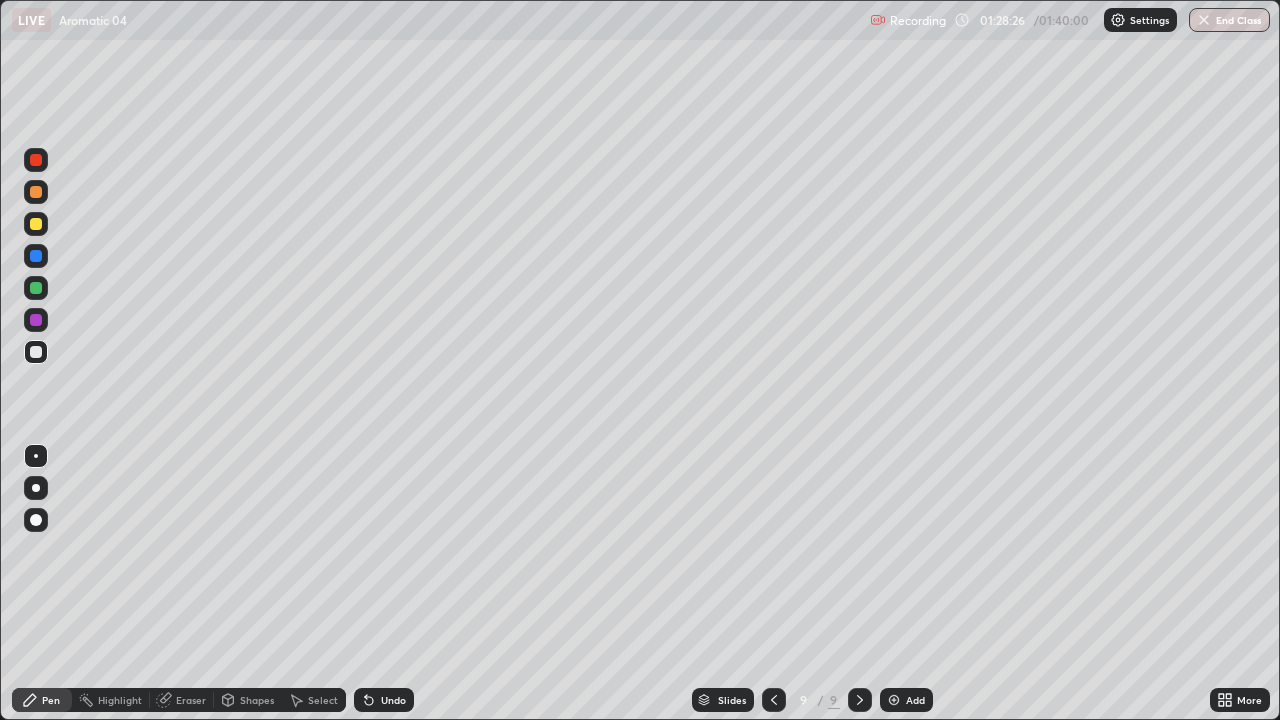 click on "Eraser" at bounding box center (191, 700) 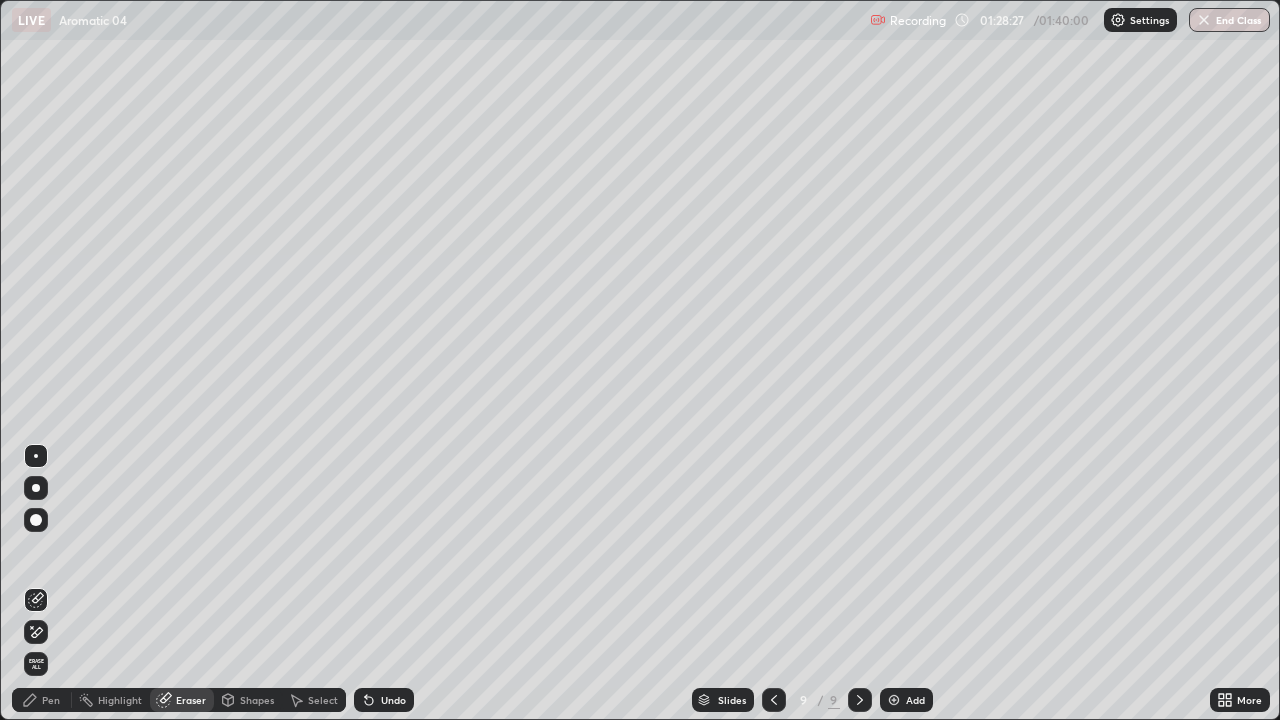 click on "Pen" at bounding box center (51, 700) 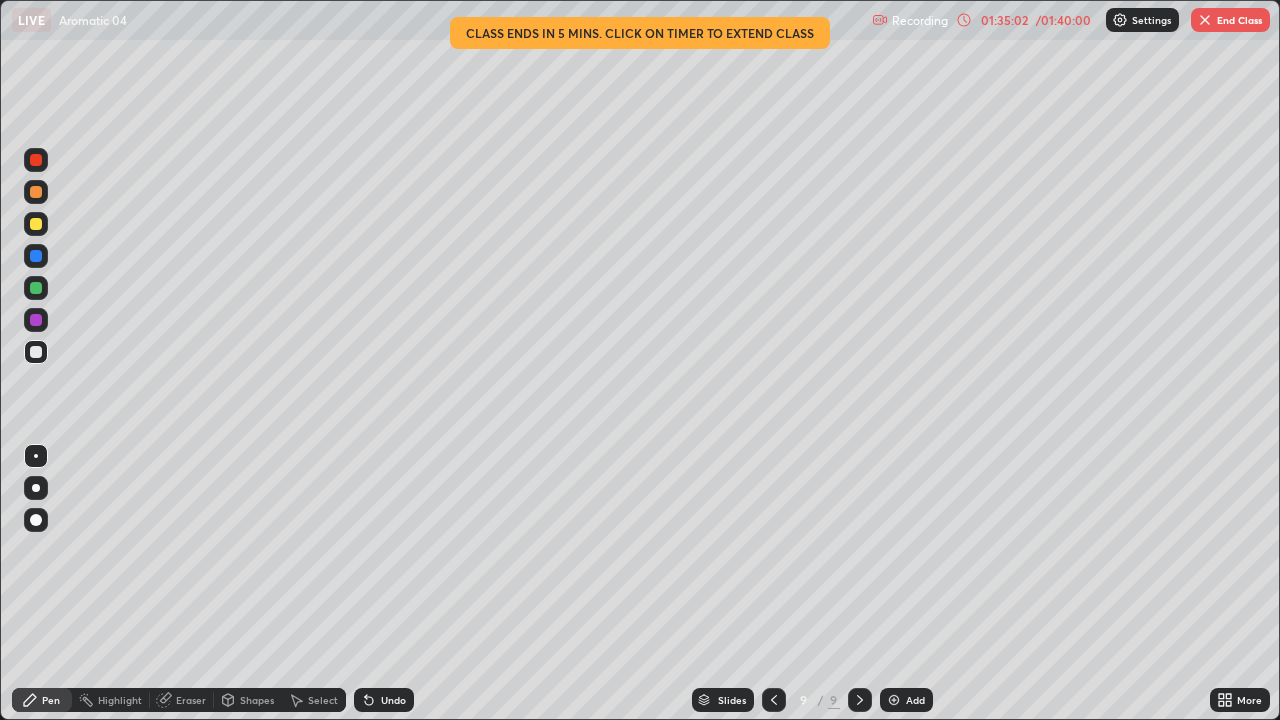 click at bounding box center (1205, 20) 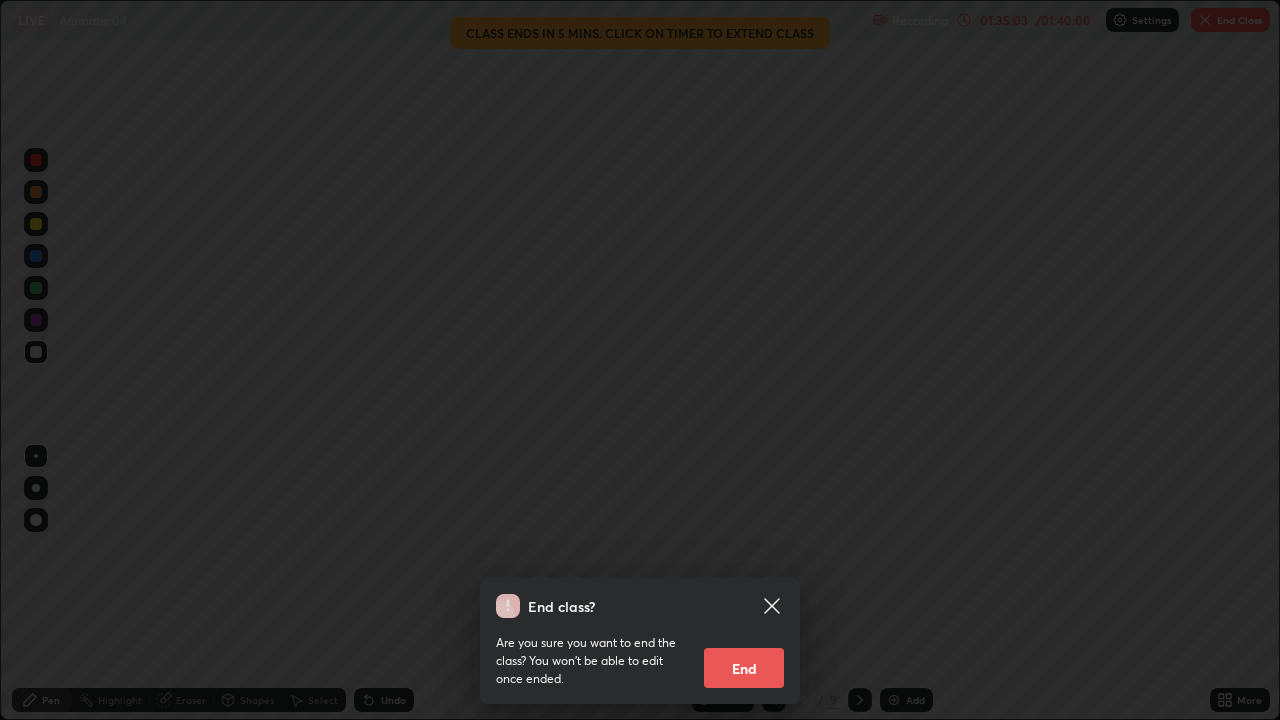 click on "End" at bounding box center (744, 668) 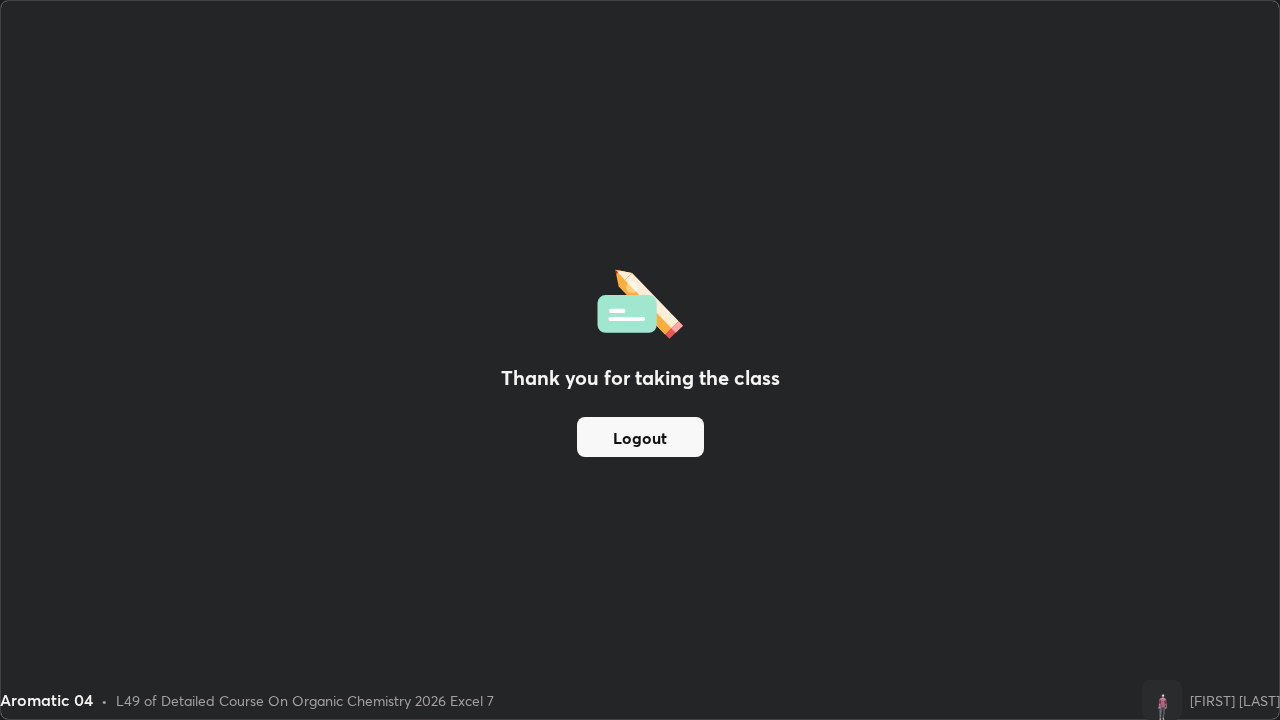 click on "Logout" at bounding box center (640, 437) 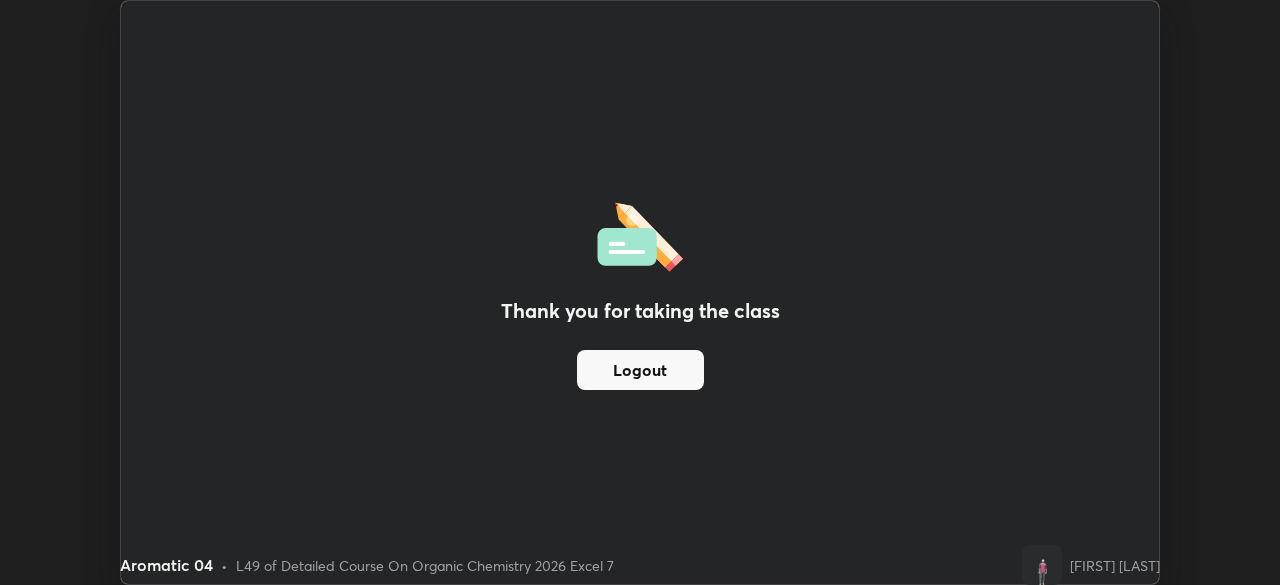 scroll, scrollTop: 585, scrollLeft: 1280, axis: both 